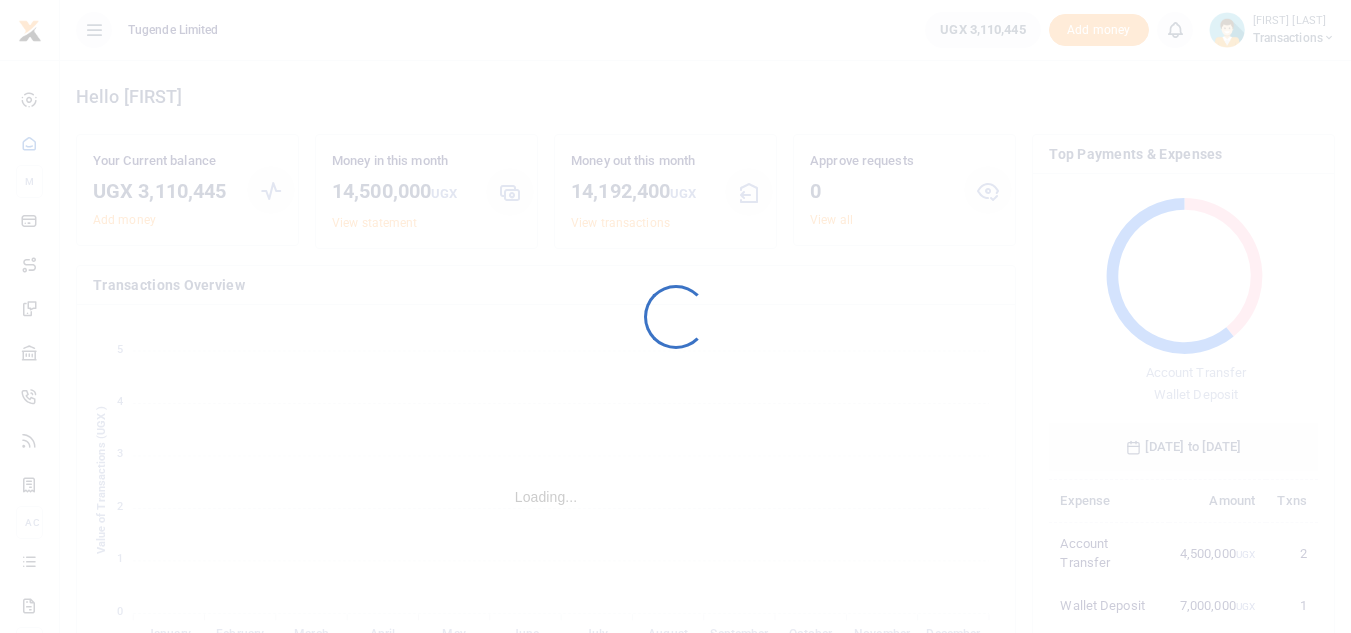 scroll, scrollTop: 0, scrollLeft: 0, axis: both 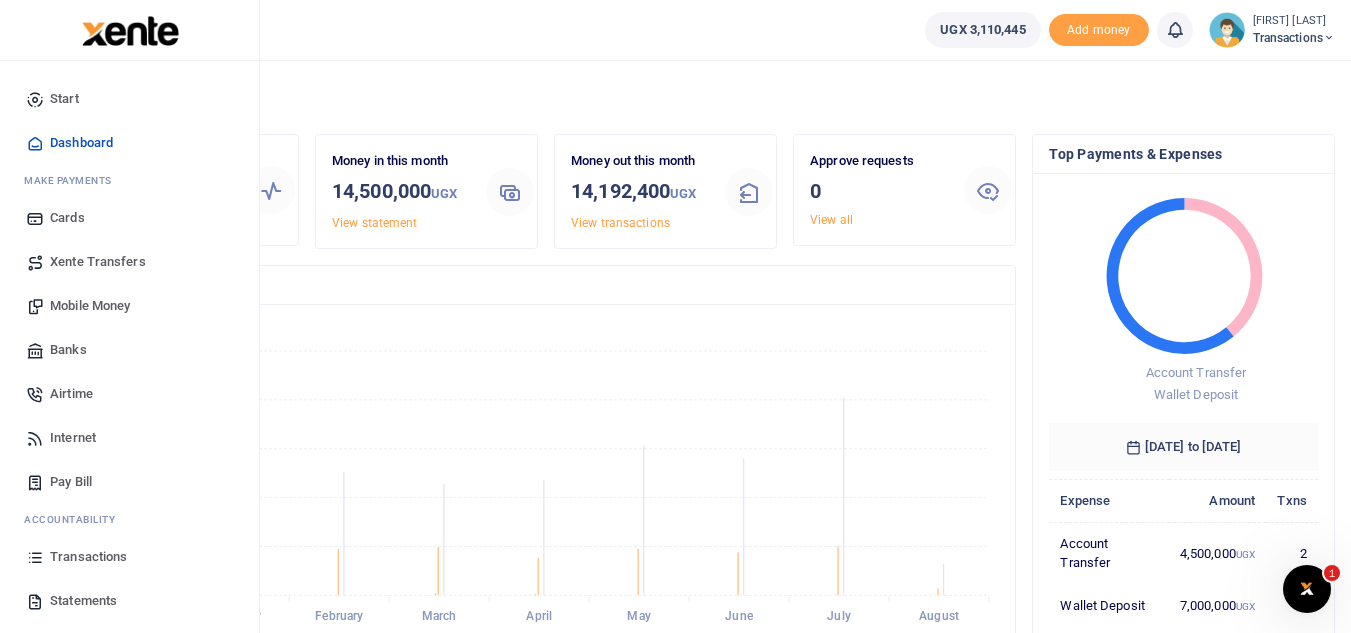 click on "Mobile Money" at bounding box center (90, 306) 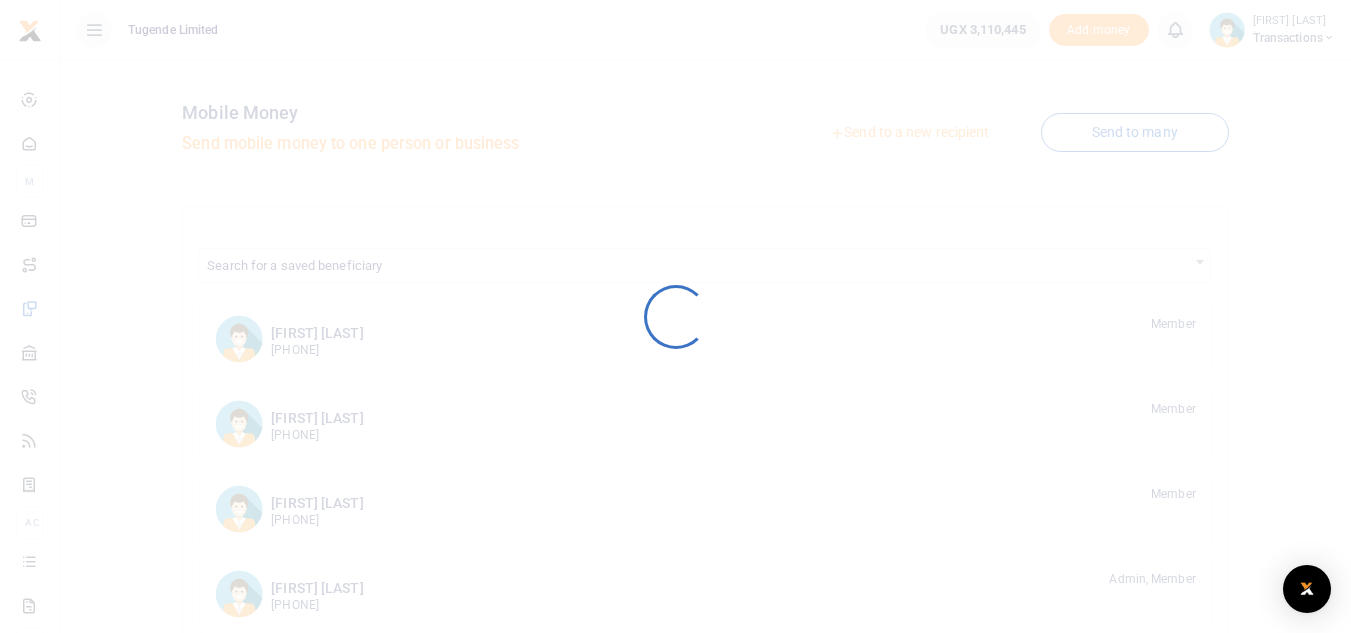 scroll, scrollTop: 0, scrollLeft: 0, axis: both 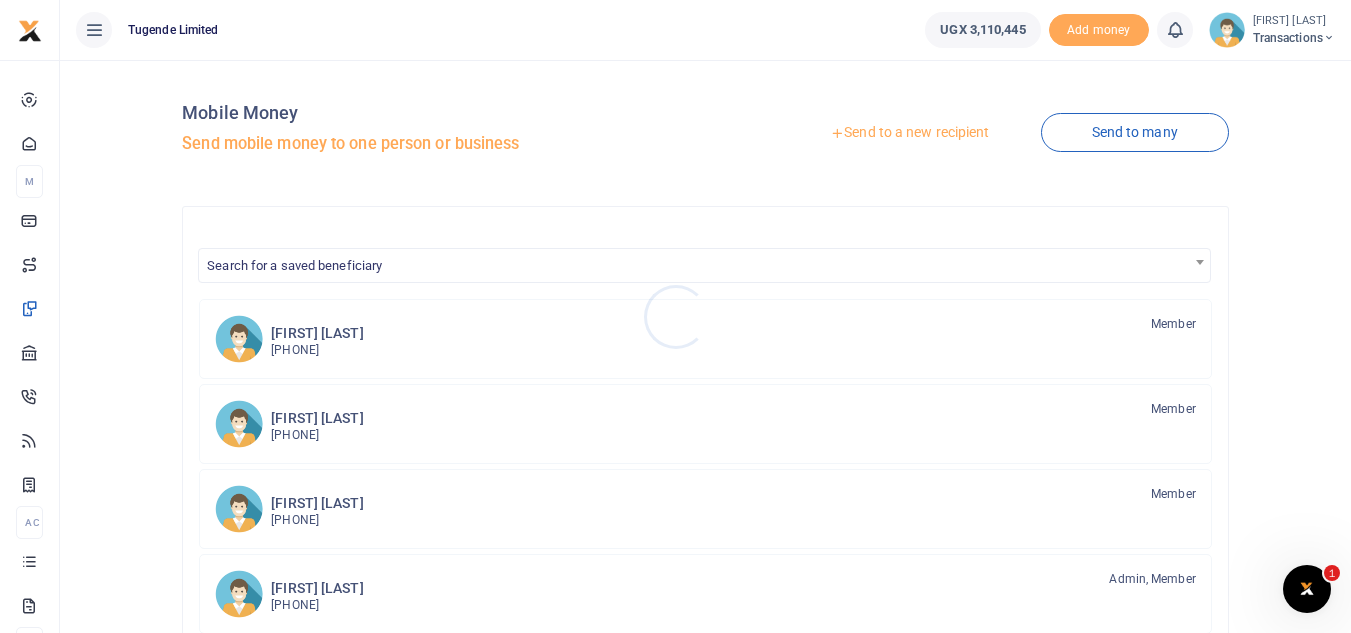 click at bounding box center (675, 316) 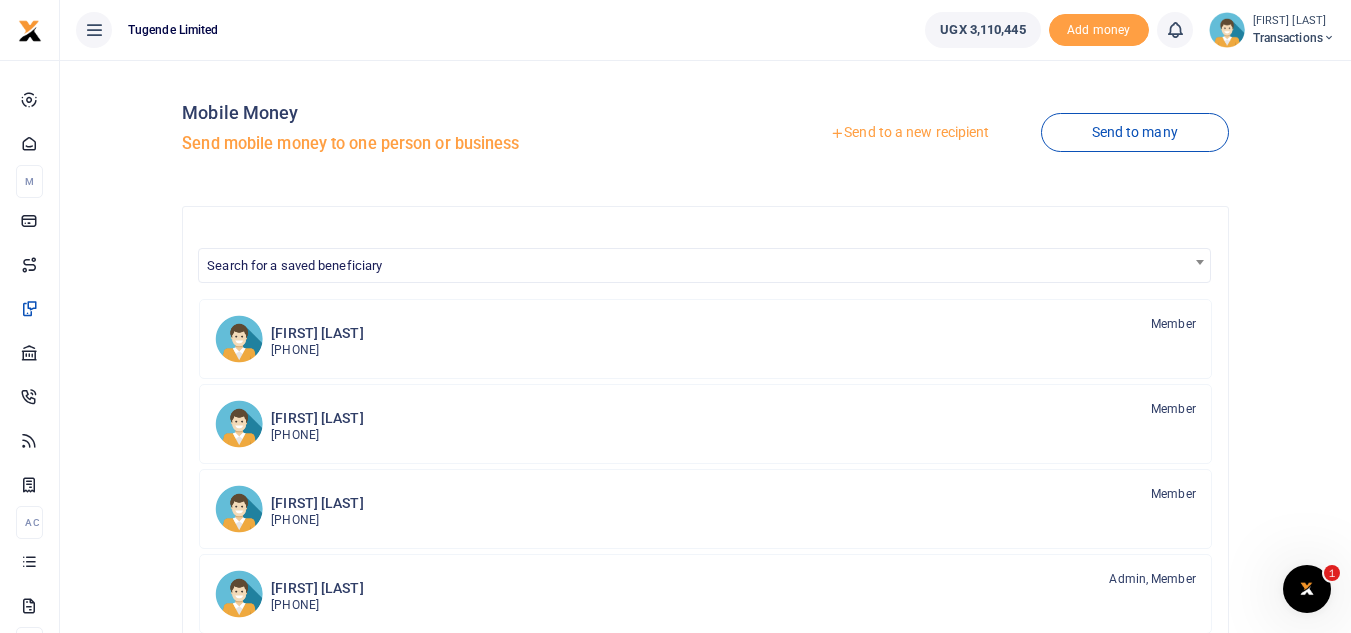 click on "Send to a new recipient" at bounding box center (909, 133) 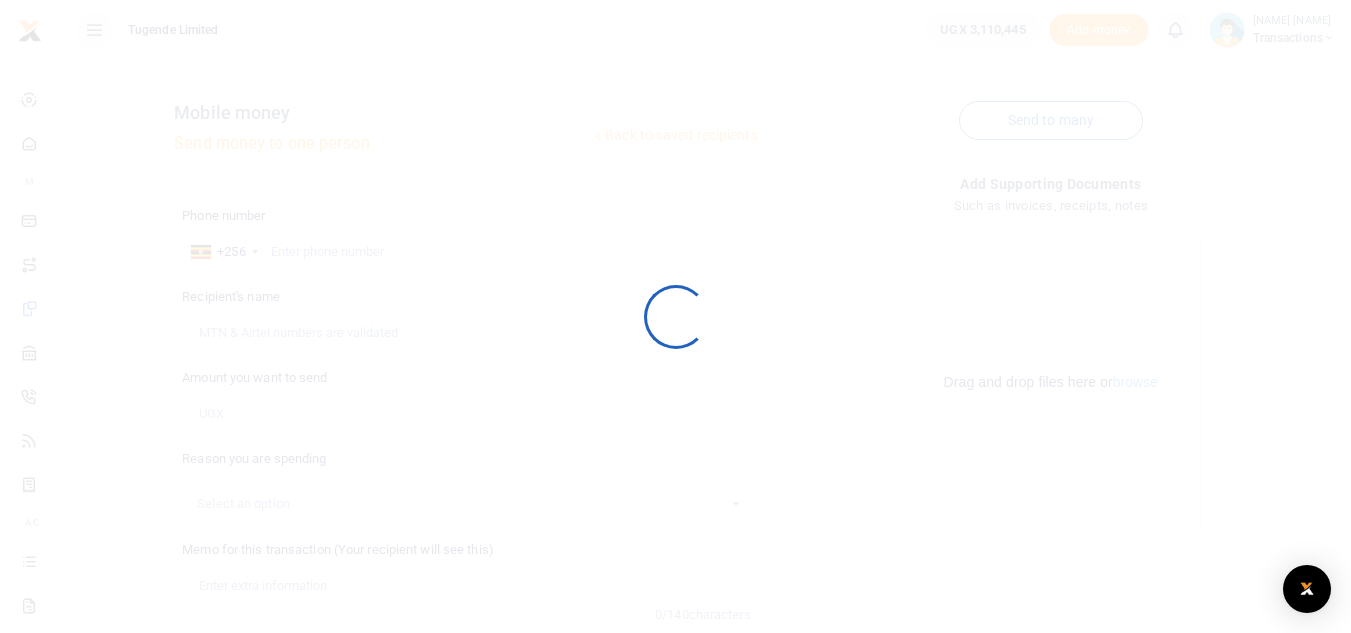 scroll, scrollTop: 0, scrollLeft: 0, axis: both 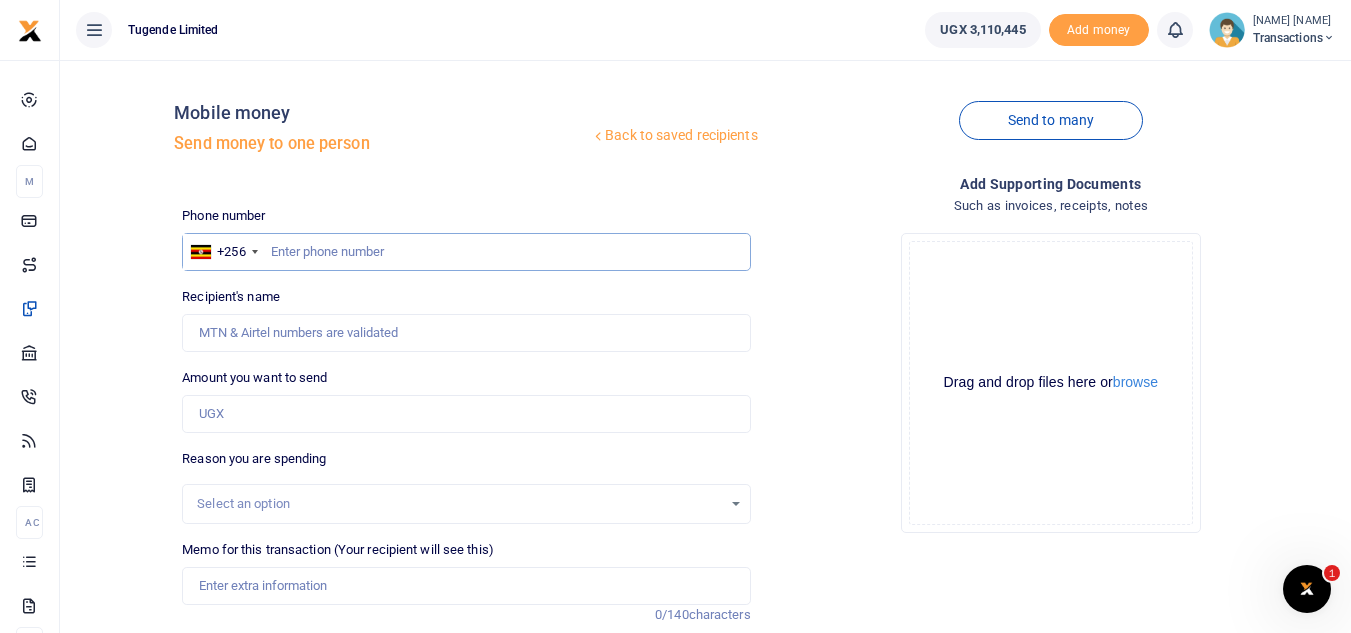 click at bounding box center (466, 252) 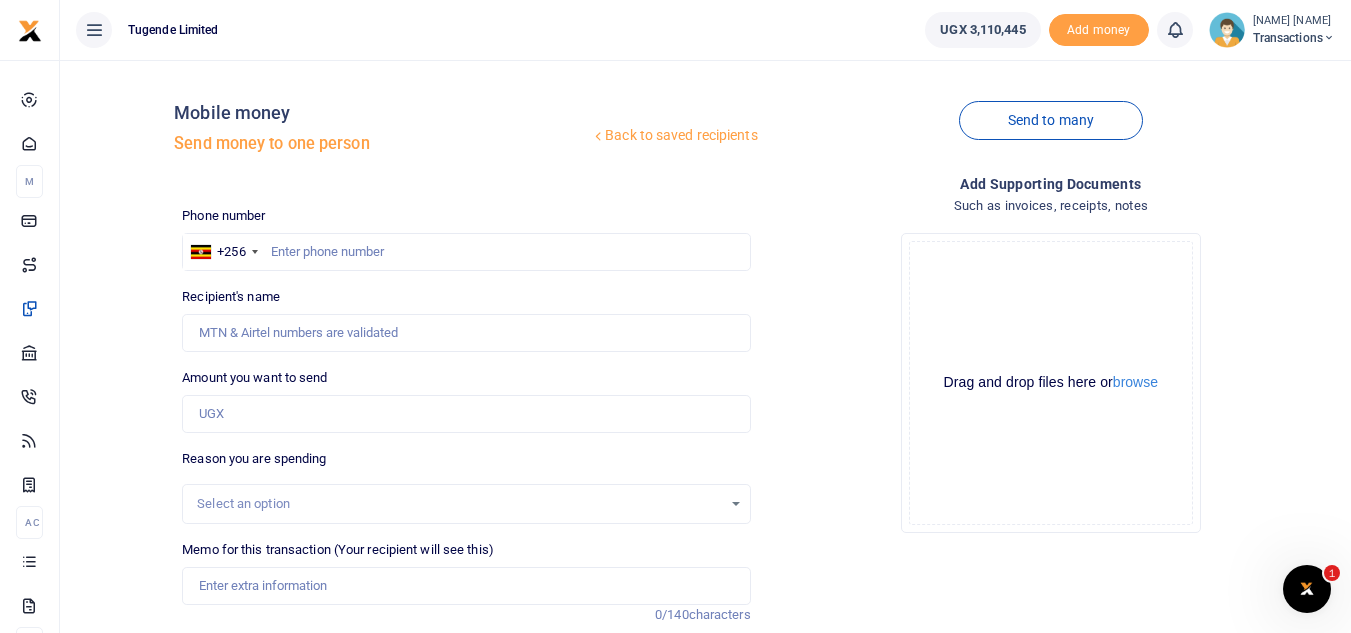 drag, startPoint x: 684, startPoint y: 138, endPoint x: 517, endPoint y: 211, distance: 182.25806 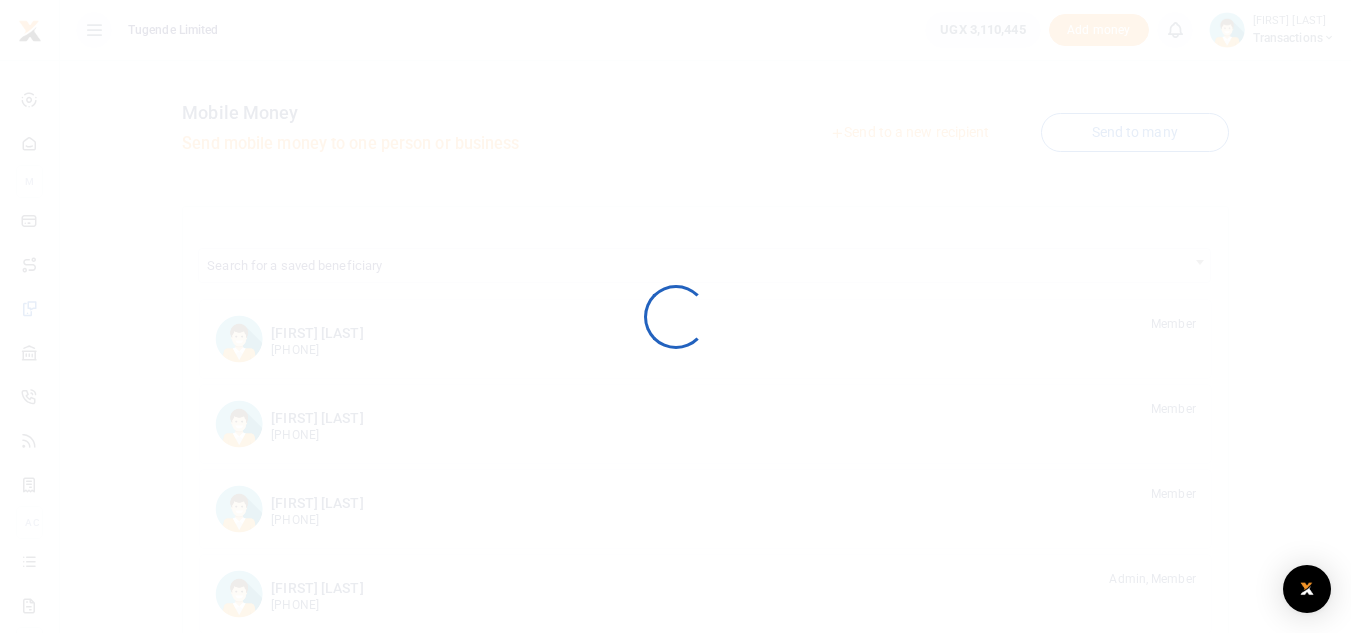 scroll, scrollTop: 0, scrollLeft: 0, axis: both 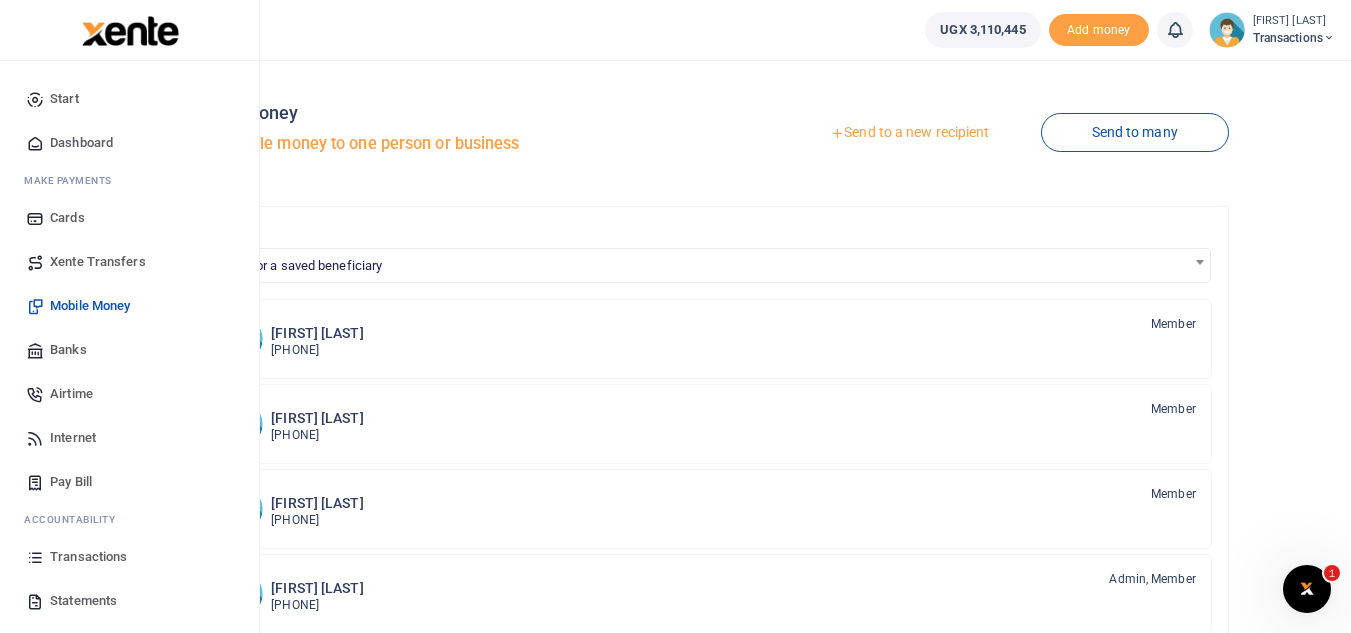 click on "Transactions" at bounding box center [88, 557] 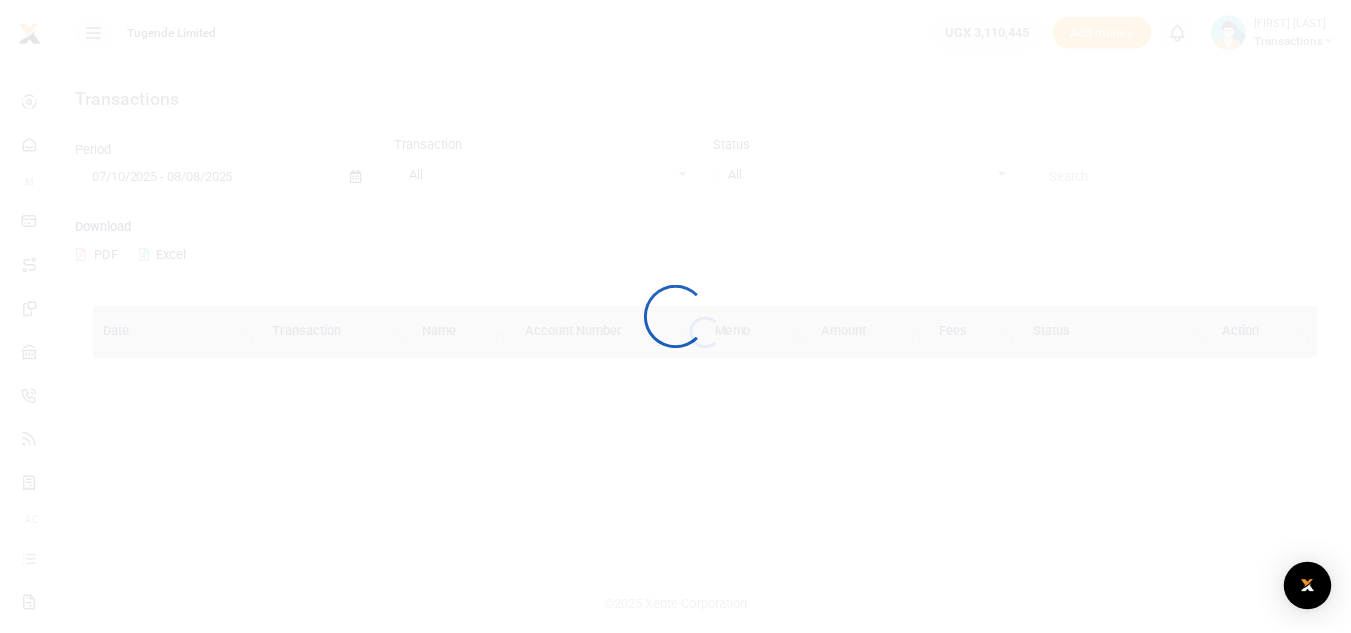 scroll, scrollTop: 0, scrollLeft: 0, axis: both 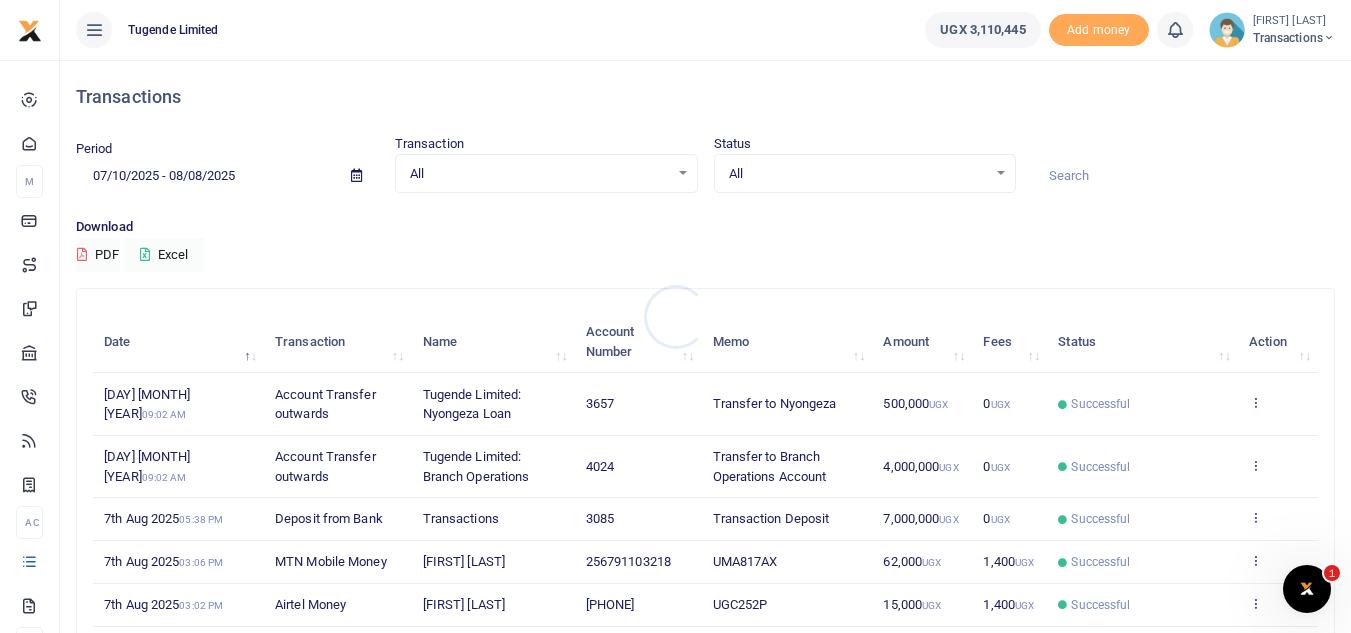 click at bounding box center (675, 316) 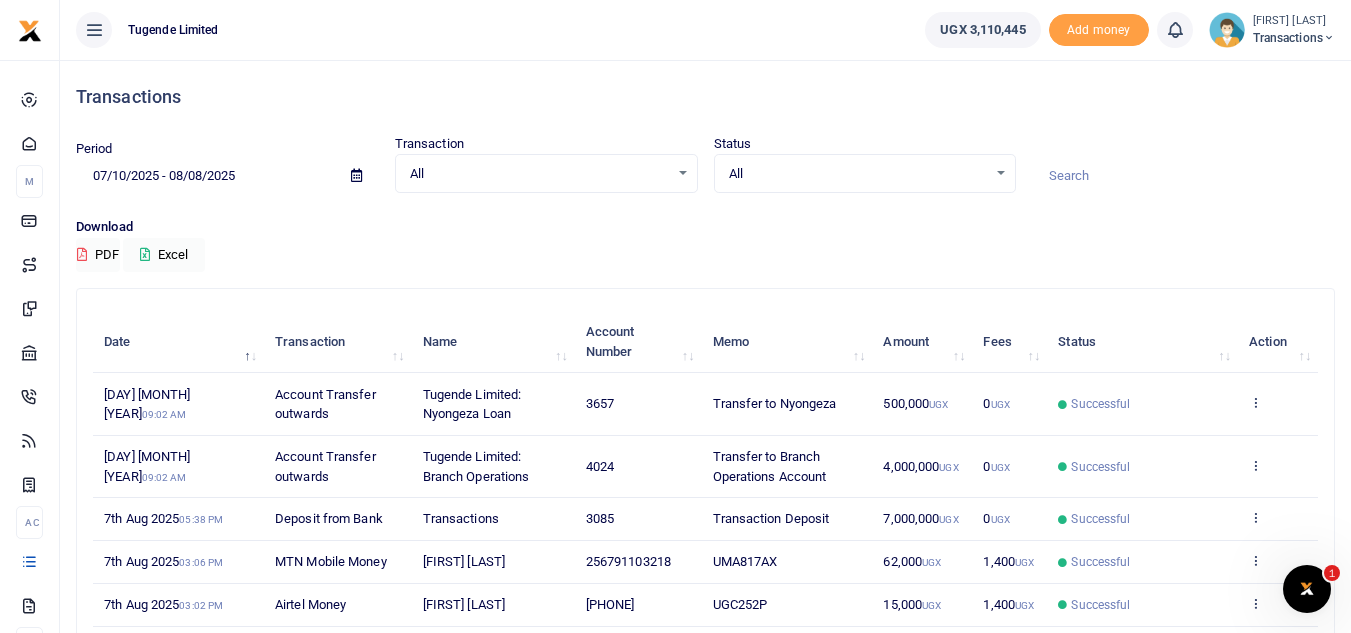click at bounding box center [1183, 176] 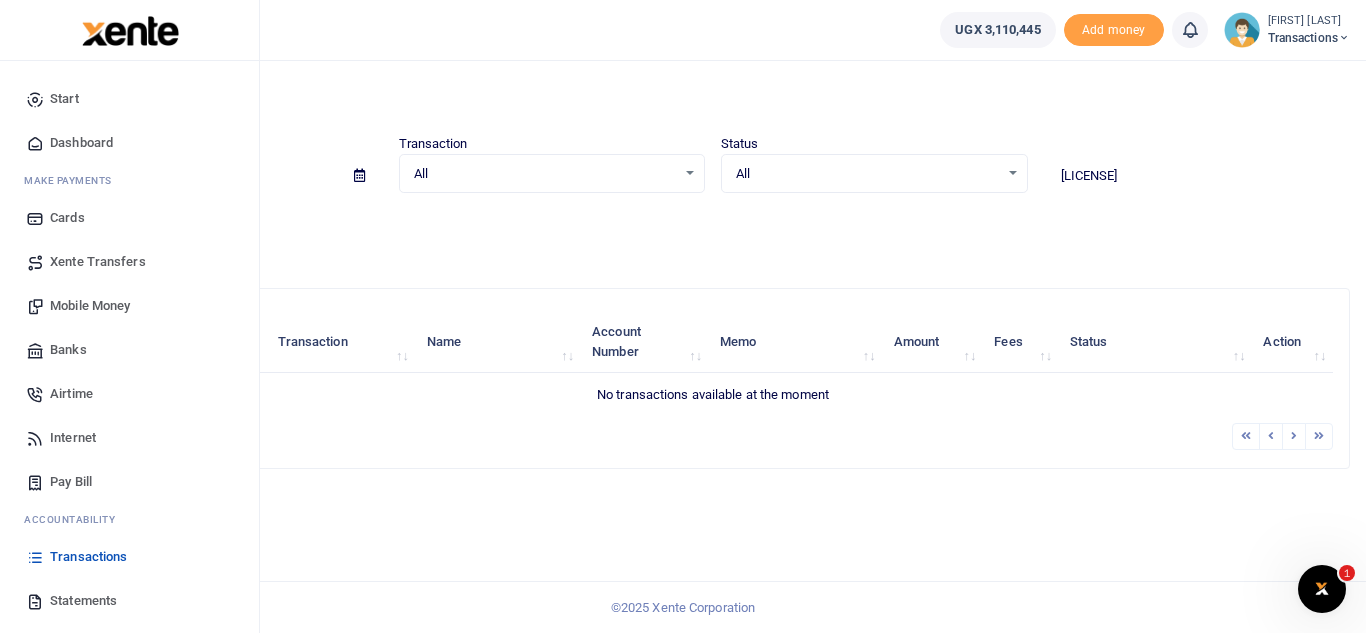 type on "[NUMBER]" 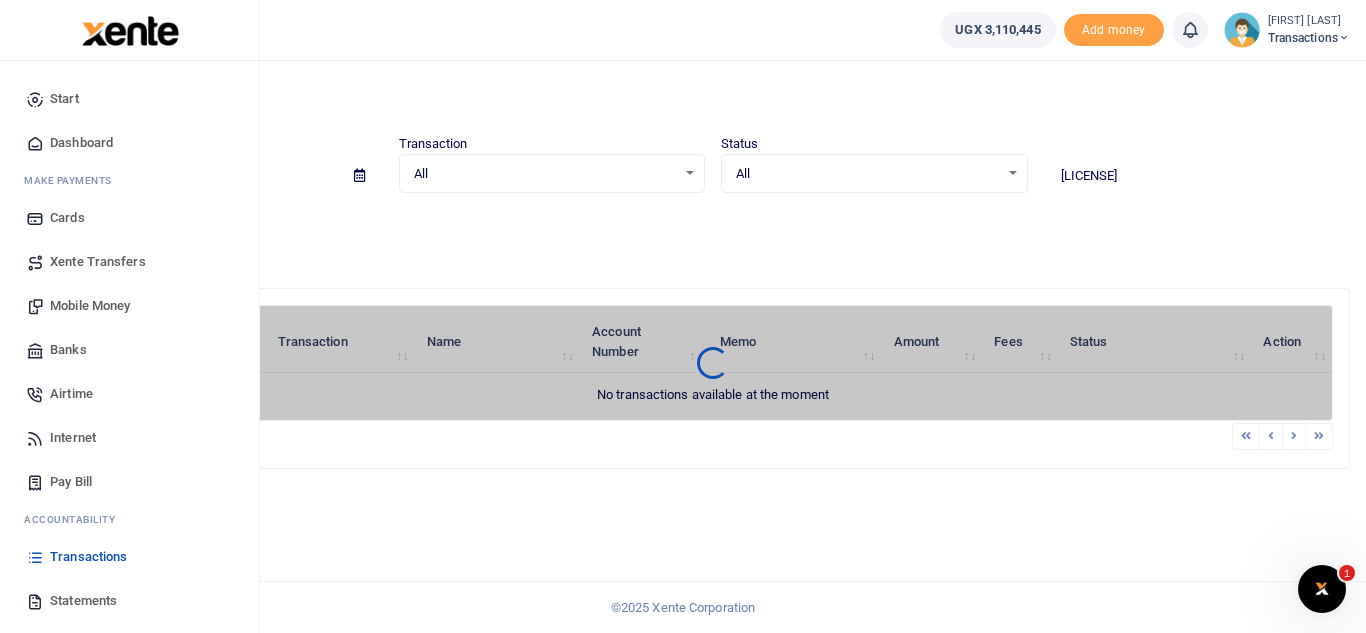 click on "Mobile Money" at bounding box center [90, 306] 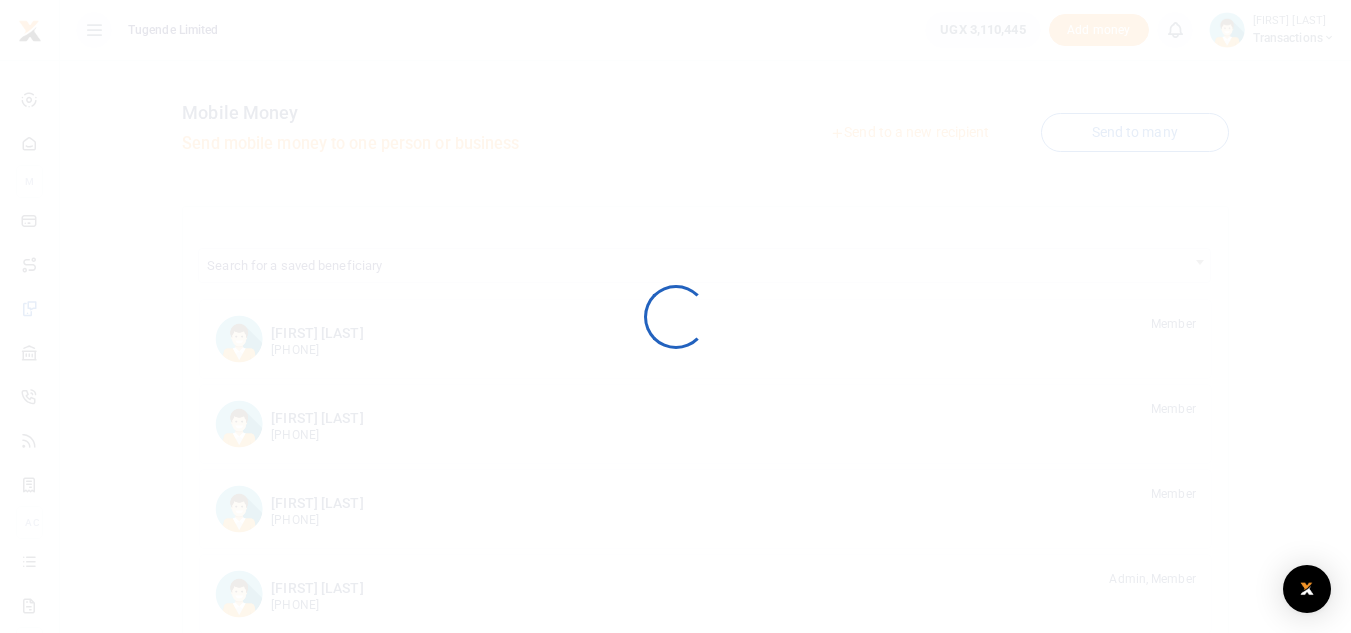 scroll, scrollTop: 0, scrollLeft: 0, axis: both 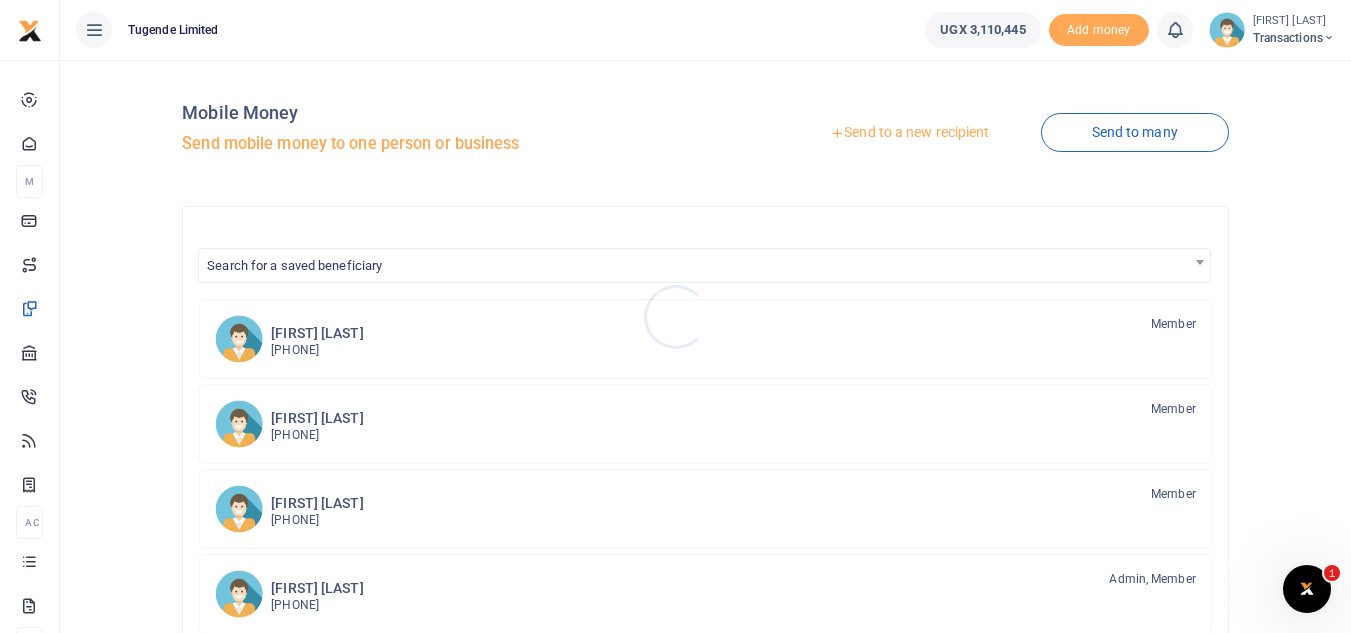 click at bounding box center (675, 316) 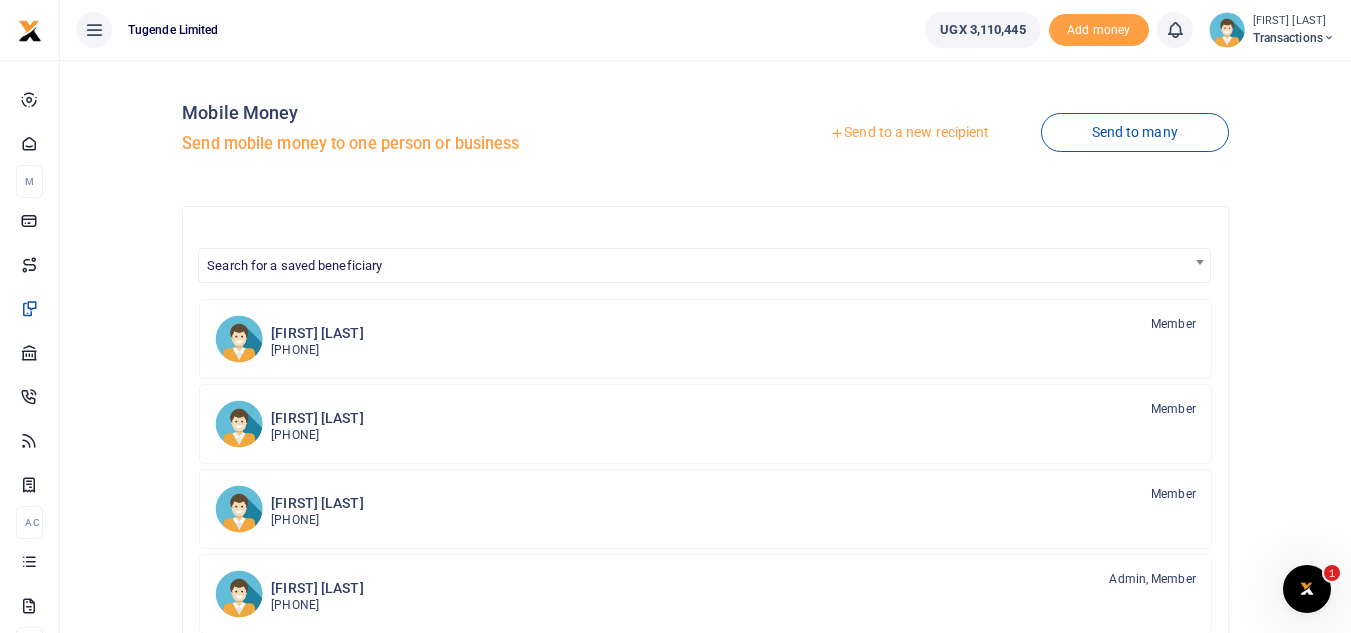 click at bounding box center (837, 133) 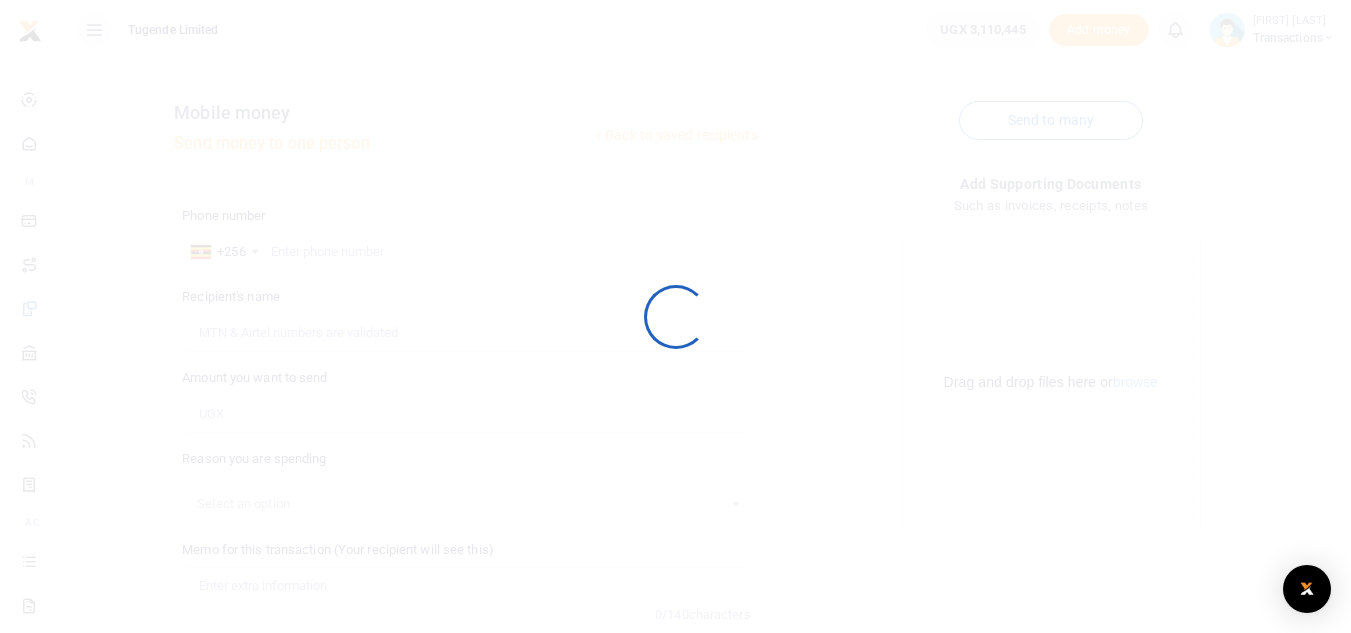 scroll, scrollTop: 0, scrollLeft: 0, axis: both 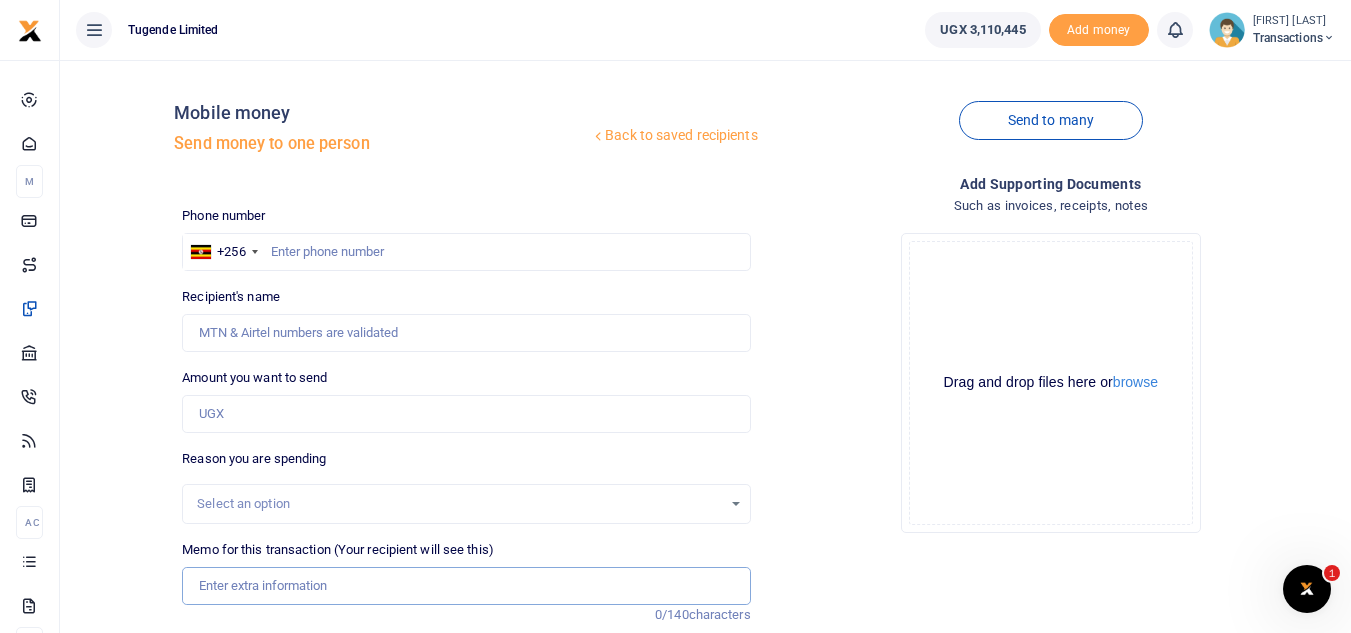 click on "Memo for this transaction (Your recipient will see this)" at bounding box center (466, 586) 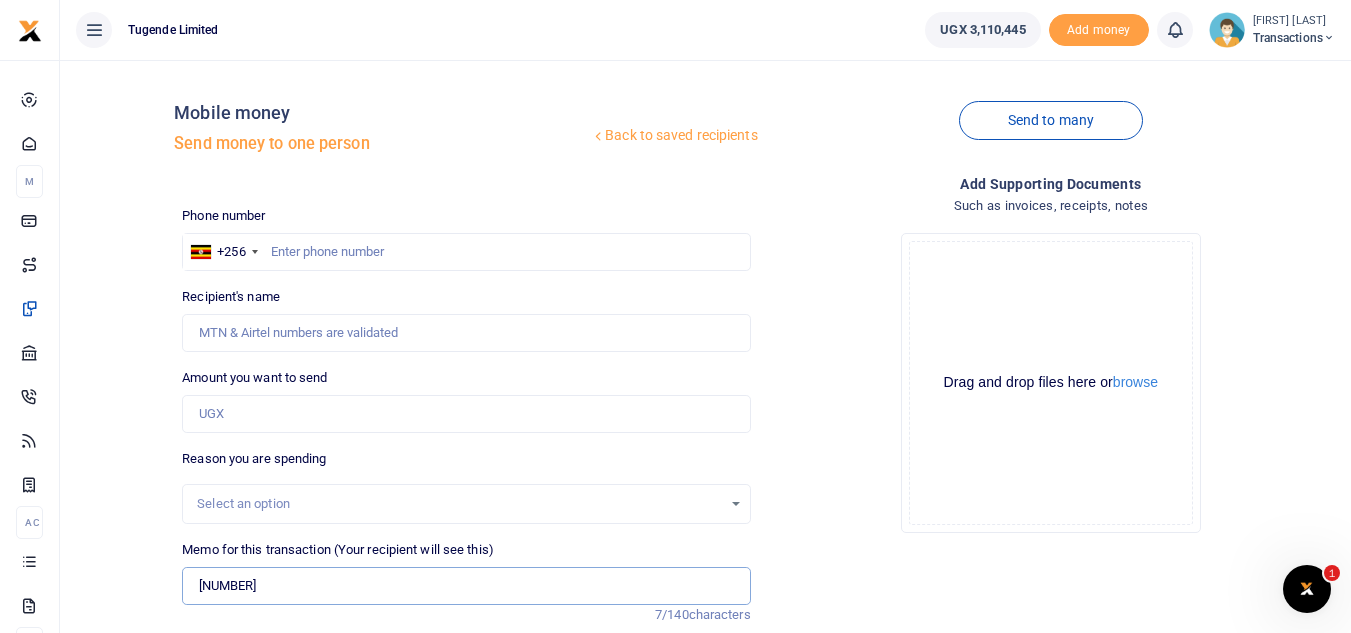 type on "[NUMBER]" 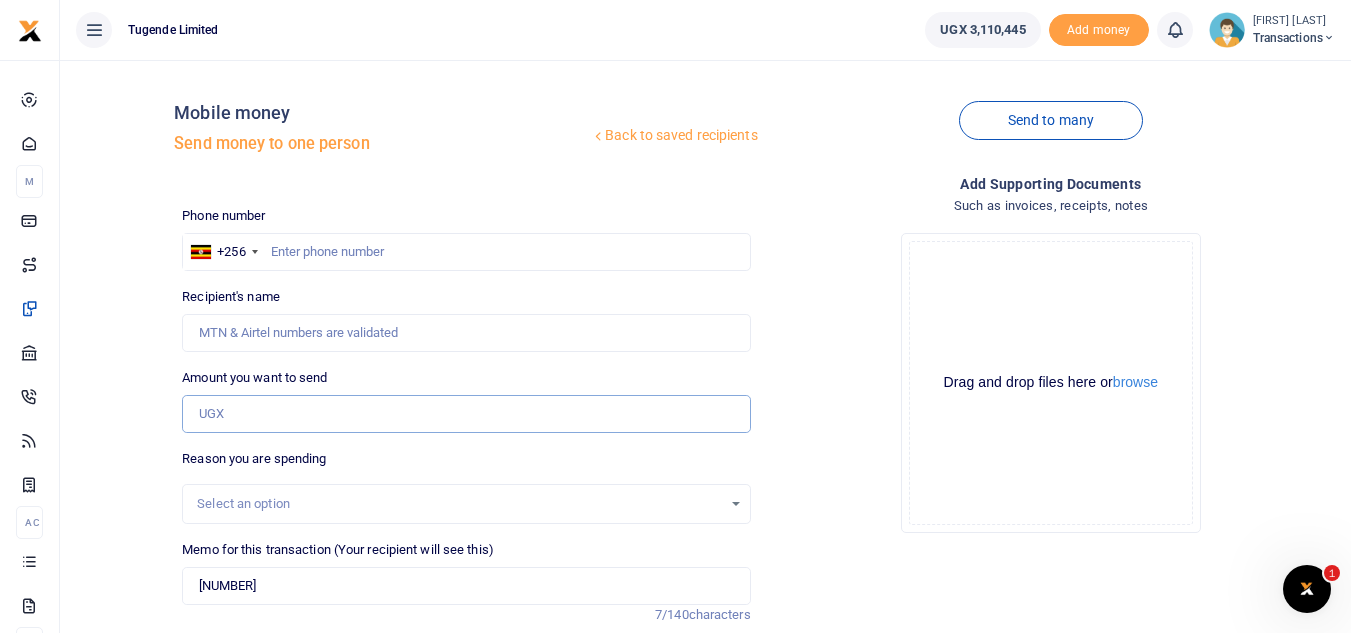 click on "Amount you want to send" at bounding box center (466, 414) 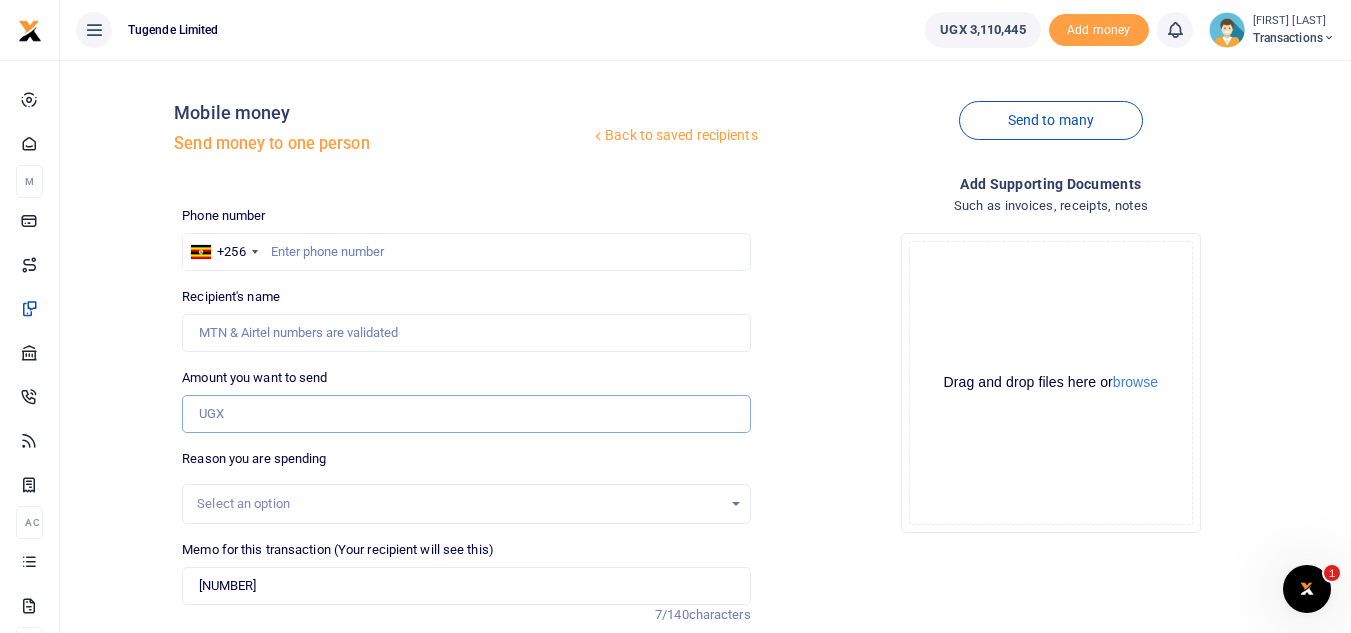 paste on "755,000" 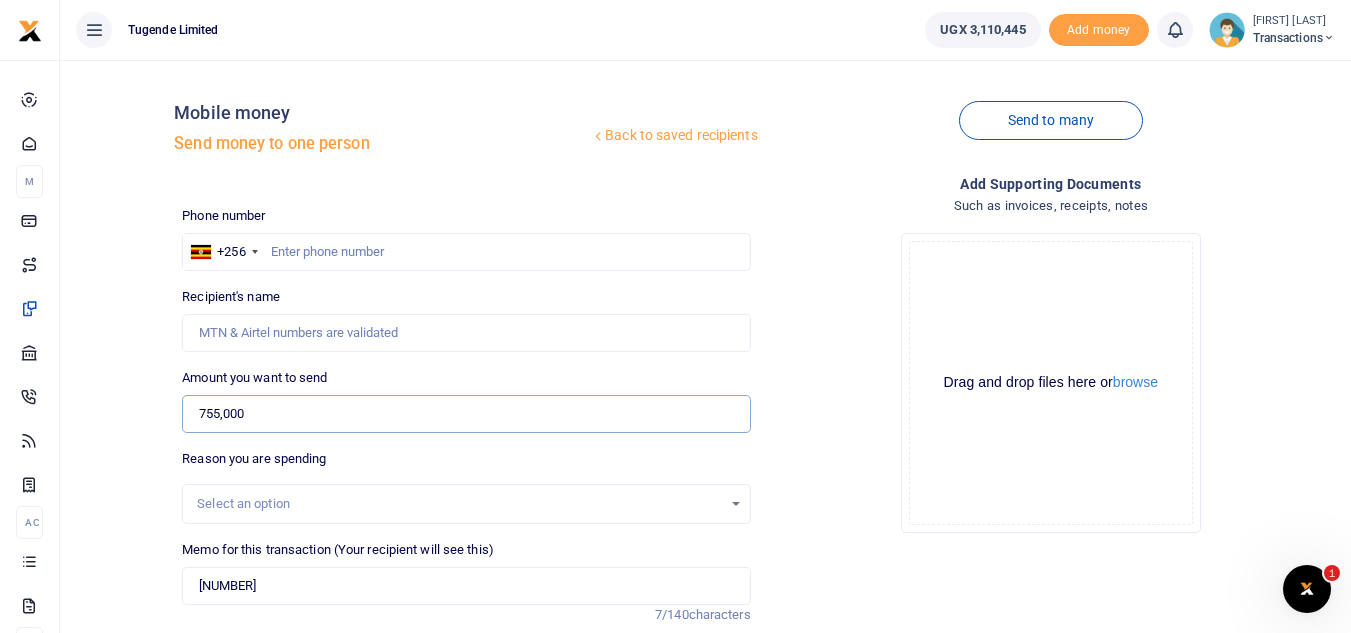 type on "755,000" 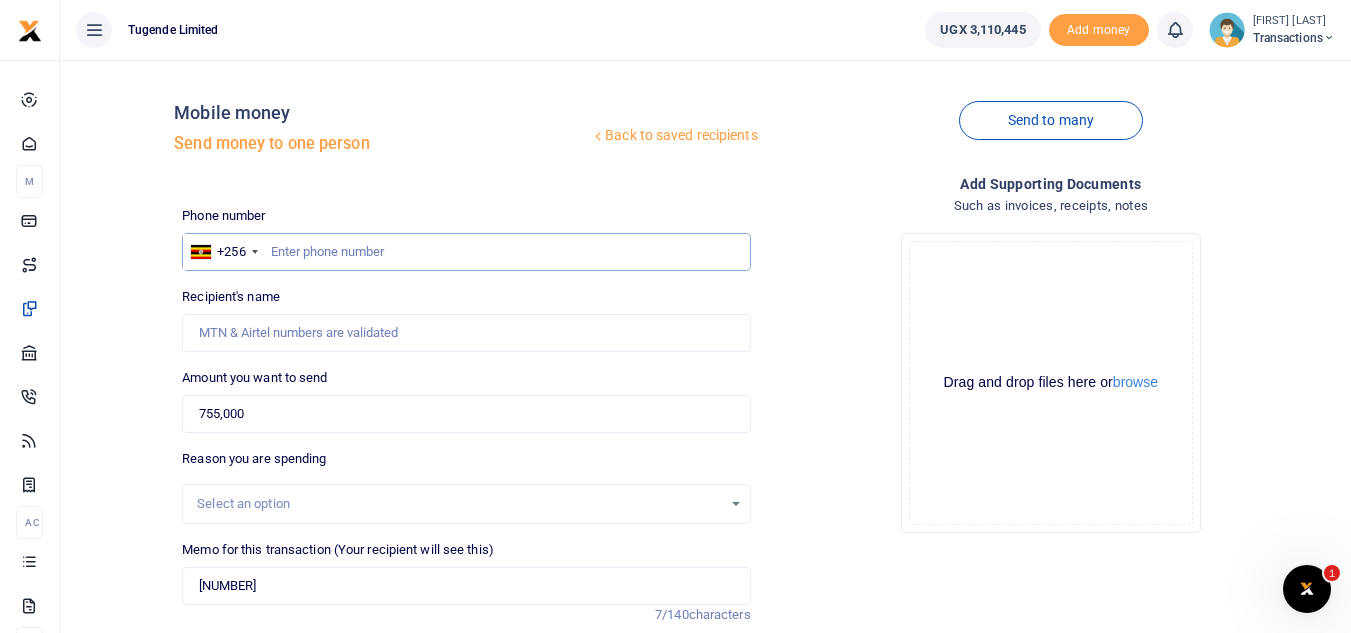 click at bounding box center (466, 252) 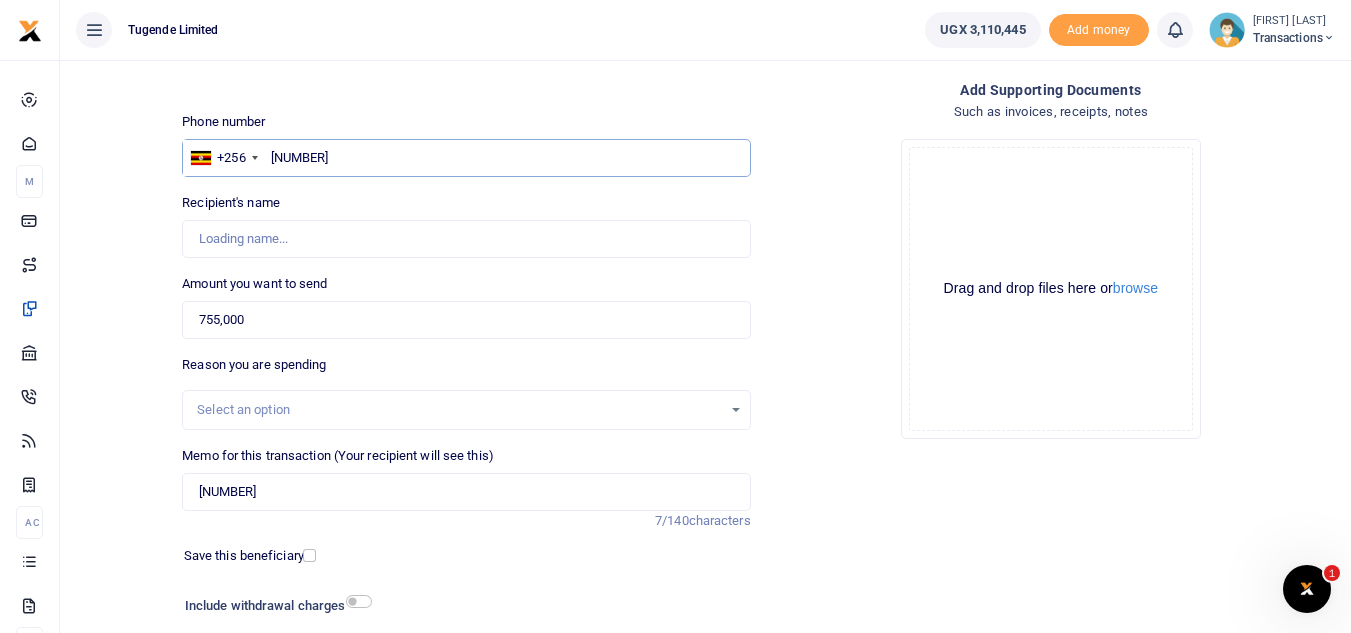 scroll, scrollTop: 98, scrollLeft: 0, axis: vertical 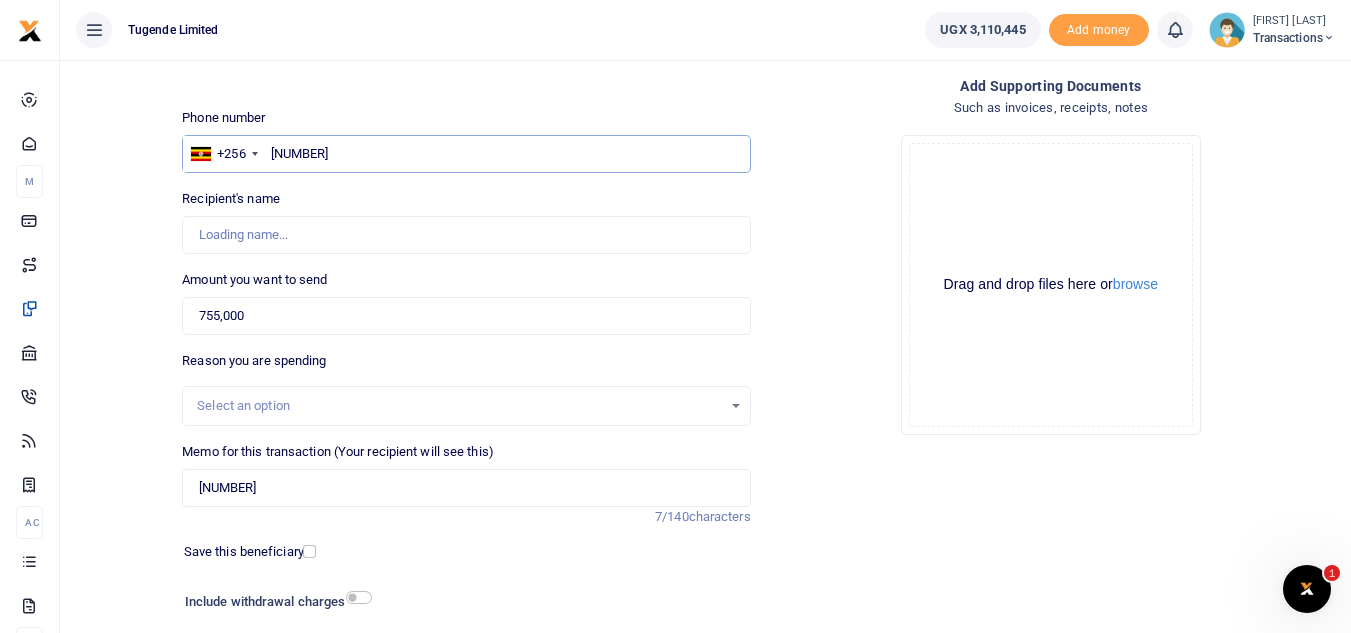 type on "755017110" 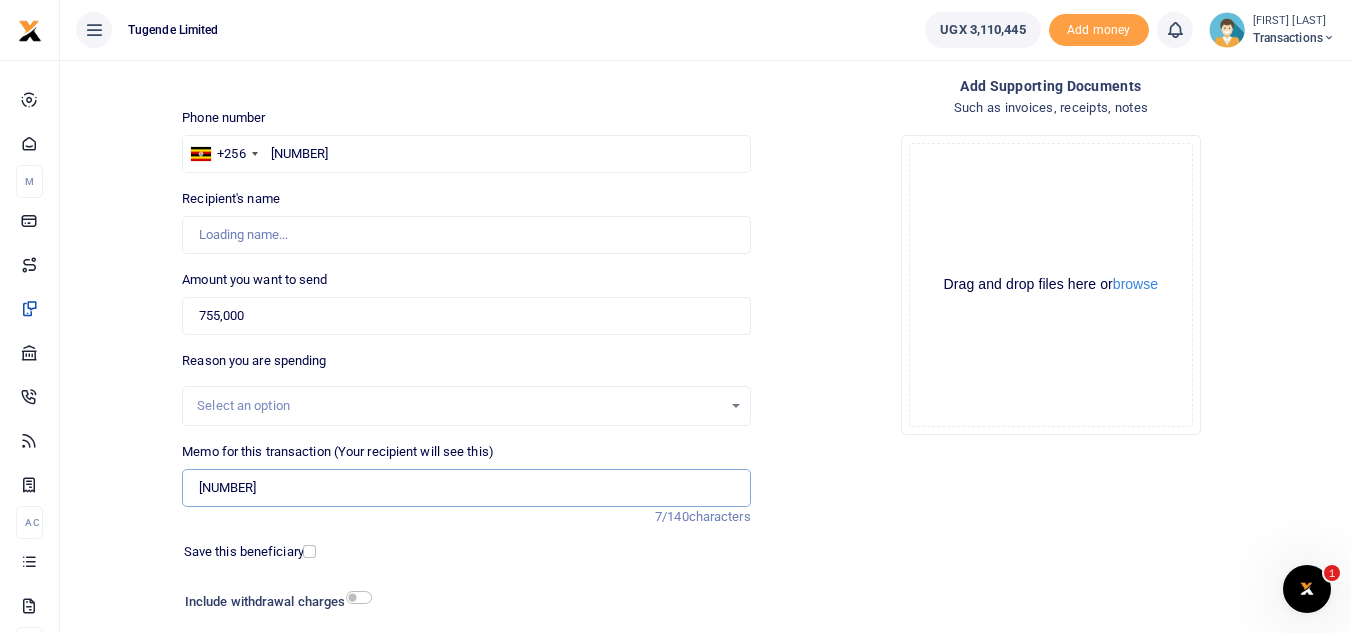 click on "UFY263M" at bounding box center (466, 488) 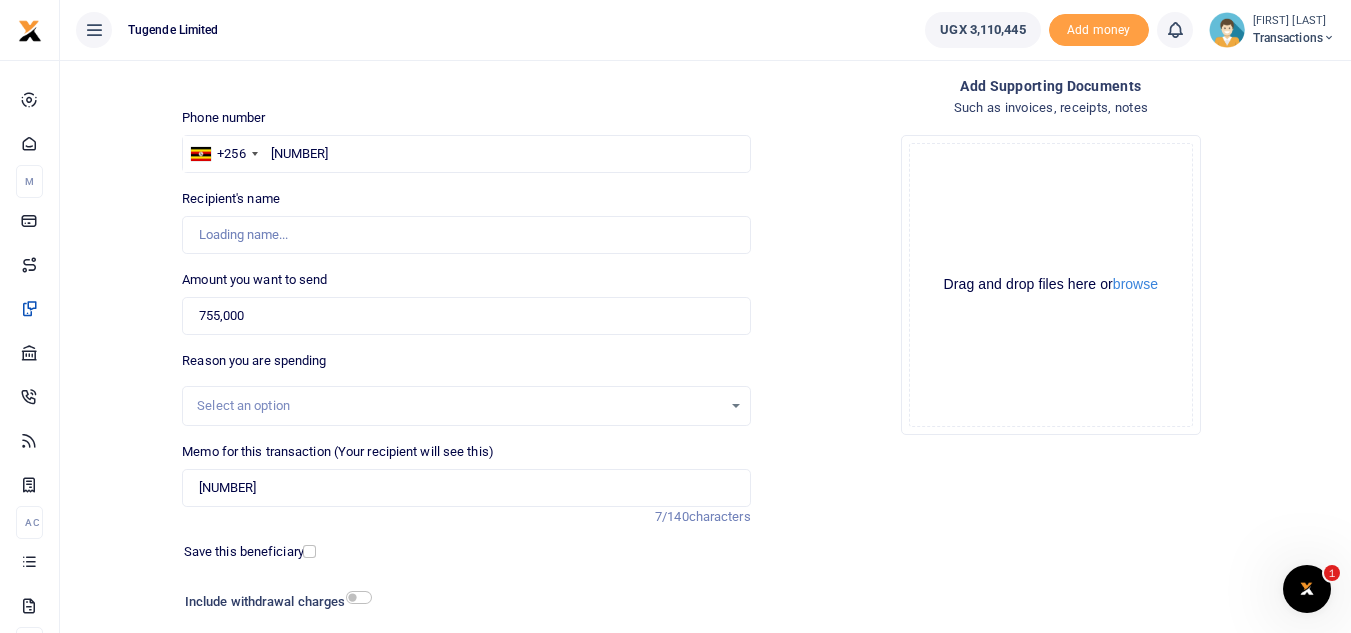 type on "Clive Bamujje" 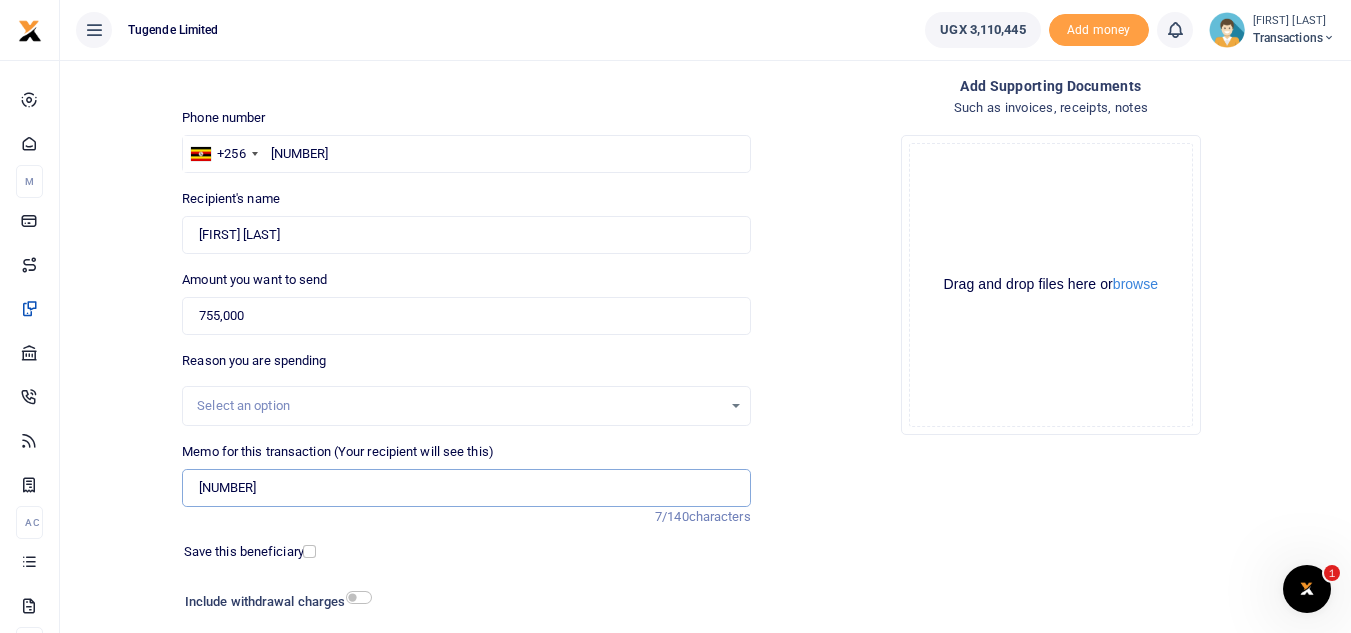 scroll, scrollTop: 233, scrollLeft: 0, axis: vertical 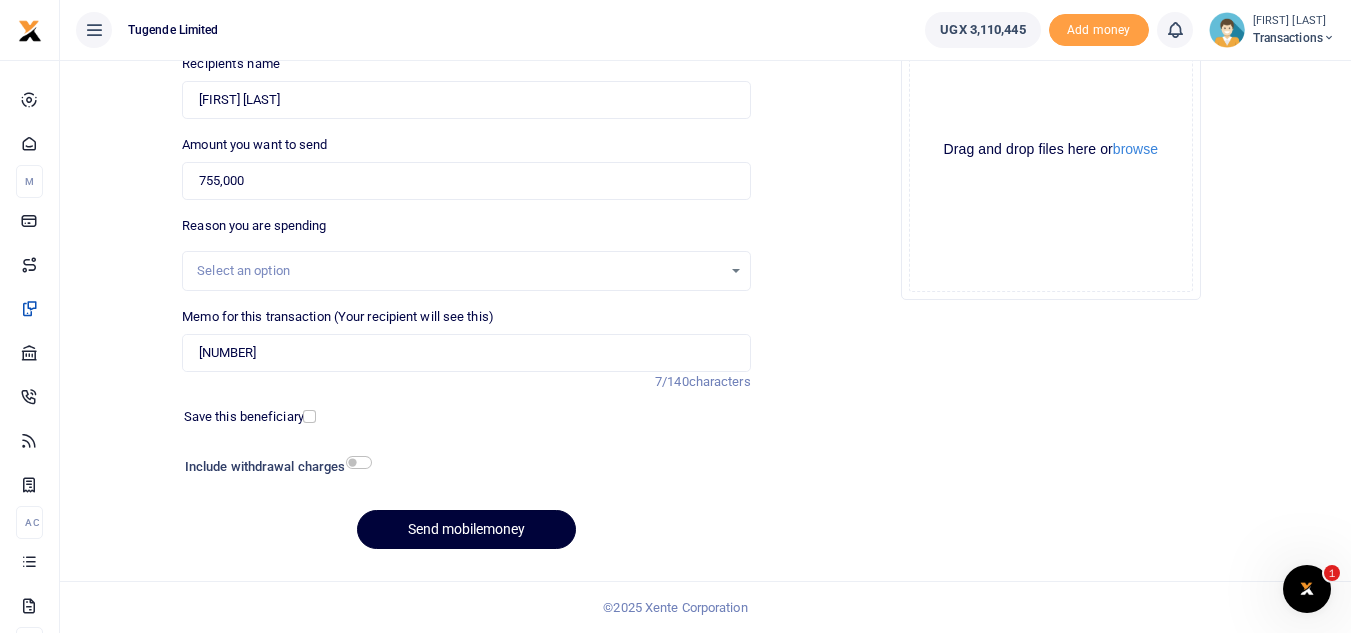 click on "Send mobilemoney" at bounding box center (466, 529) 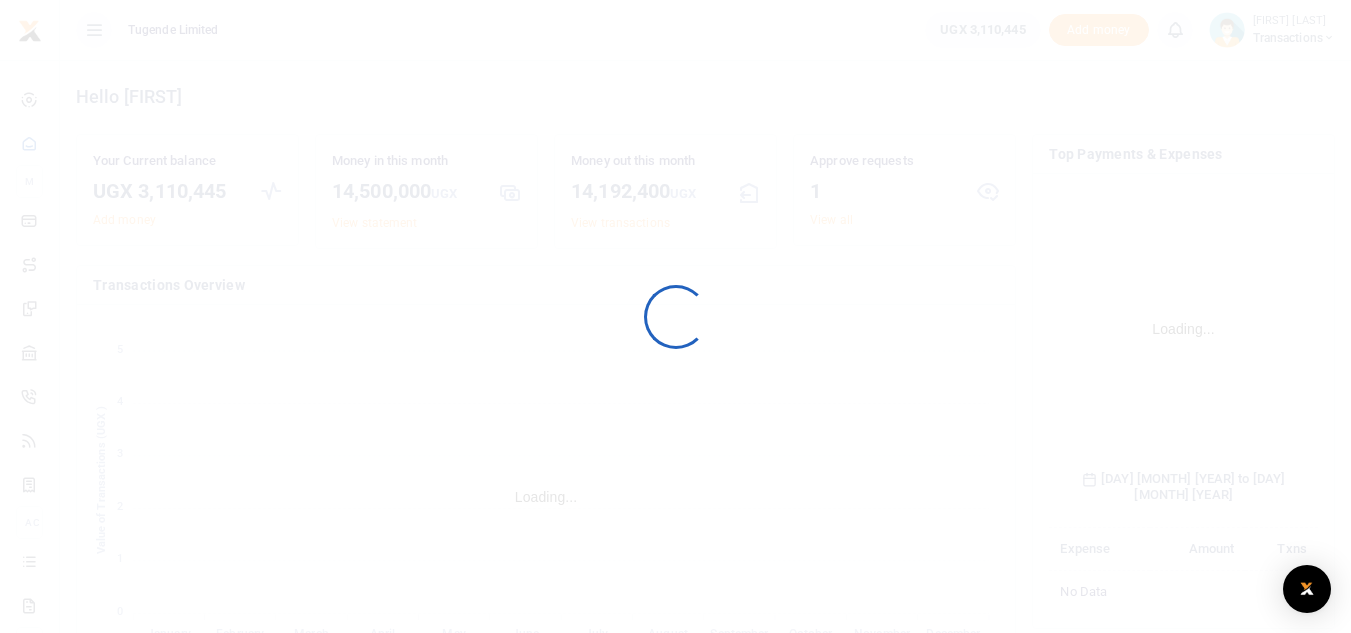 scroll, scrollTop: 0, scrollLeft: 0, axis: both 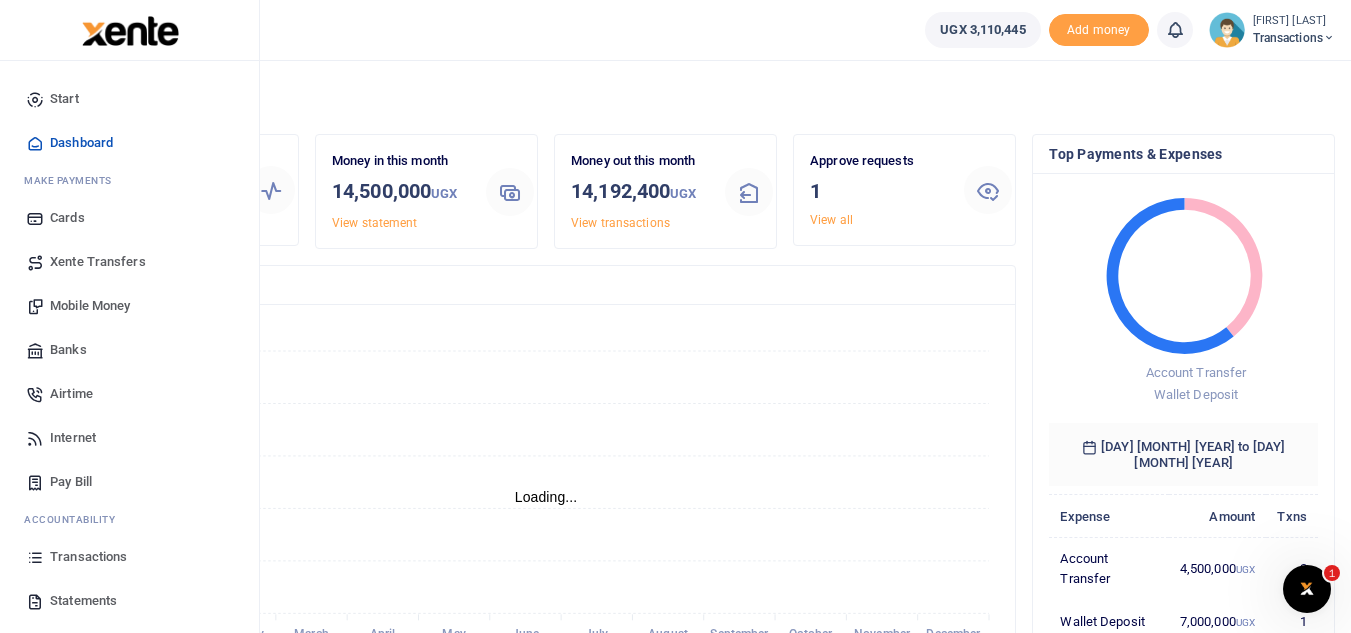 click on "Mobile Money" at bounding box center [90, 306] 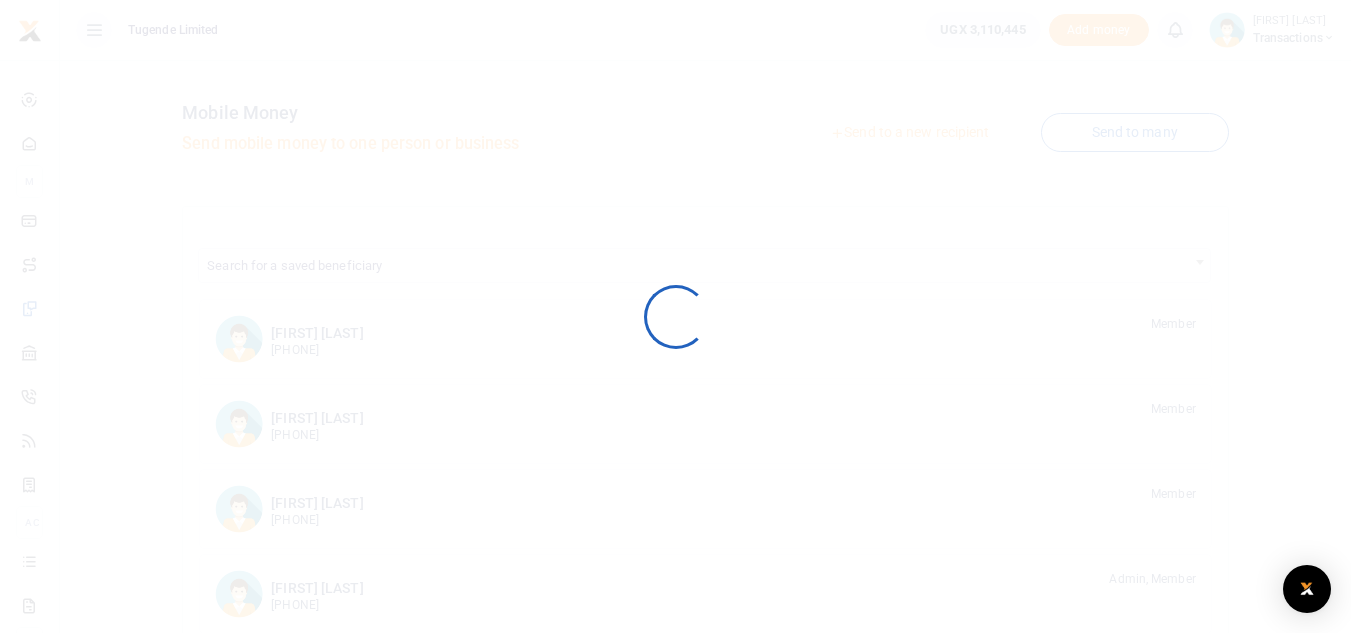 scroll, scrollTop: 0, scrollLeft: 0, axis: both 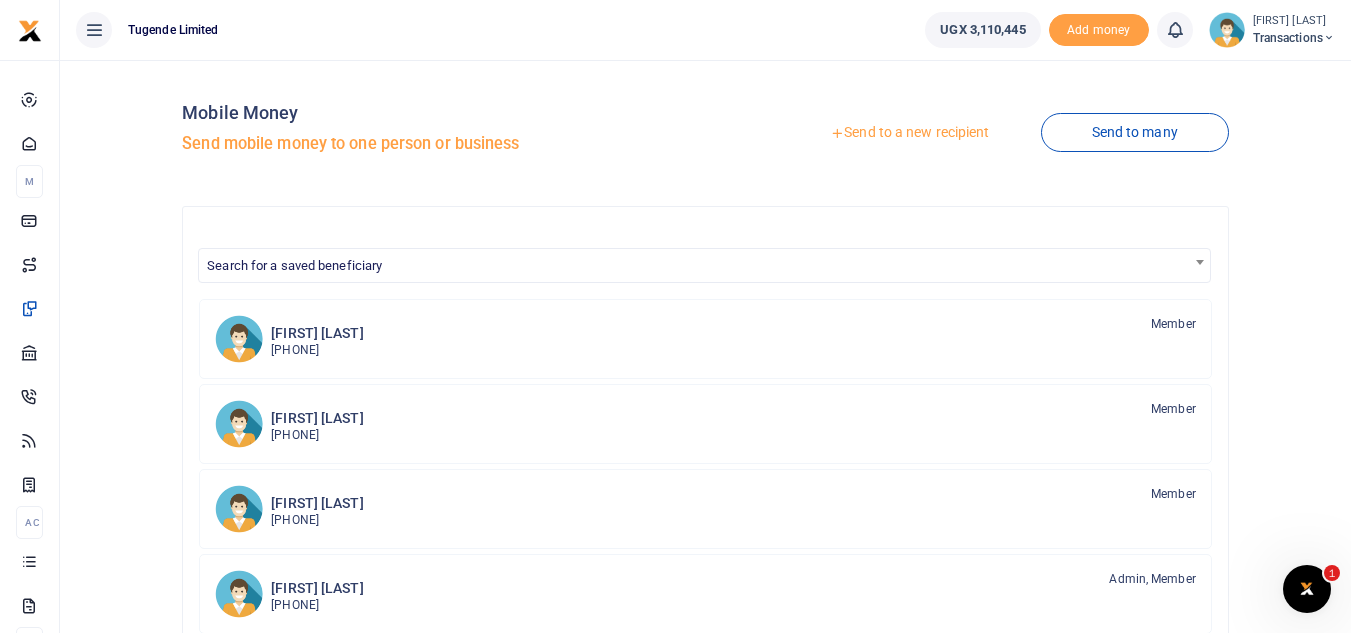 click on "Send to a new recipient" at bounding box center [909, 133] 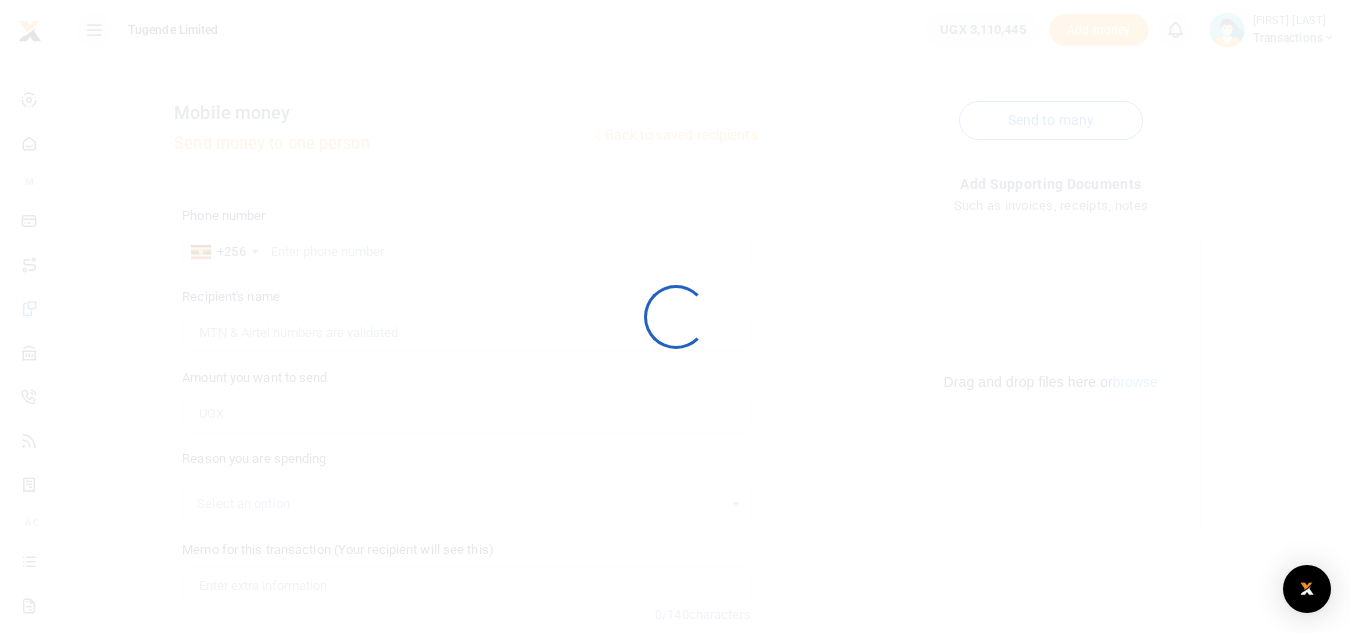 scroll, scrollTop: 0, scrollLeft: 0, axis: both 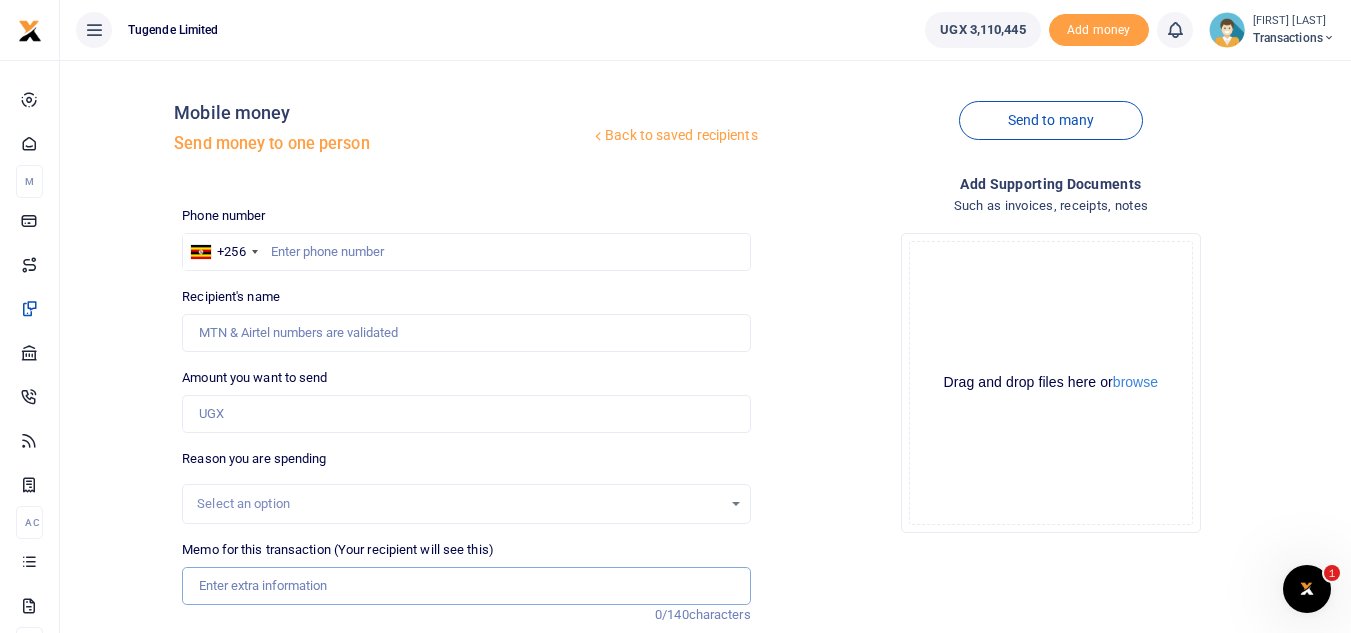 click on "Memo for this transaction (Your recipient will see this)" at bounding box center (466, 586) 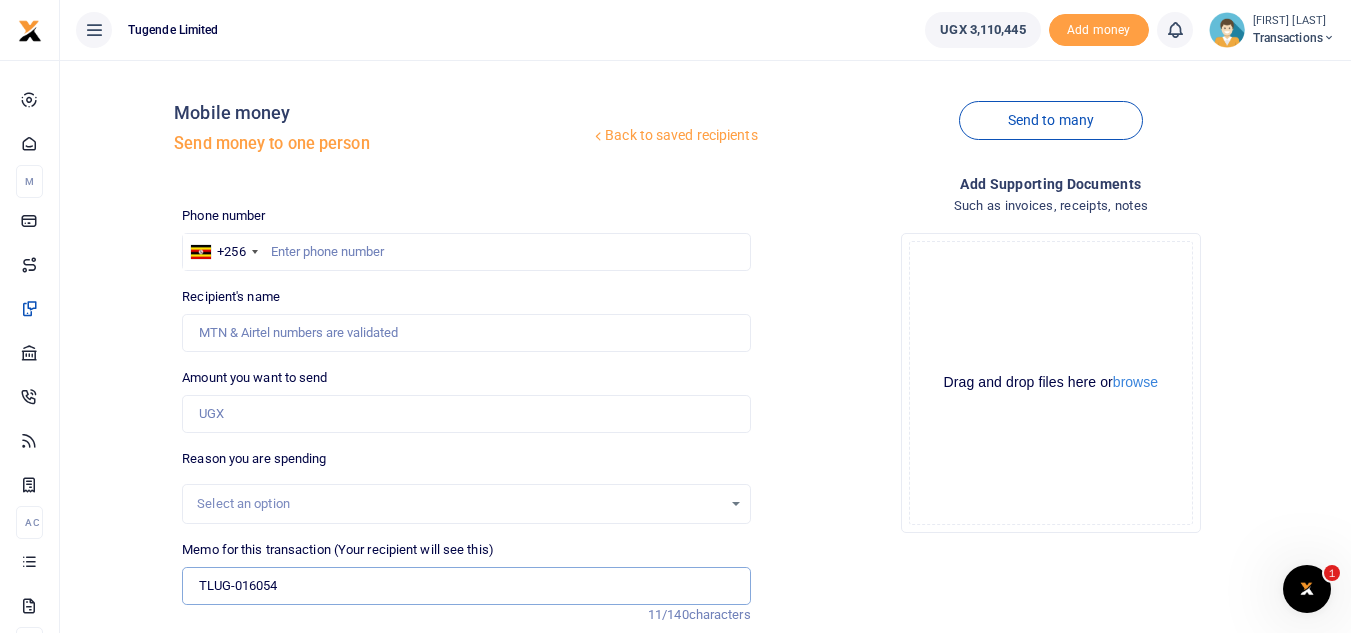 type on "TLUG-016054" 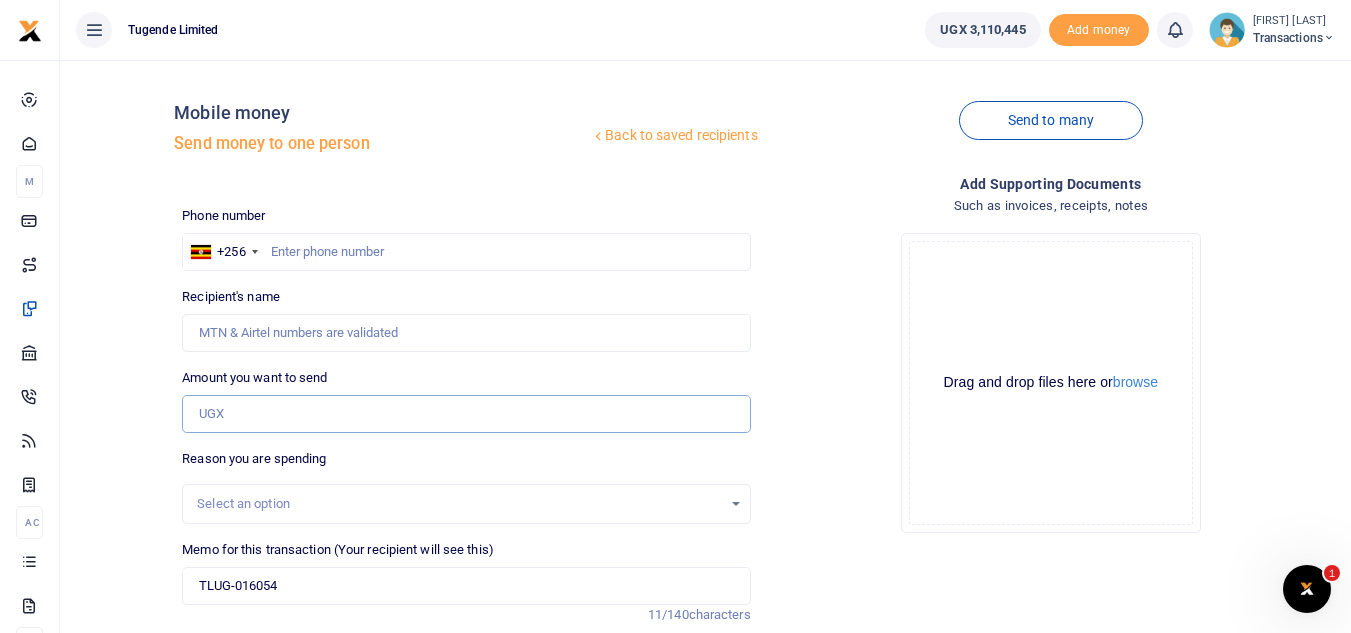 click on "Amount you want to send" at bounding box center [466, 414] 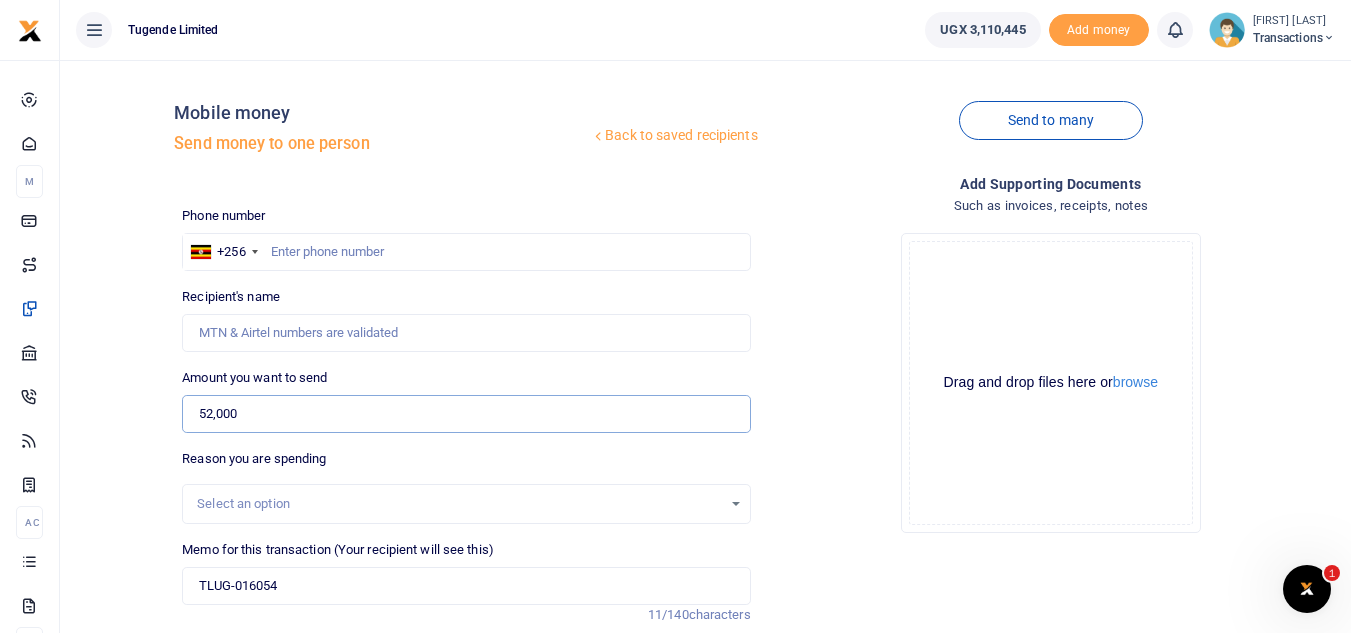 type on "52,000" 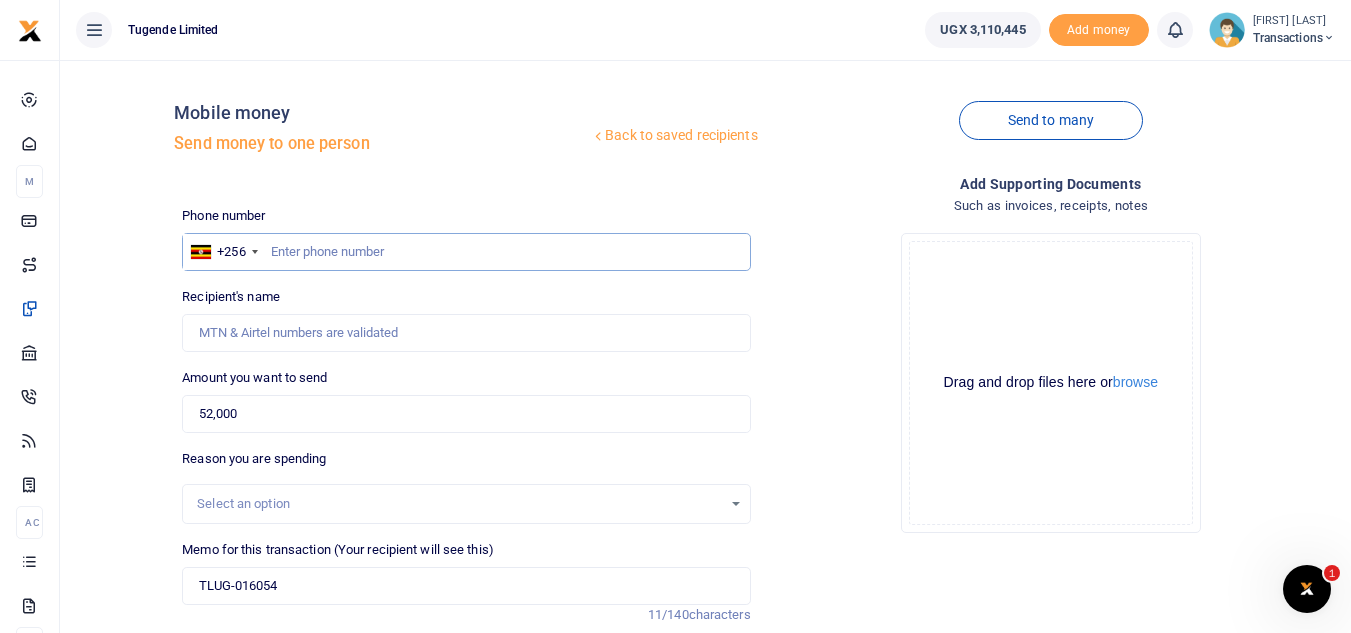 click at bounding box center [466, 252] 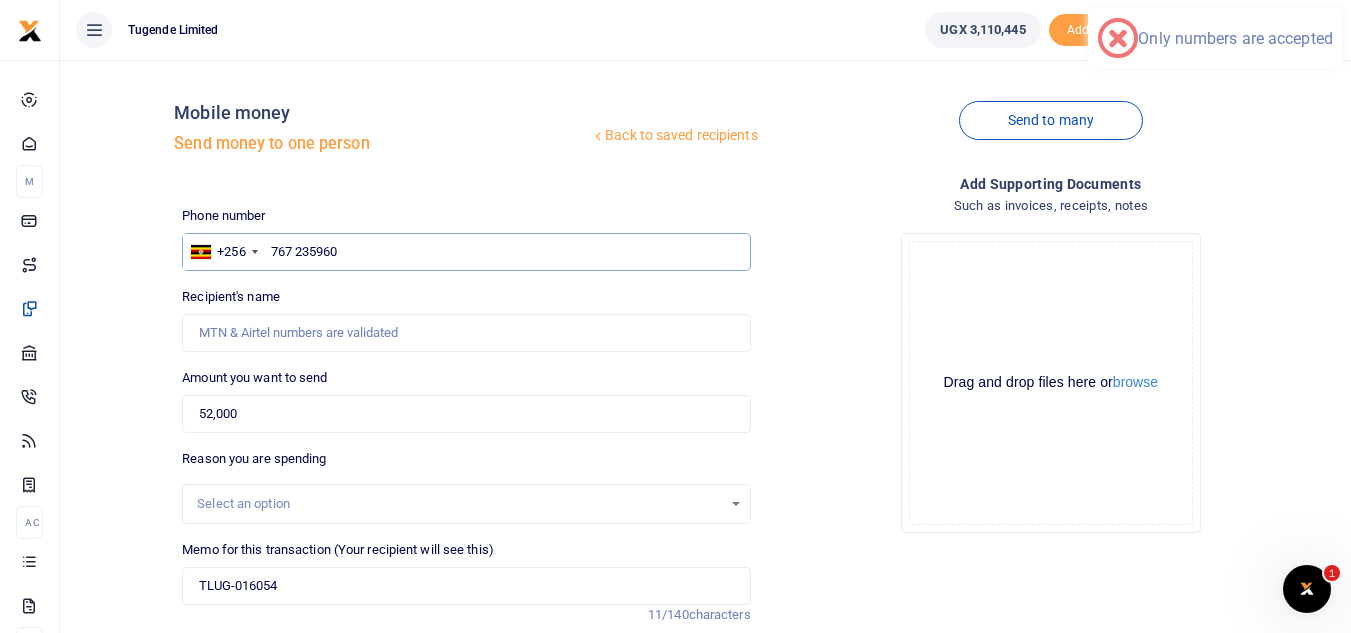 click on "767 235960" at bounding box center [466, 252] 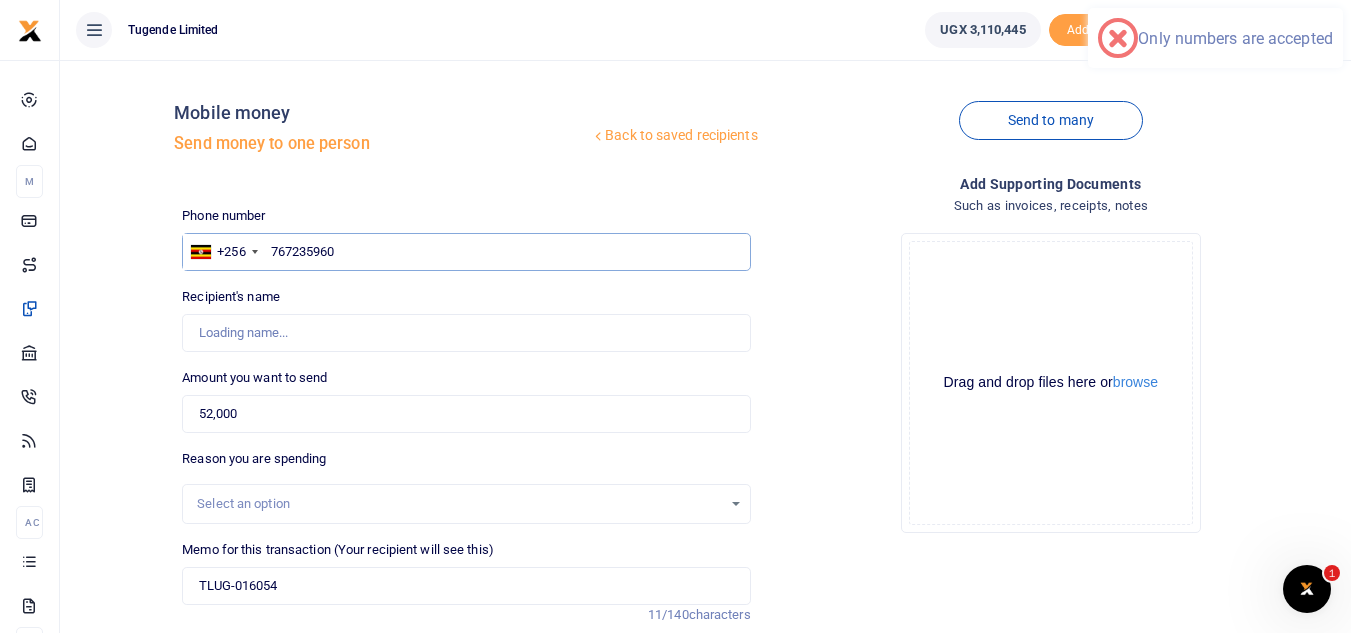 type on "767235960" 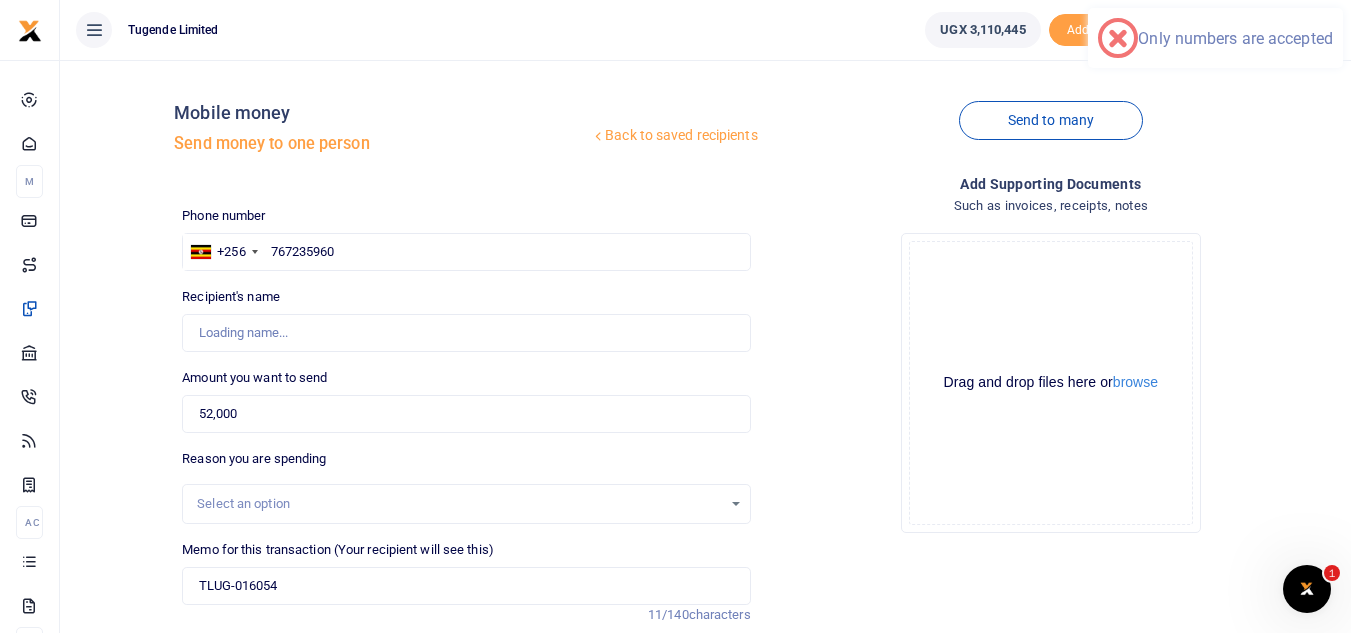 type on "Wilber Twesigye" 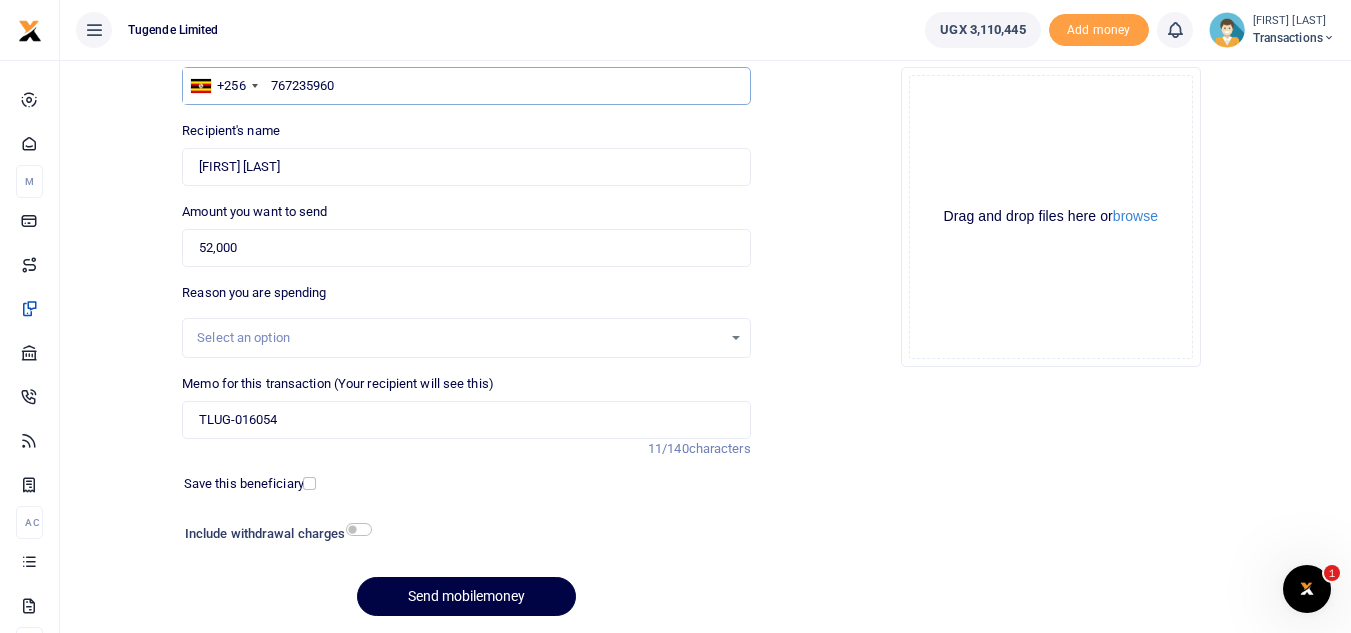 scroll, scrollTop: 167, scrollLeft: 0, axis: vertical 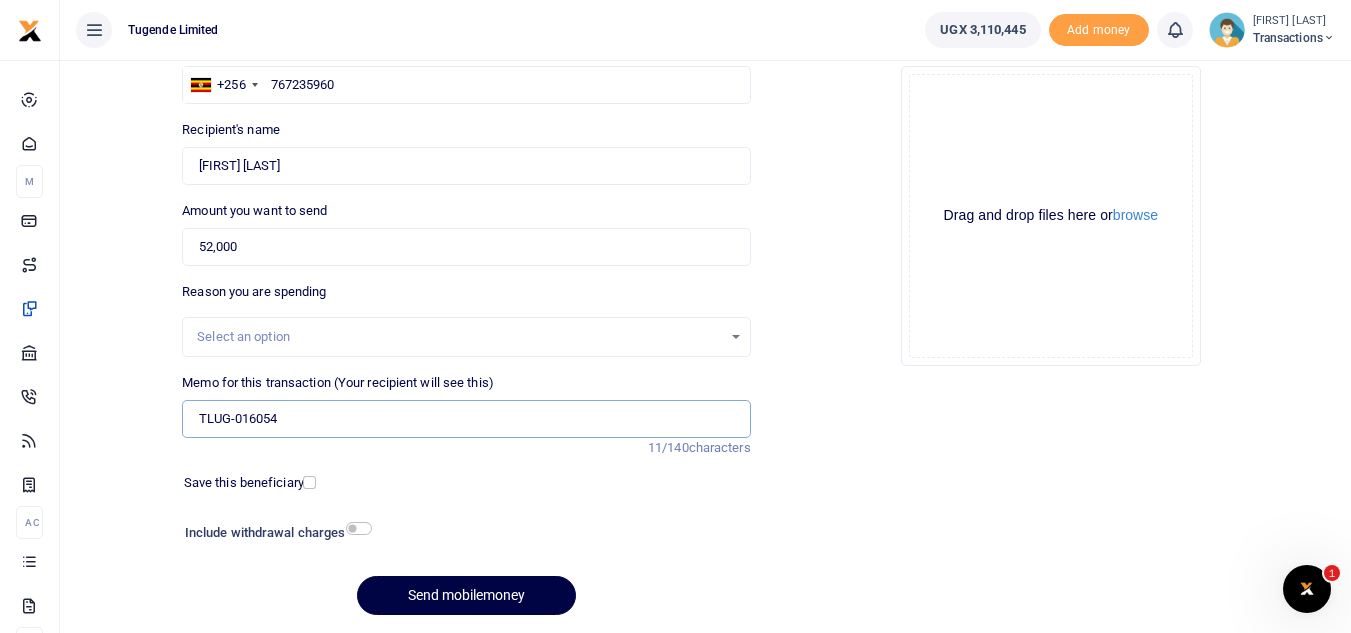 click on "TLUG-016054" at bounding box center (466, 419) 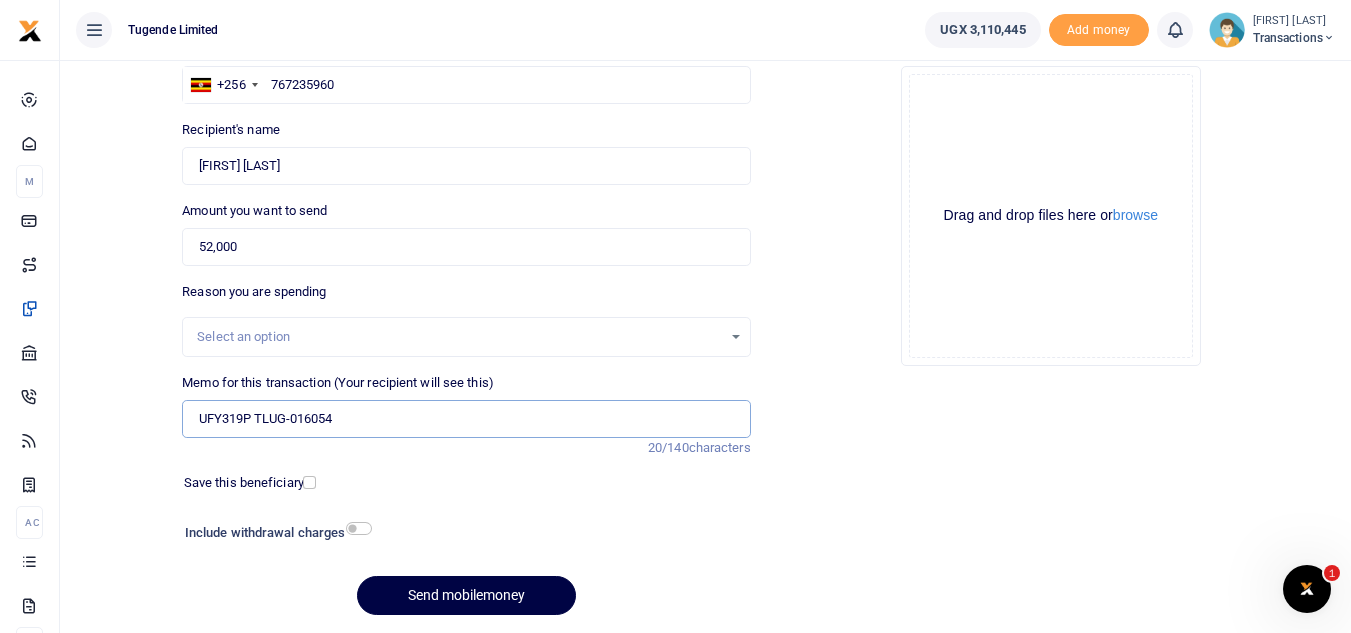 click on "UFY319P TLUG-016054" at bounding box center (466, 419) 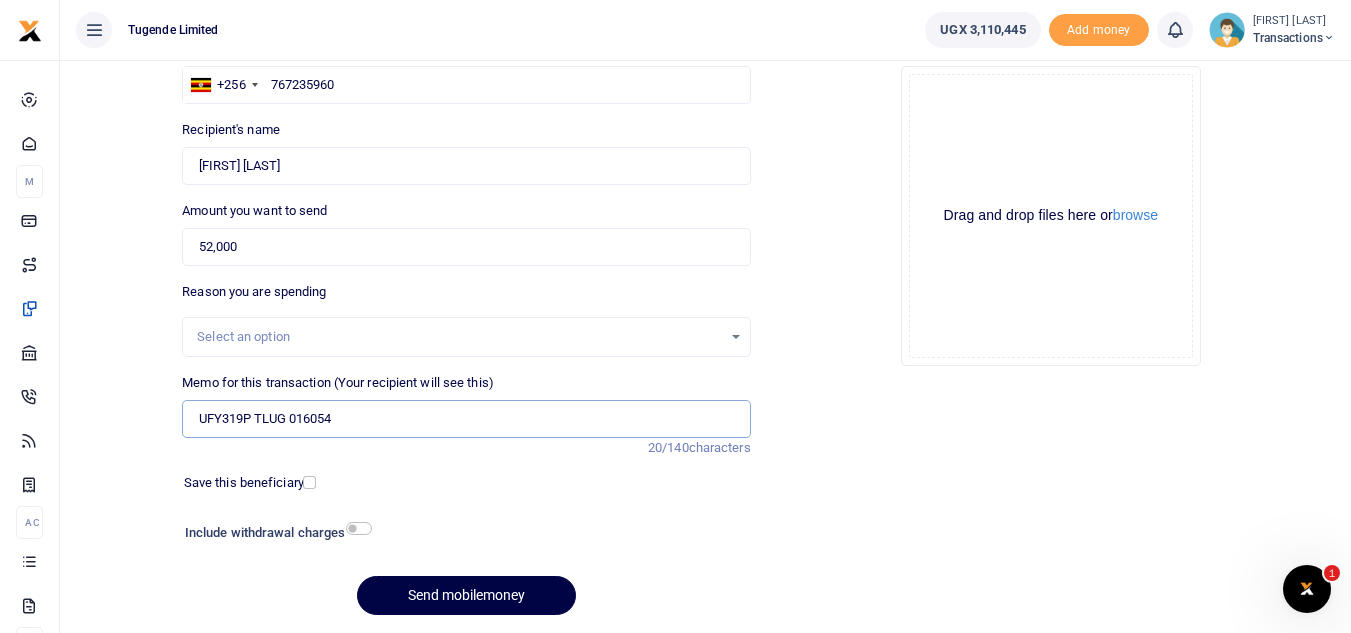 type on "UFY319P TLUG 016054" 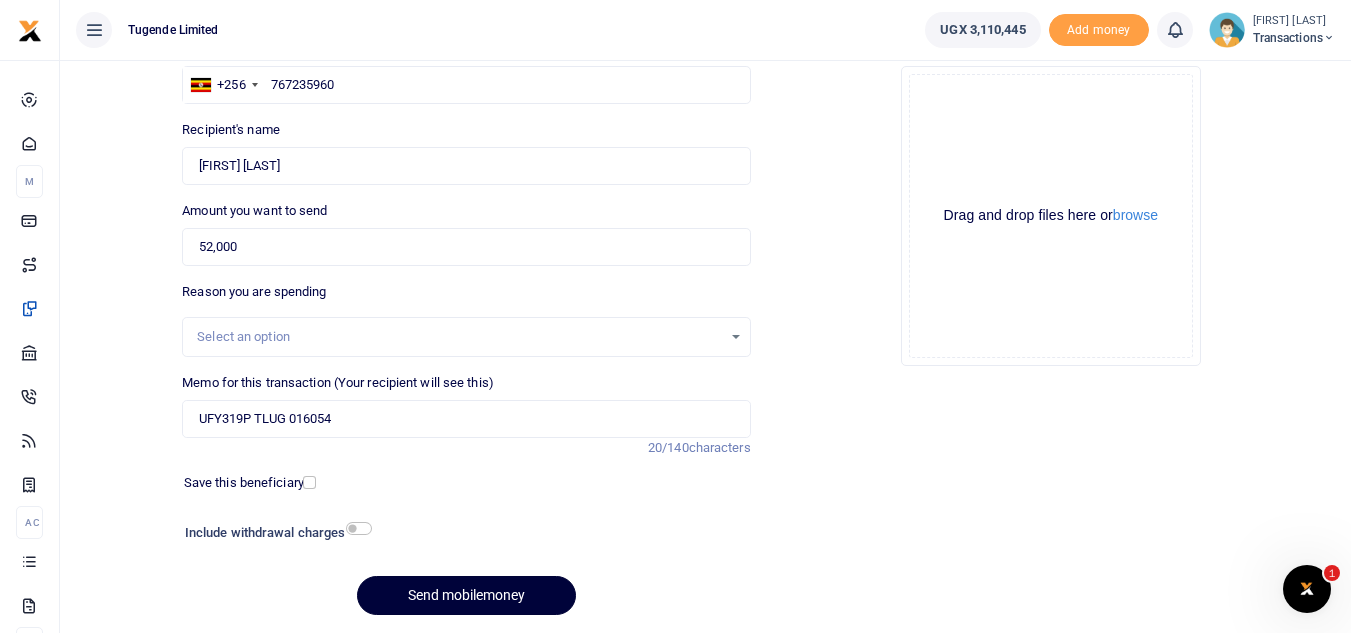 click on "Send mobilemoney" at bounding box center [466, 595] 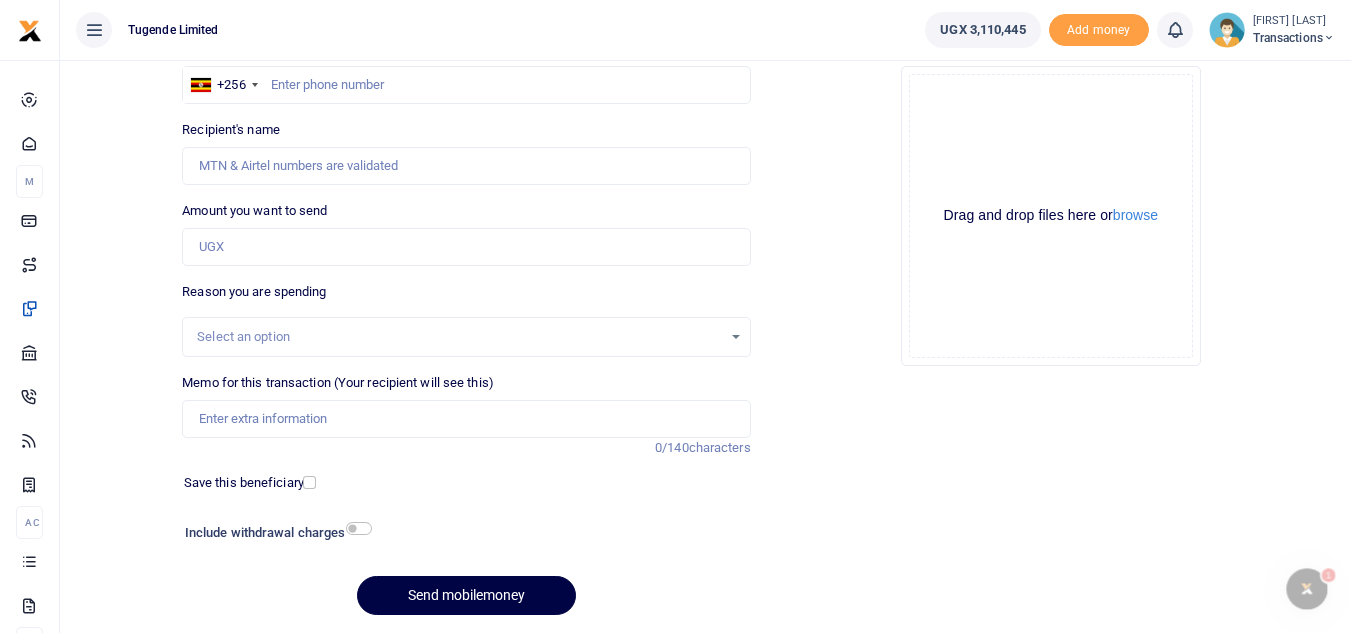 scroll, scrollTop: 167, scrollLeft: 0, axis: vertical 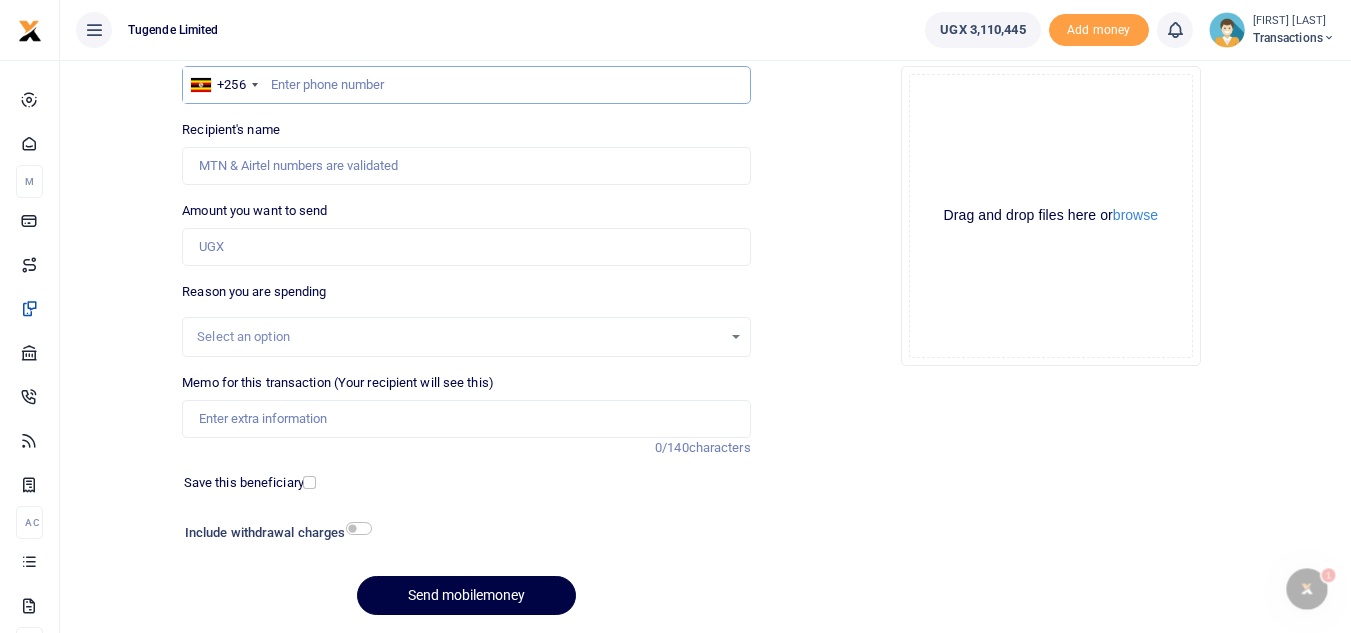 click at bounding box center (466, 85) 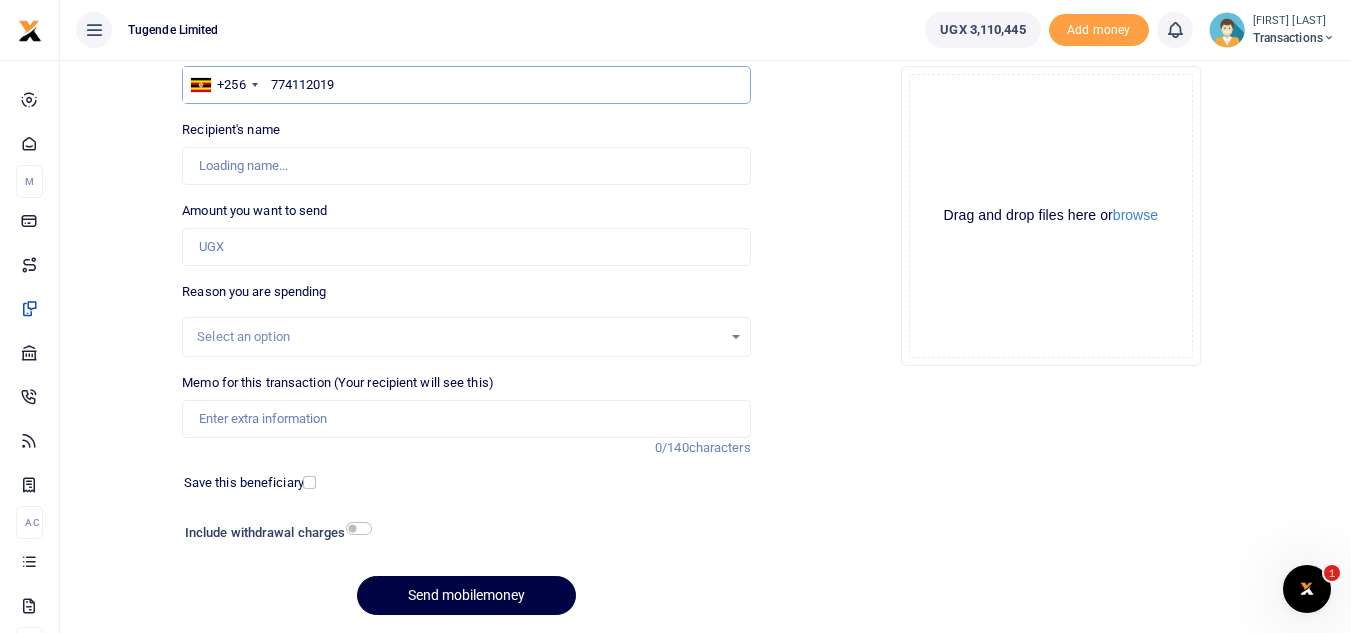 type on "774112019" 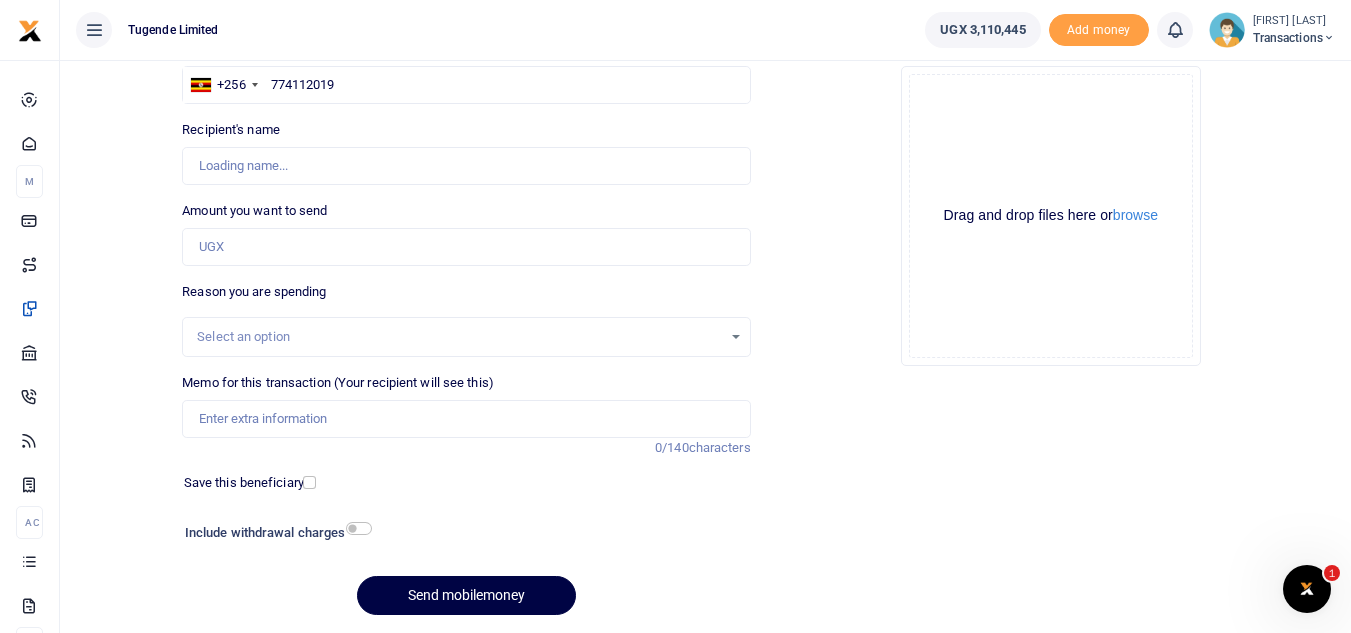 type on "Mary Kyakuwa" 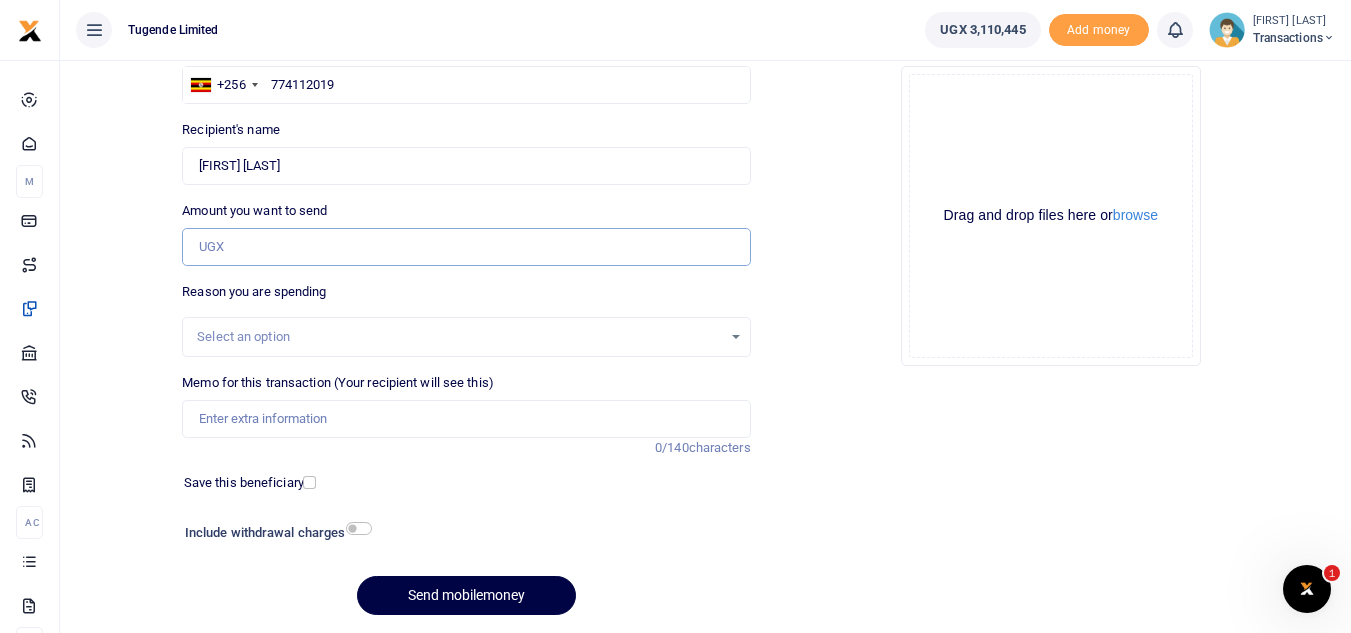 click on "Amount you want to send" at bounding box center [466, 247] 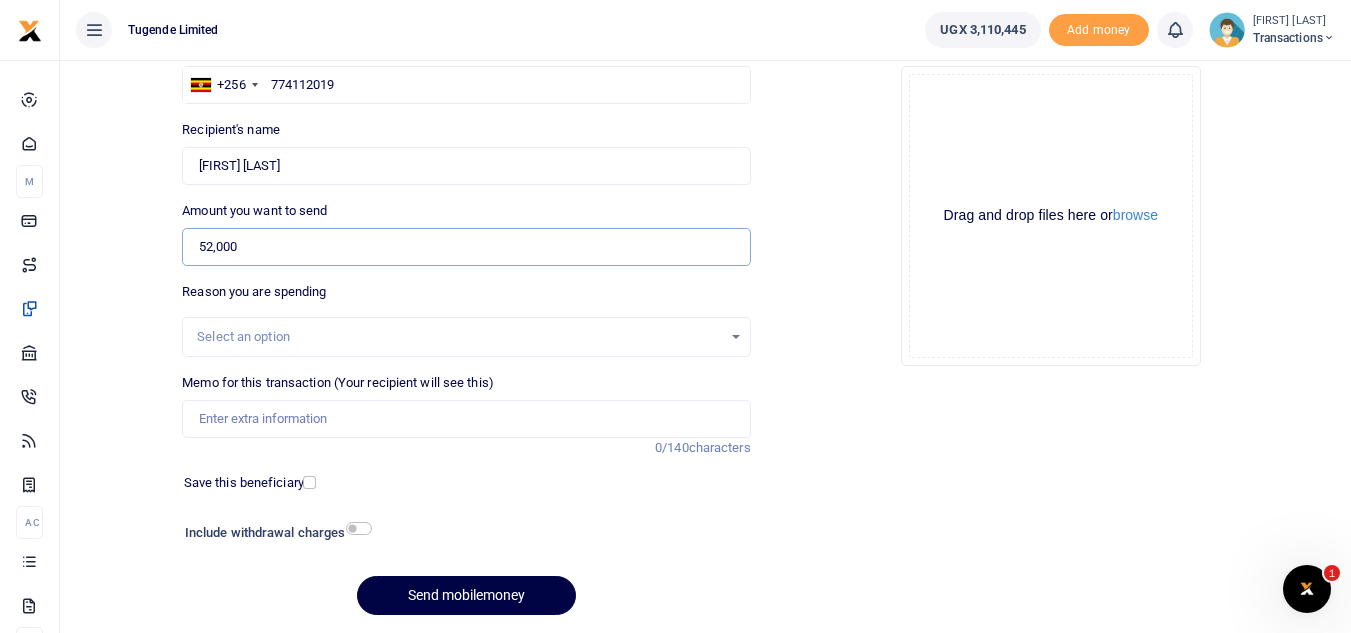type on "52,000" 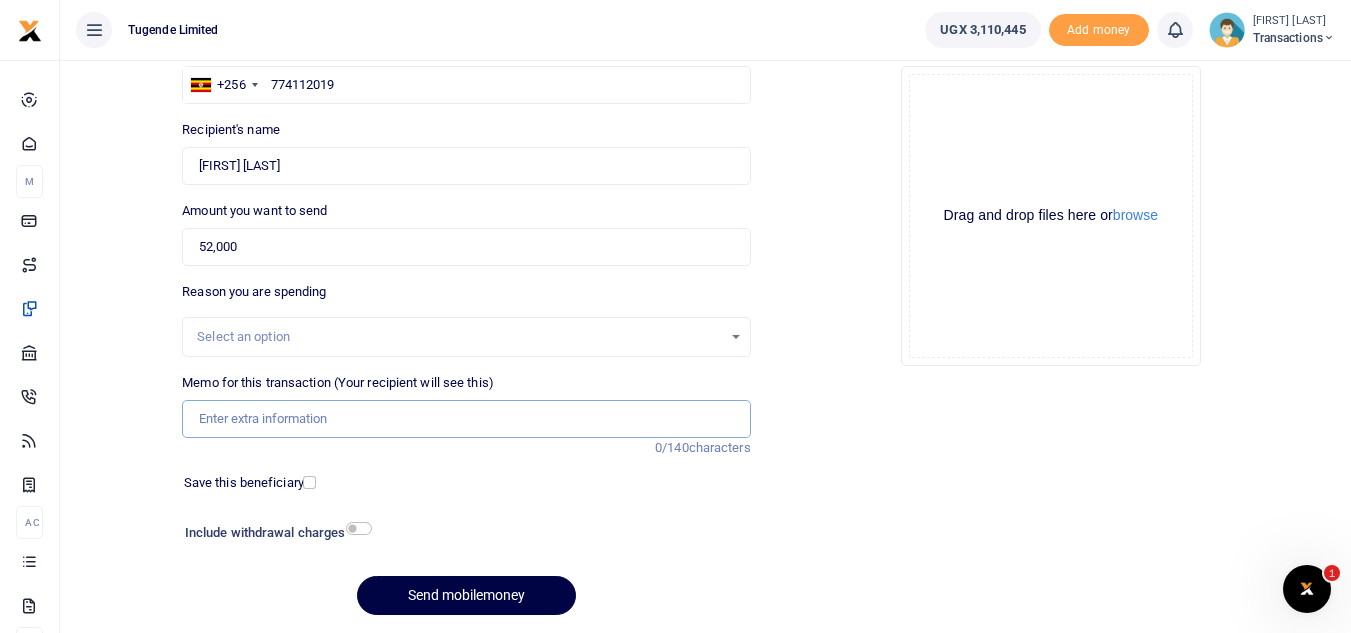 click on "Memo for this transaction (Your recipient will see this)" at bounding box center (466, 419) 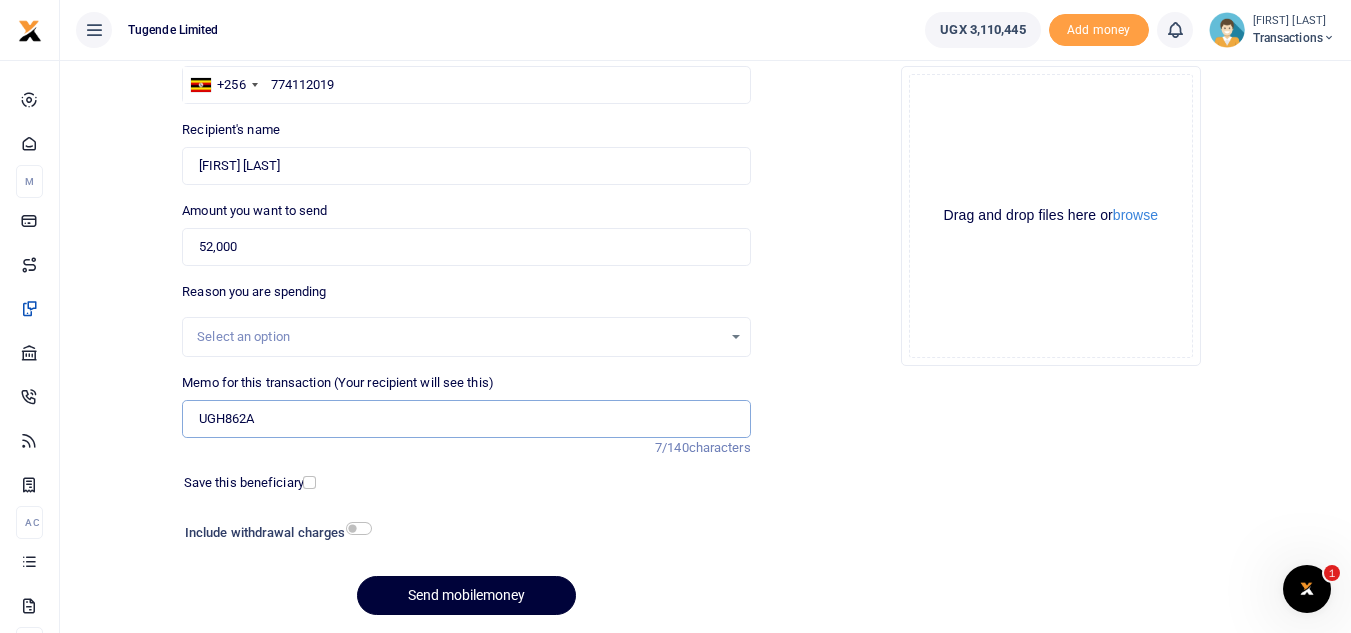type on "UGH862A" 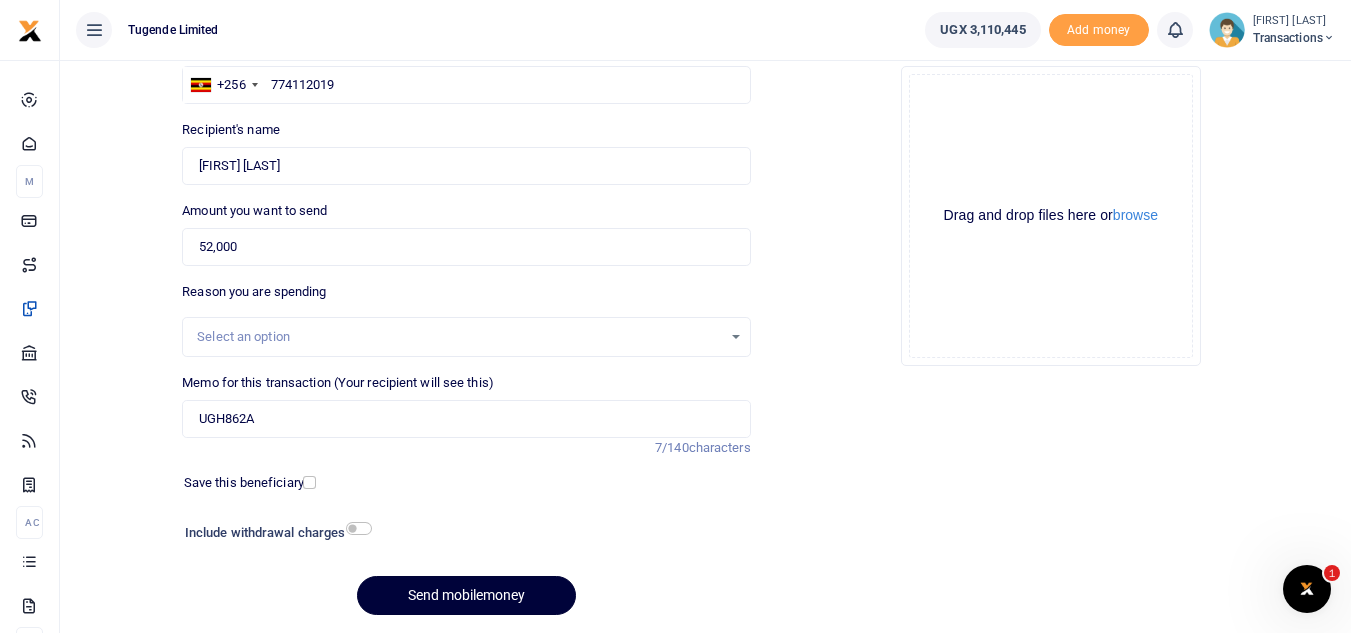 click on "Send mobilemoney" at bounding box center [466, 595] 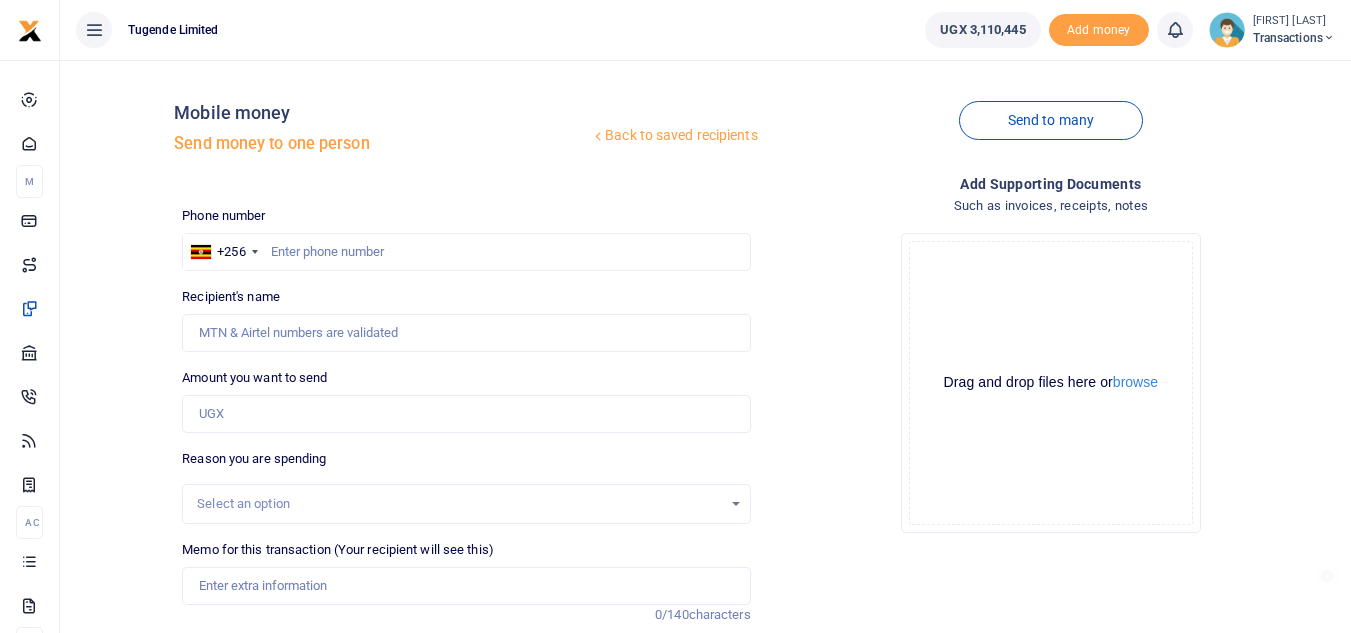 scroll, scrollTop: 167, scrollLeft: 0, axis: vertical 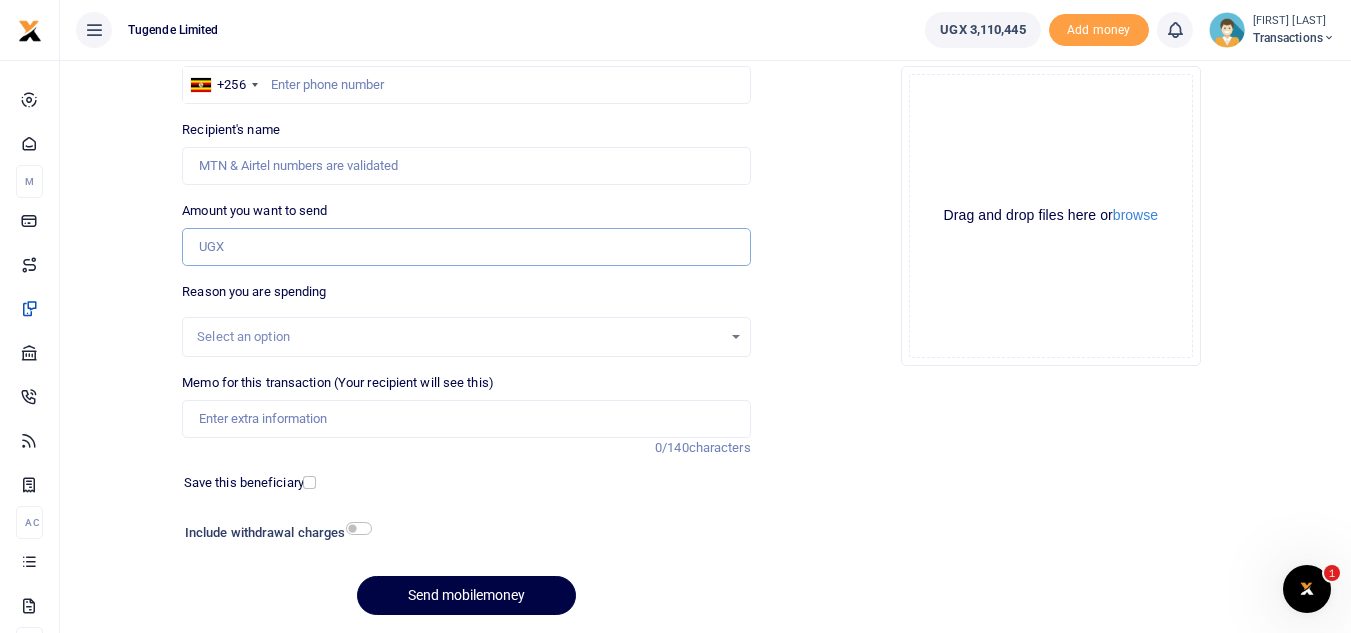 click on "Amount you want to send" at bounding box center (466, 247) 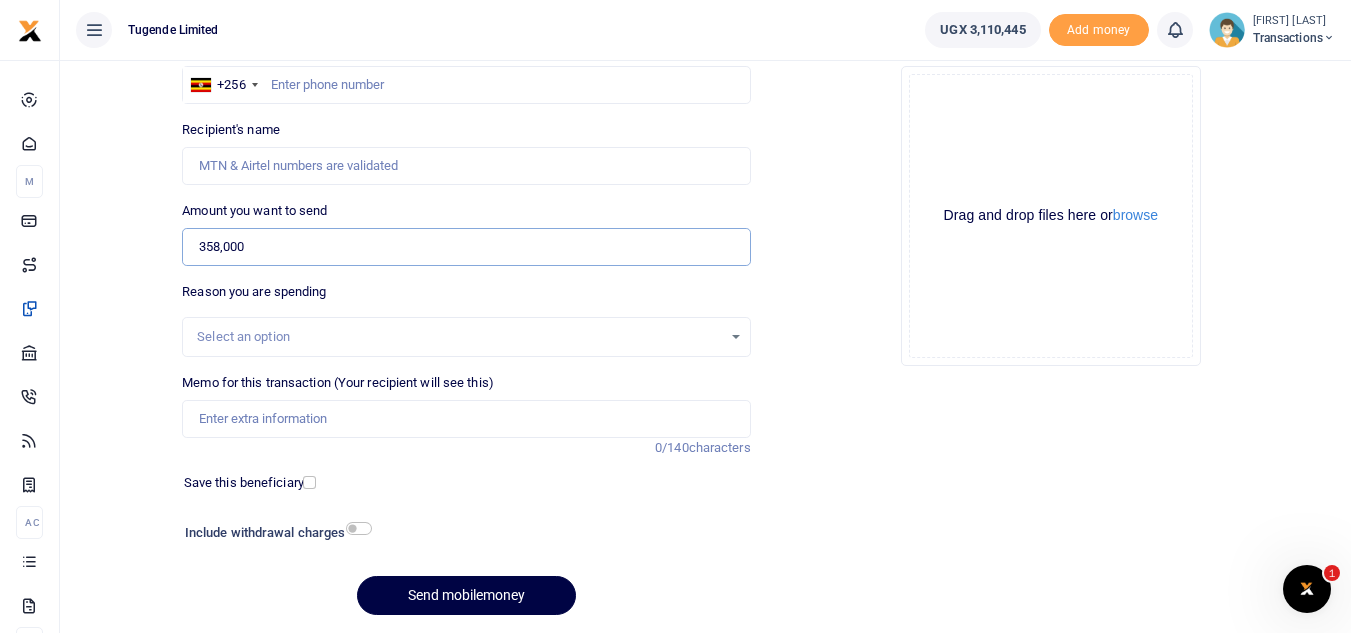 type on "358,000" 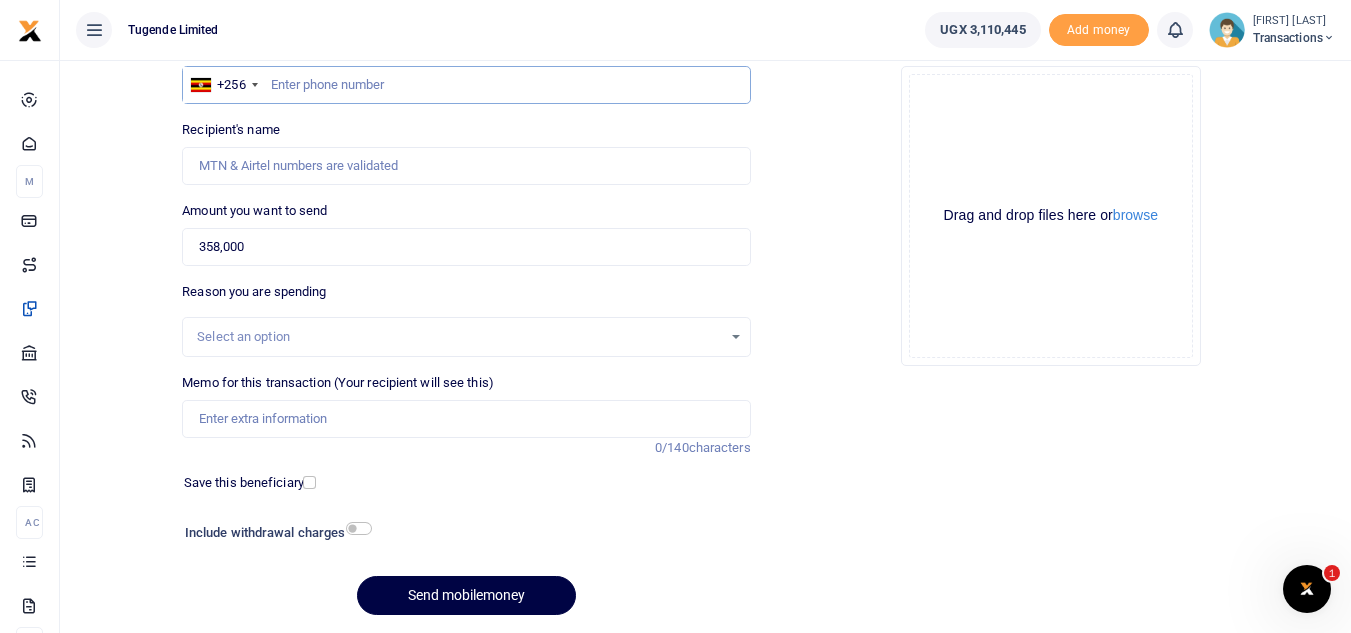 click at bounding box center [466, 85] 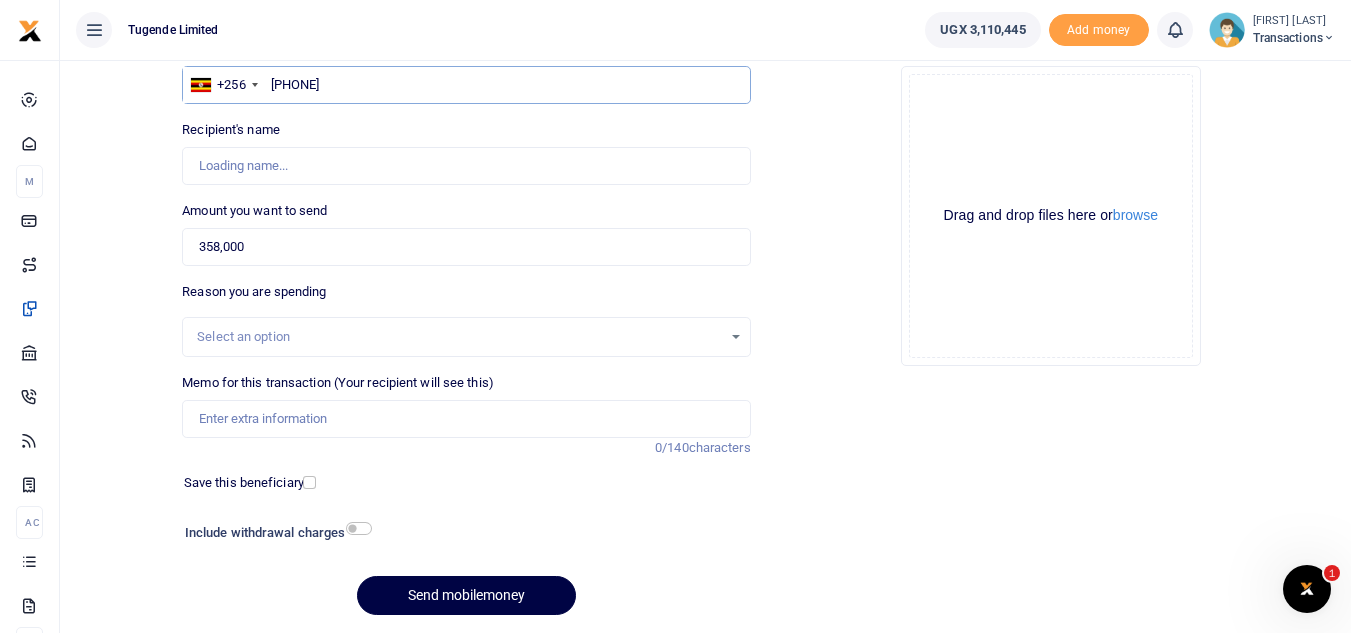 type on "Brian Muhindo" 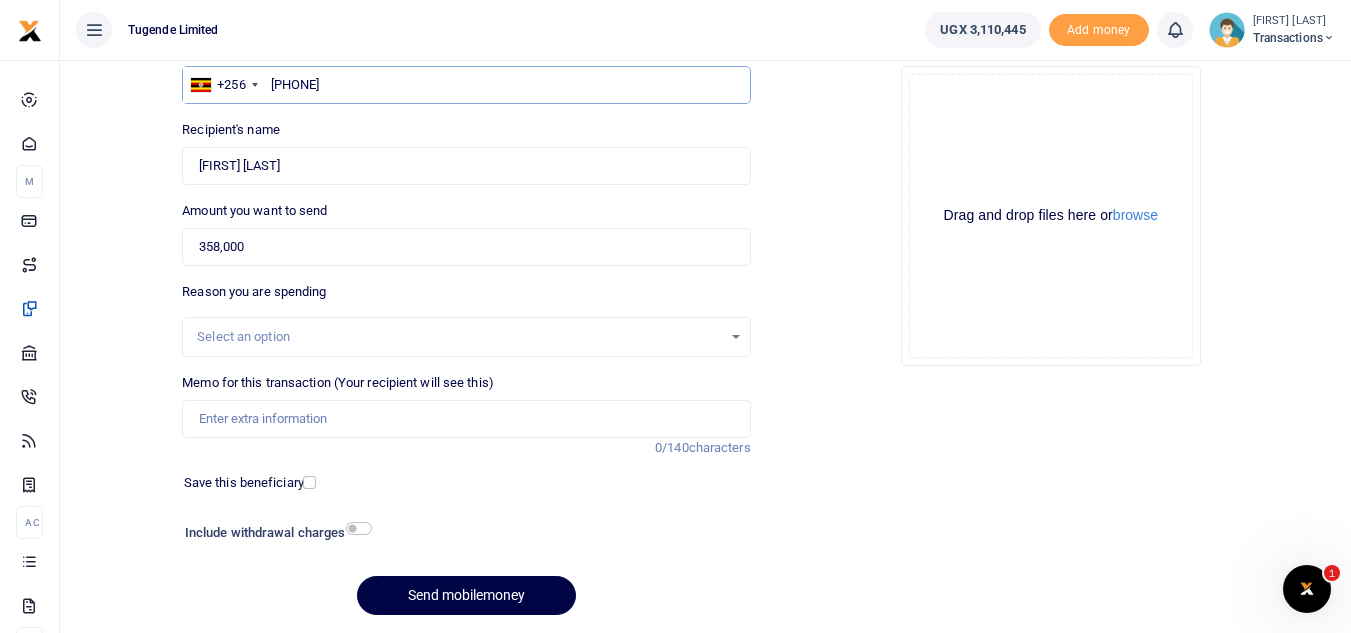 type on "773596170" 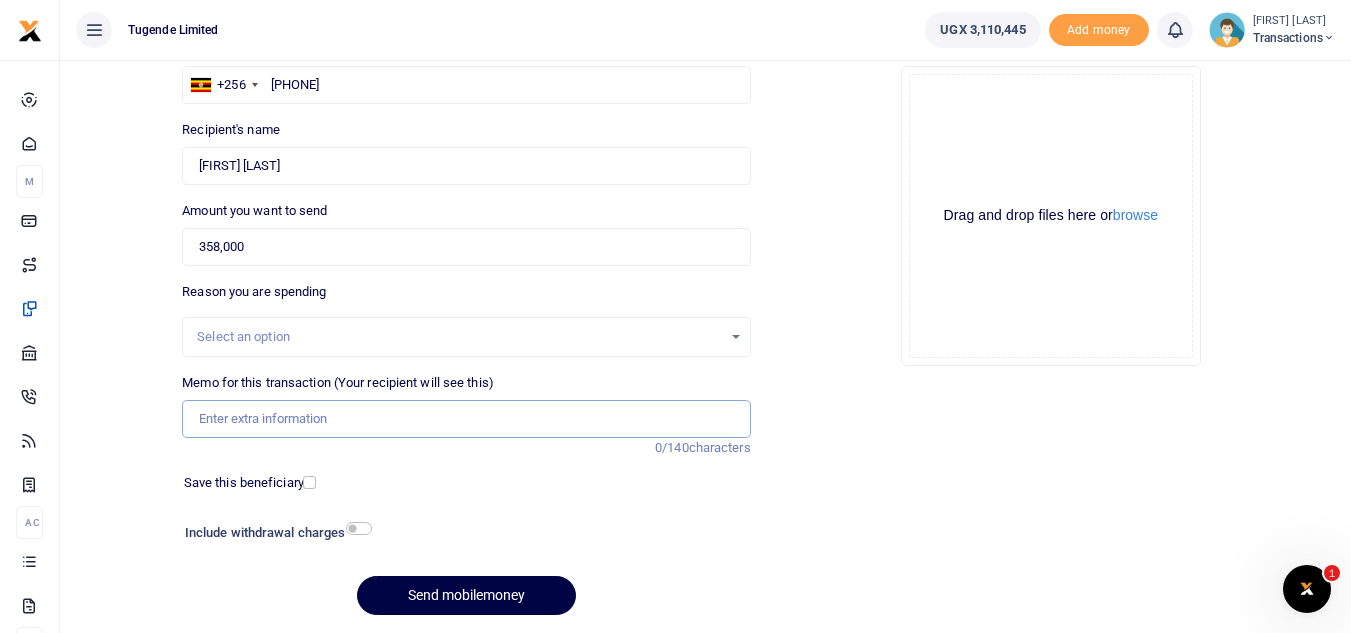 click on "Memo for this transaction (Your recipient will see this)" at bounding box center (466, 419) 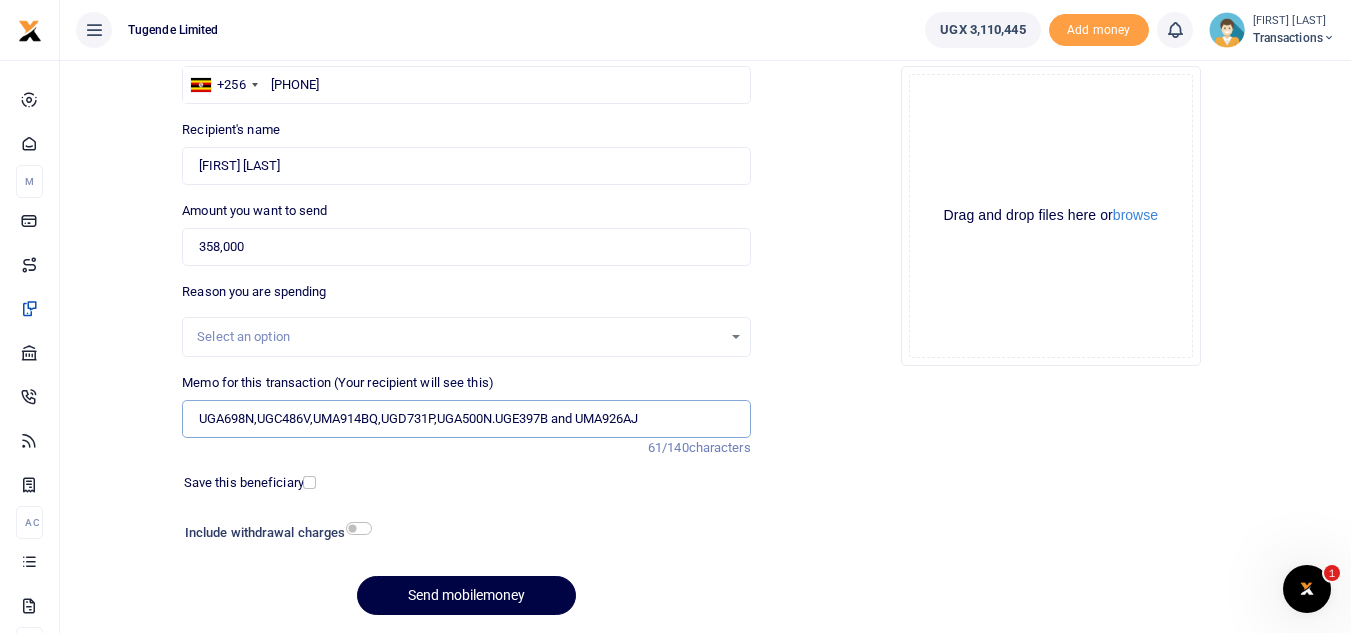 click on "UGA698N,UGC486V,UMA914BQ,UGD731P,UGA500N.UGE397B and UMA926AJ" at bounding box center [466, 419] 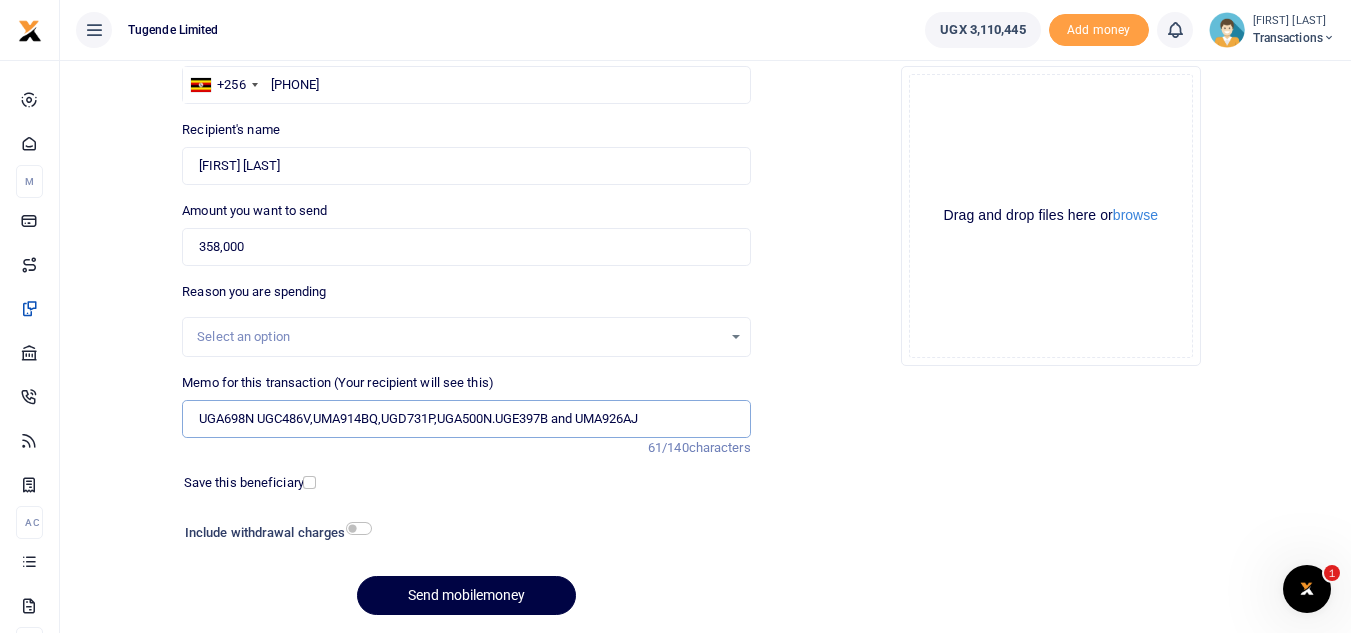click on "UGA698N UGC486V,UMA914BQ,UGD731P,UGA500N.UGE397B and UMA926AJ" at bounding box center (466, 419) 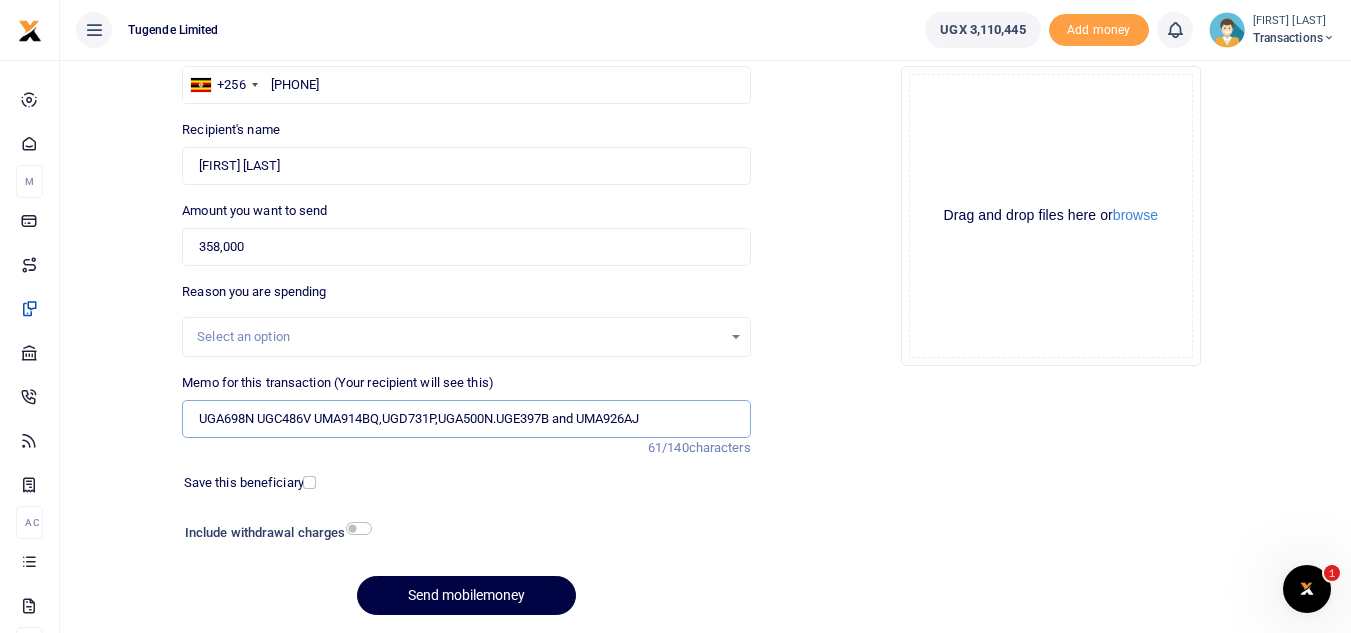 click on "UGA698N UGC486V UMA914BQ,UGD731P,UGA500N.UGE397B and UMA926AJ" at bounding box center (466, 419) 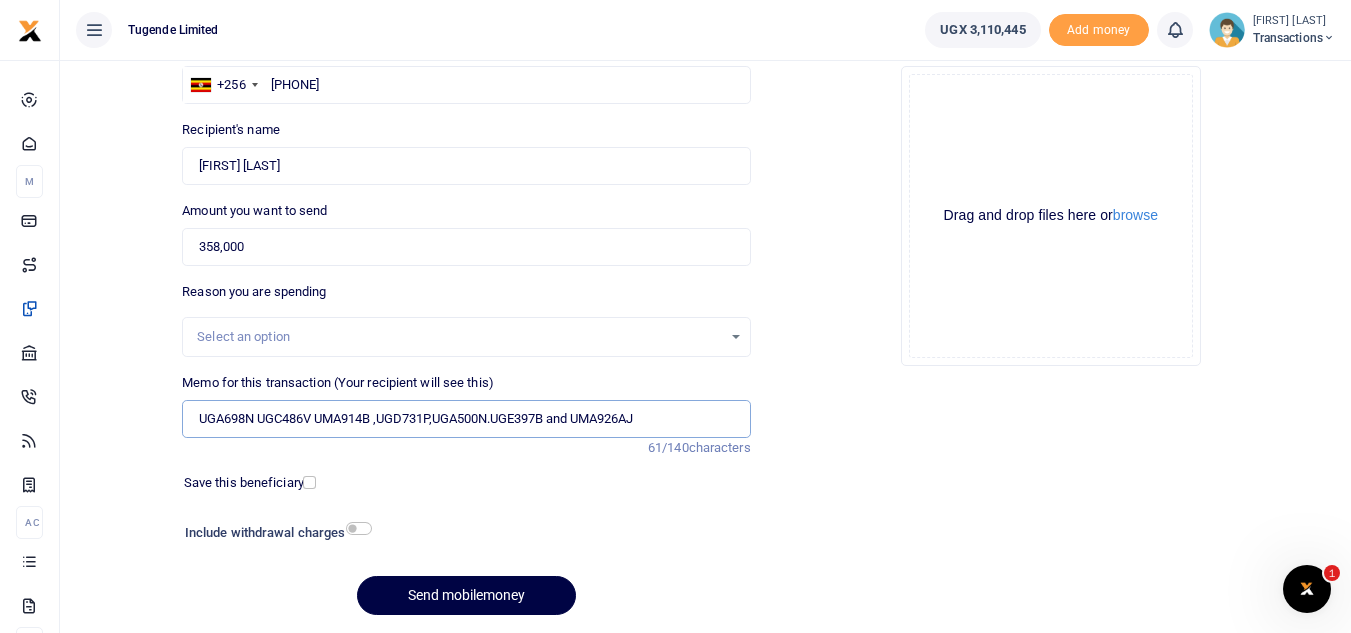 click on "UGA698N UGC486V UMA914B ,UGD731P,UGA500N.UGE397B and UMA926AJ" at bounding box center (466, 419) 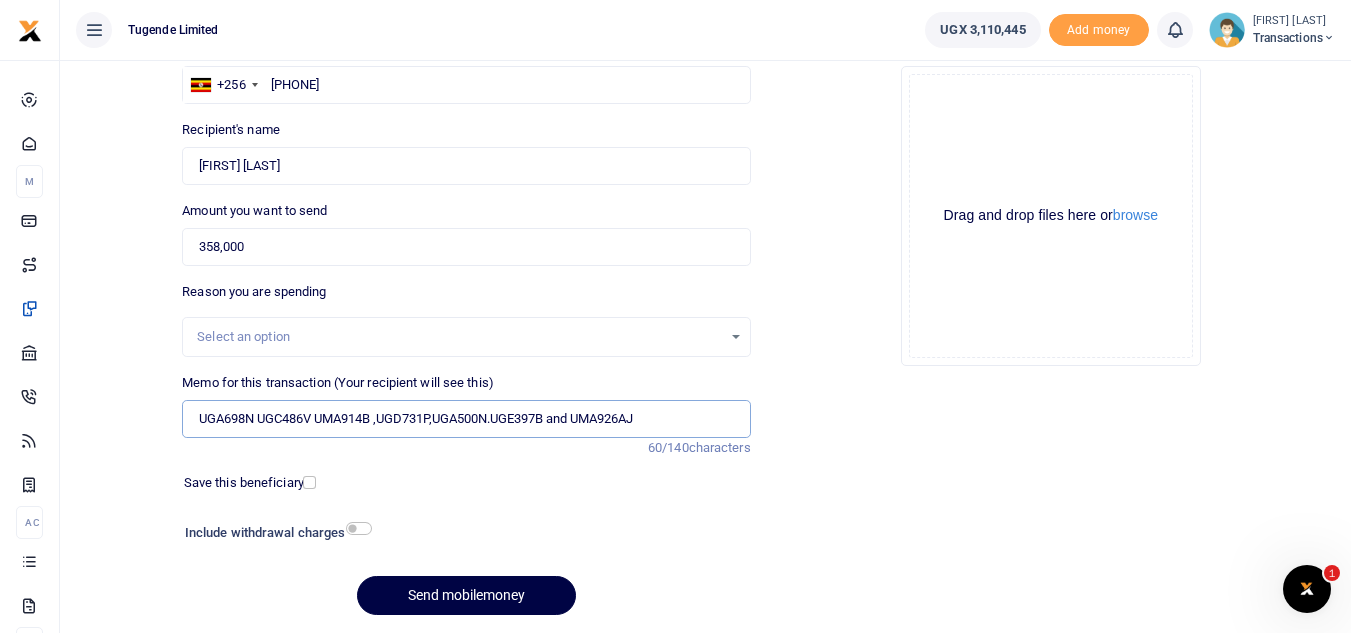 click on "UGA698N UGC486V UMA914B UGD731P,UGA500N.UGE397B and UMA926AJ" at bounding box center (466, 419) 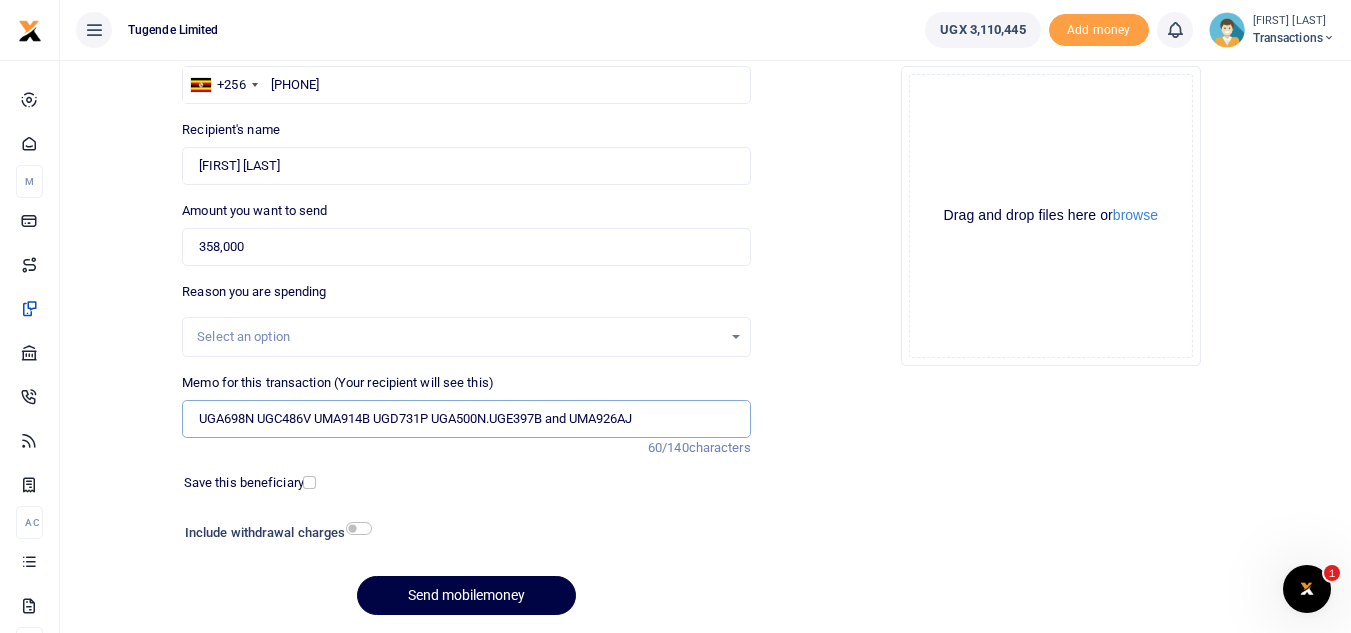click on "UGA698N UGC486V UMA914B UGD731P UGA500N.UGE397B and UMA926AJ" at bounding box center [466, 419] 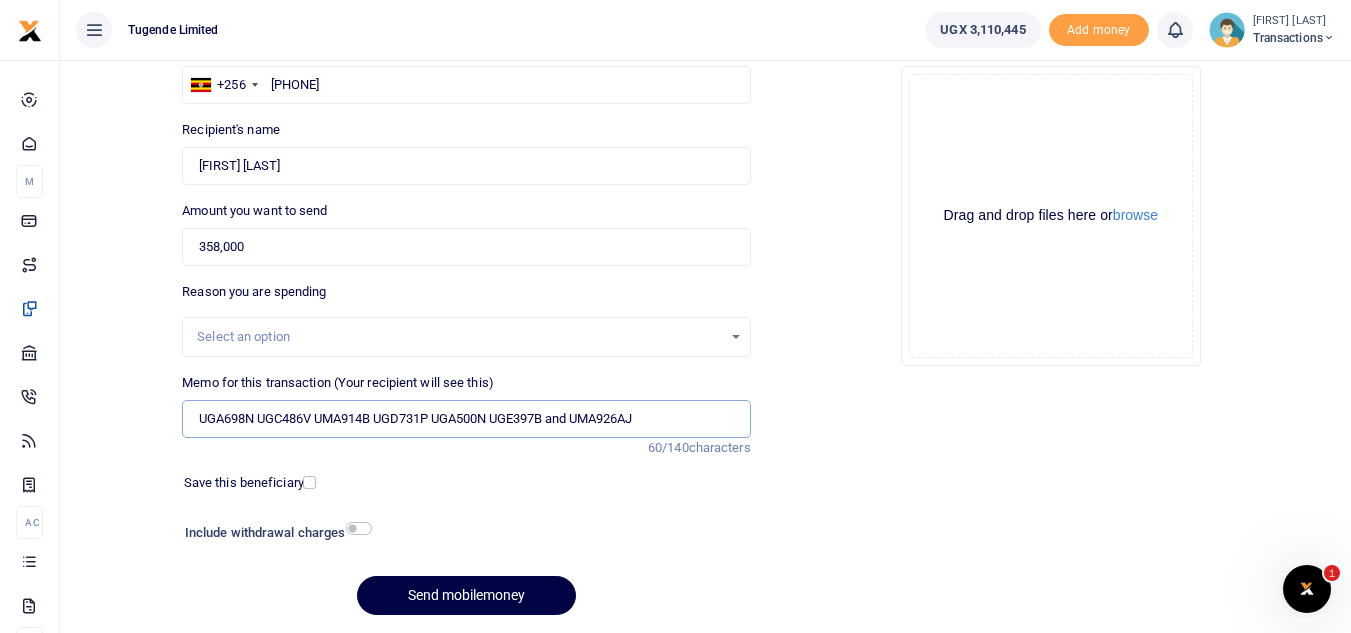 type on "UGA698N UGC486V UMA914B UGD731P UGA500N UGE397B and UMA926AJ" 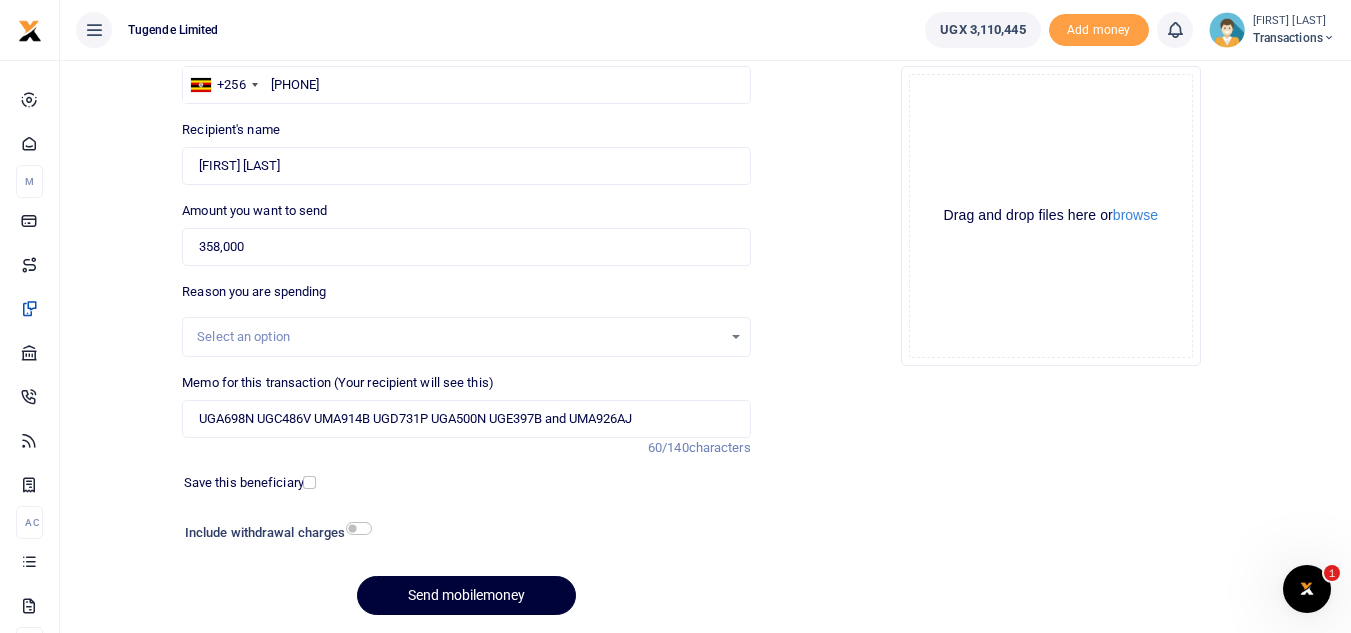 click on "Send mobilemoney" at bounding box center [466, 595] 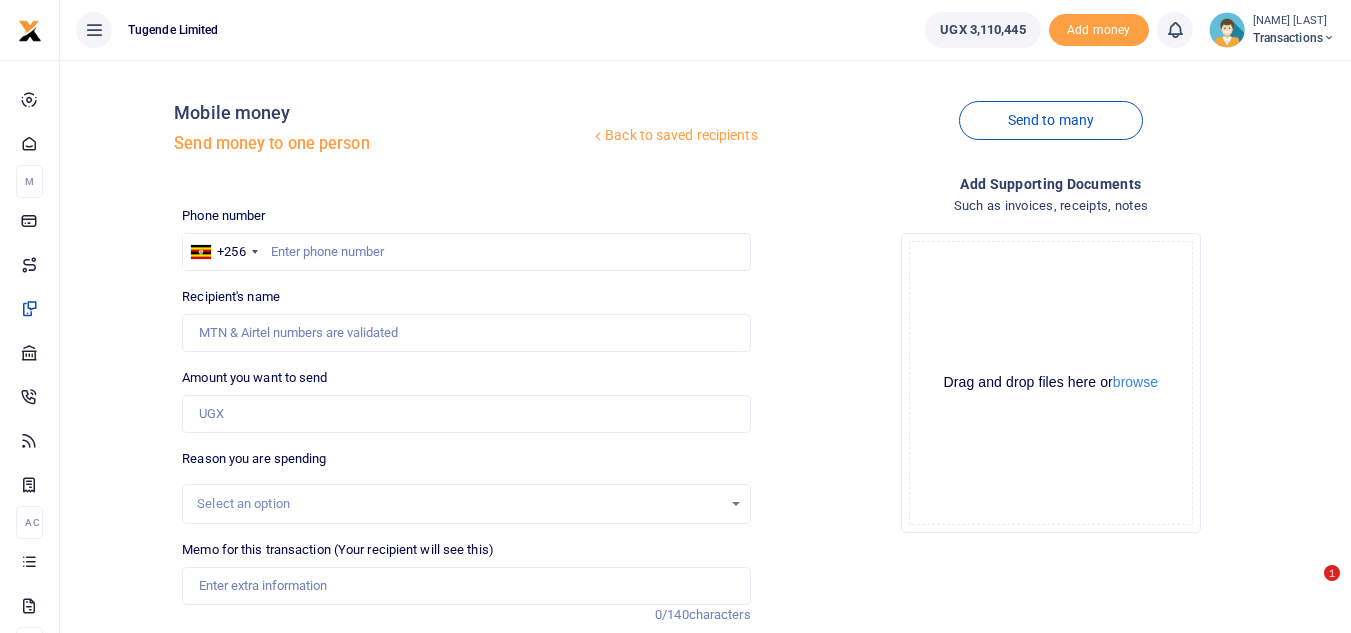 scroll, scrollTop: 167, scrollLeft: 0, axis: vertical 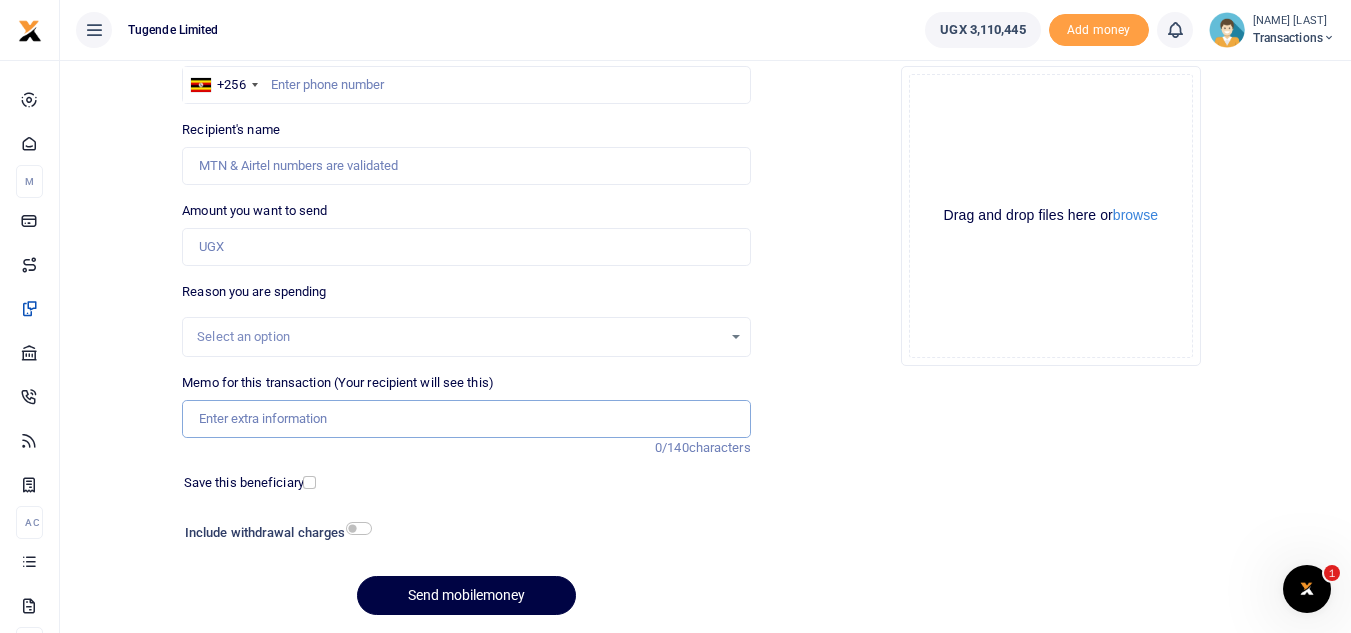 click on "Memo for this transaction (Your recipient will see this)" at bounding box center [466, 419] 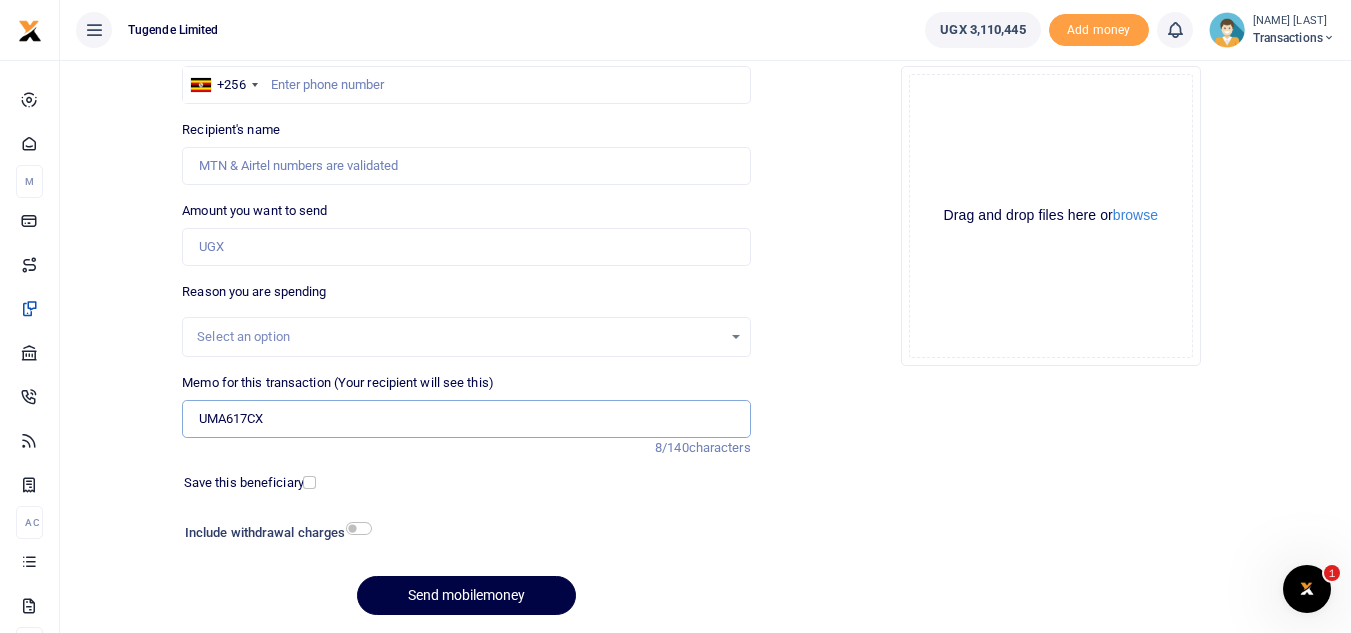 paste on "[PHONE]" 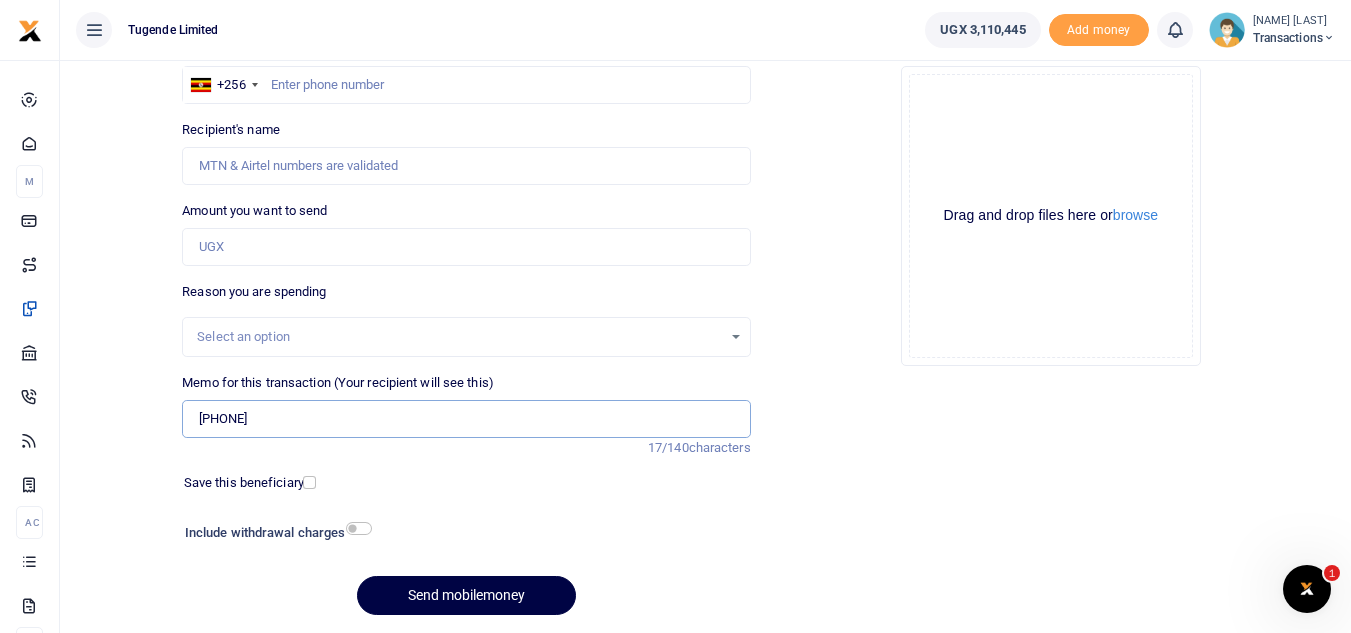 drag, startPoint x: 356, startPoint y: 432, endPoint x: 264, endPoint y: 416, distance: 93.38094 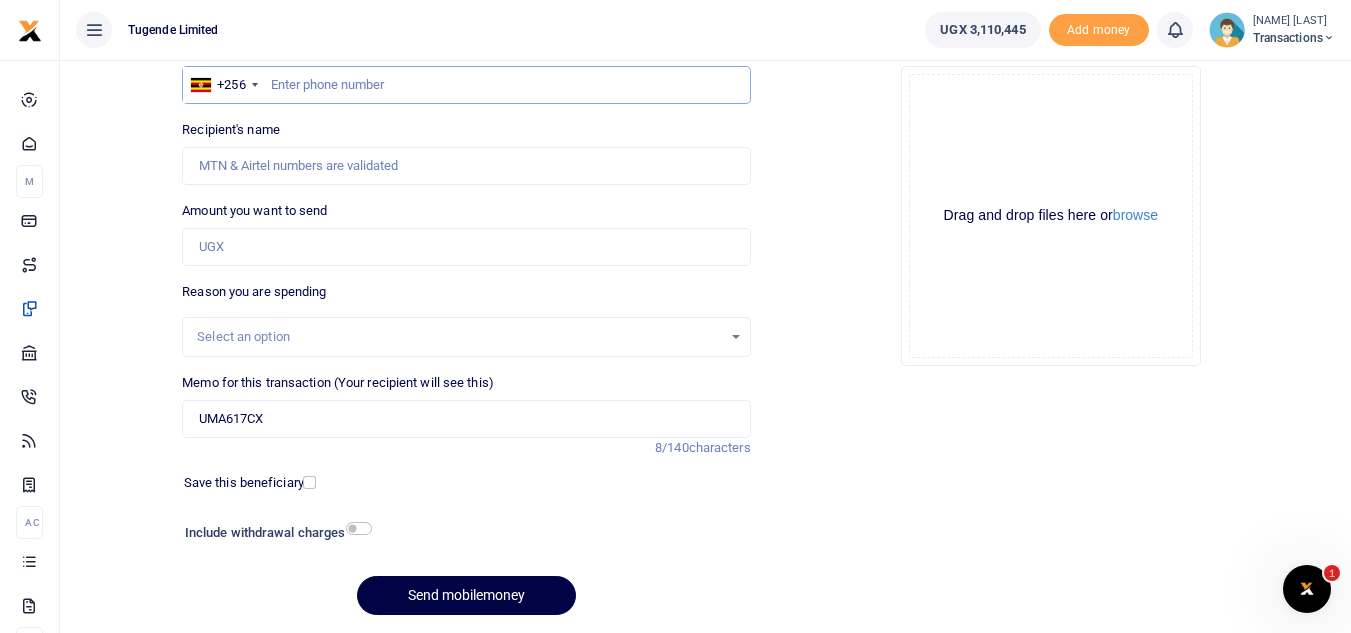 click at bounding box center [466, 85] 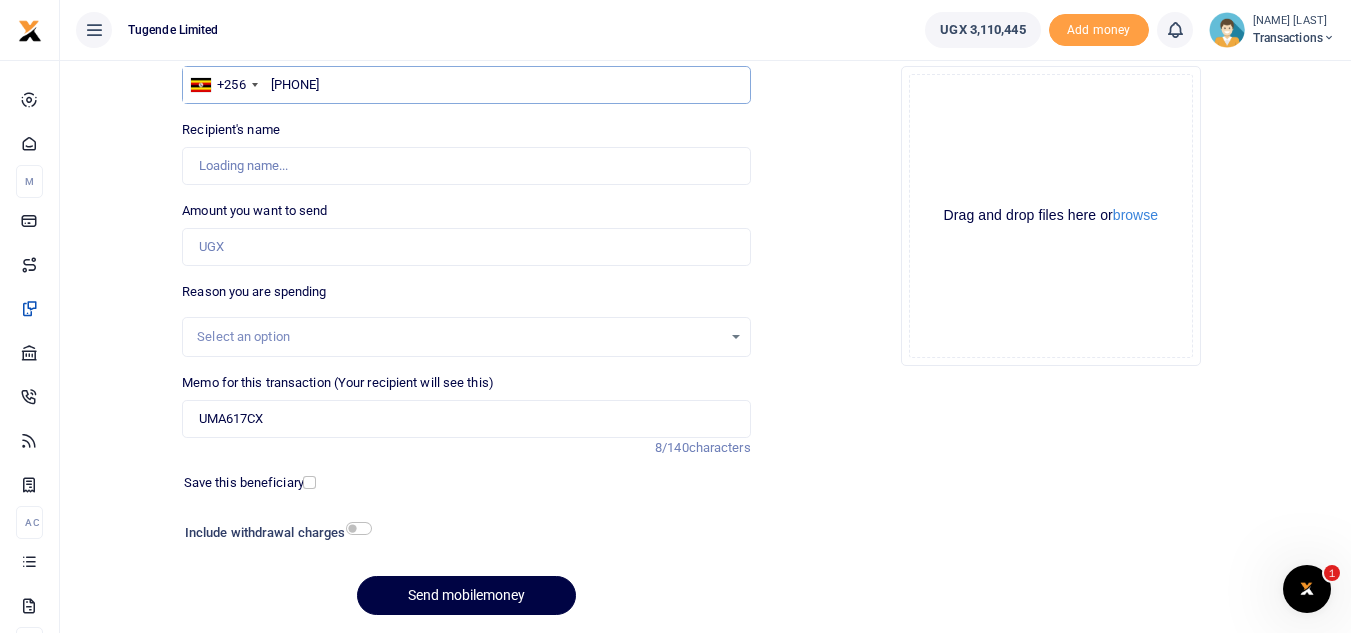 type on "Wilson Kamugisha" 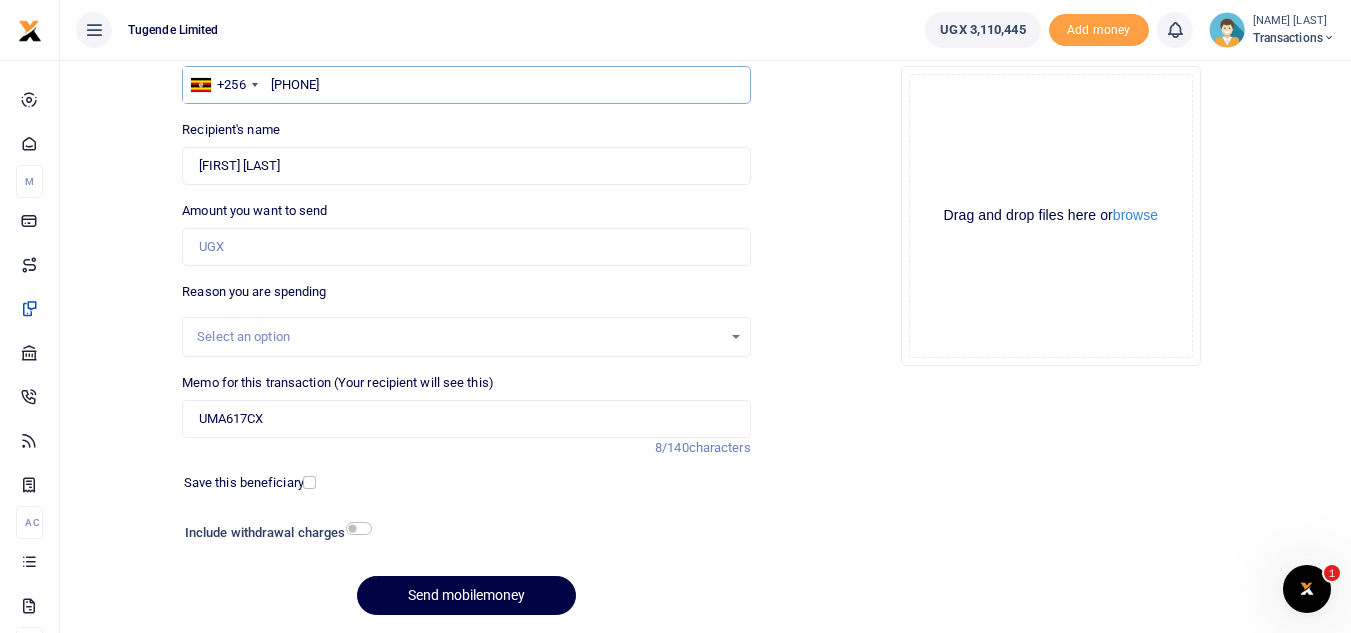 type on "776989898" 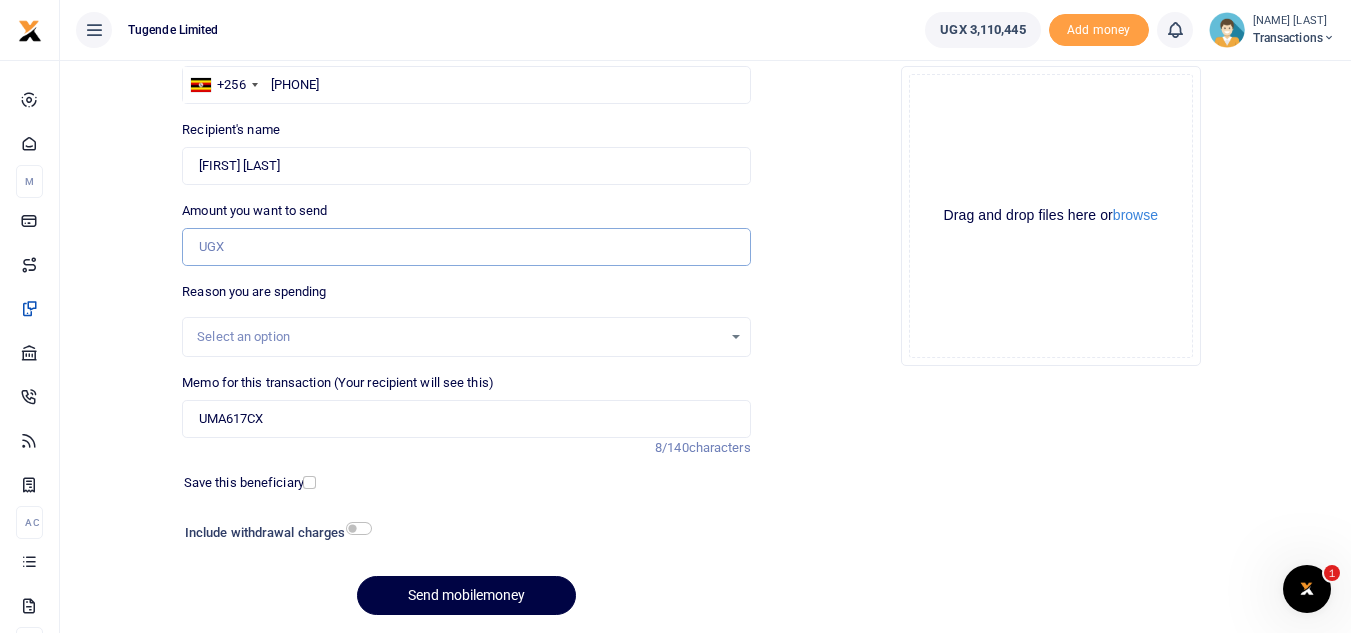 click on "Amount you want to send" at bounding box center (466, 247) 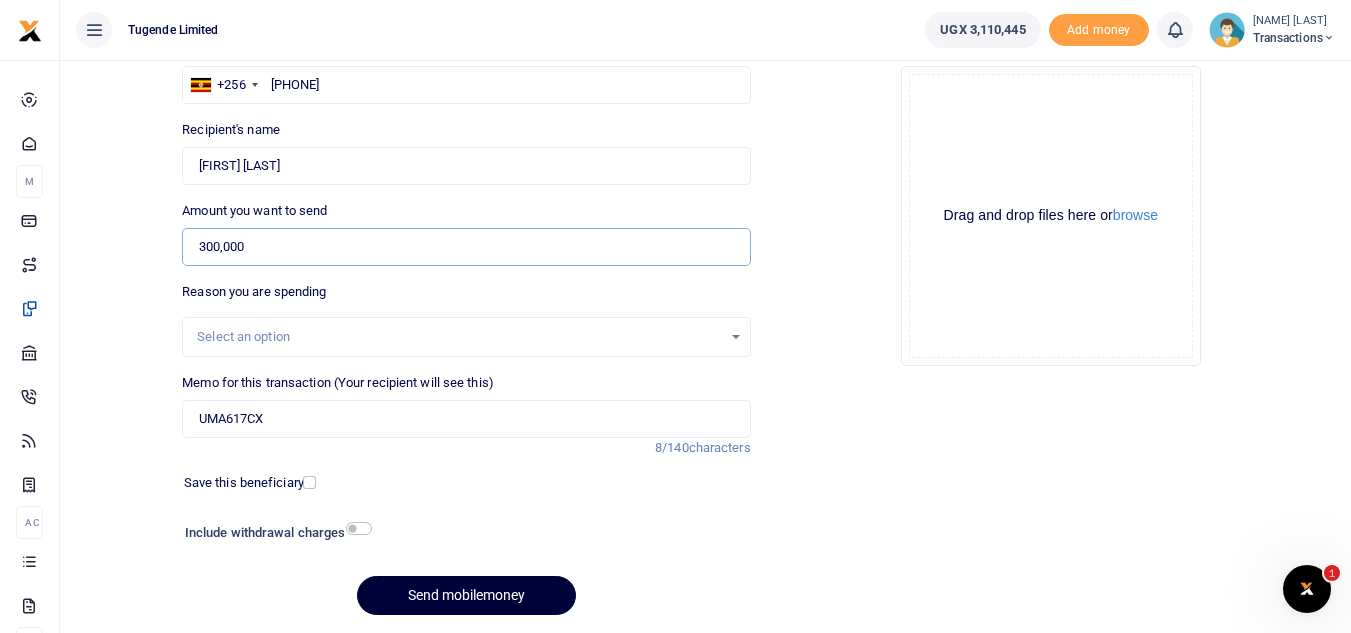 type on "300,000" 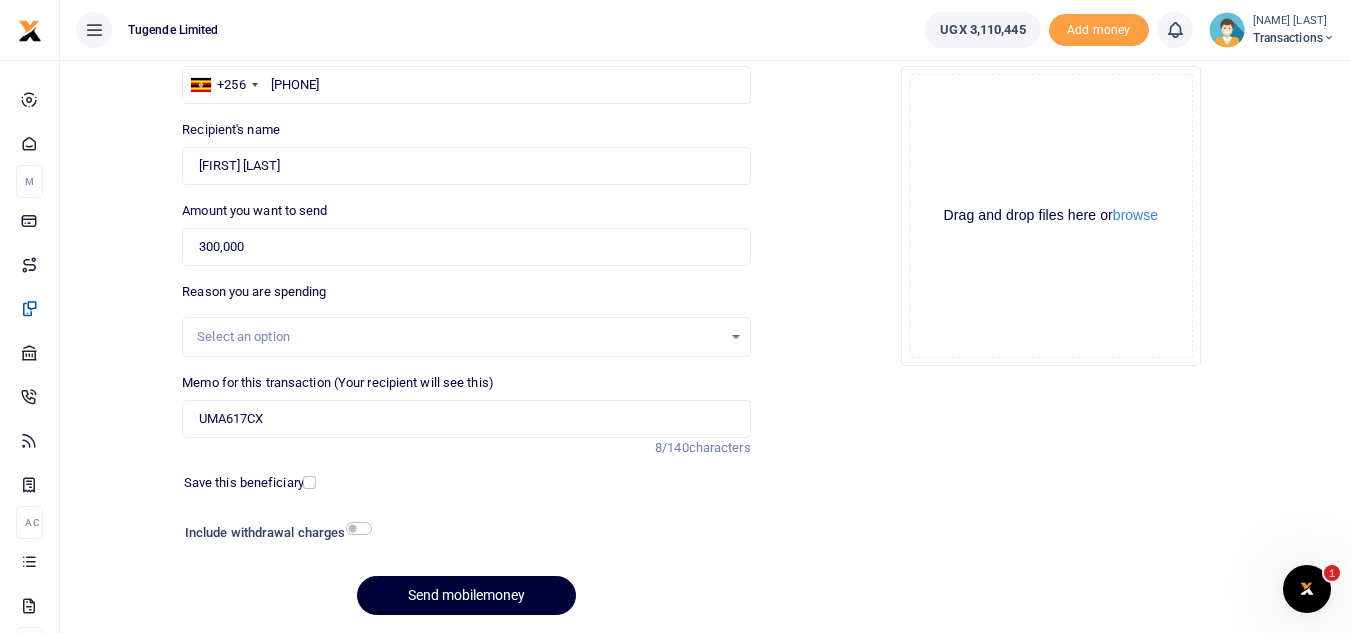 click on "Send mobilemoney" at bounding box center (466, 595) 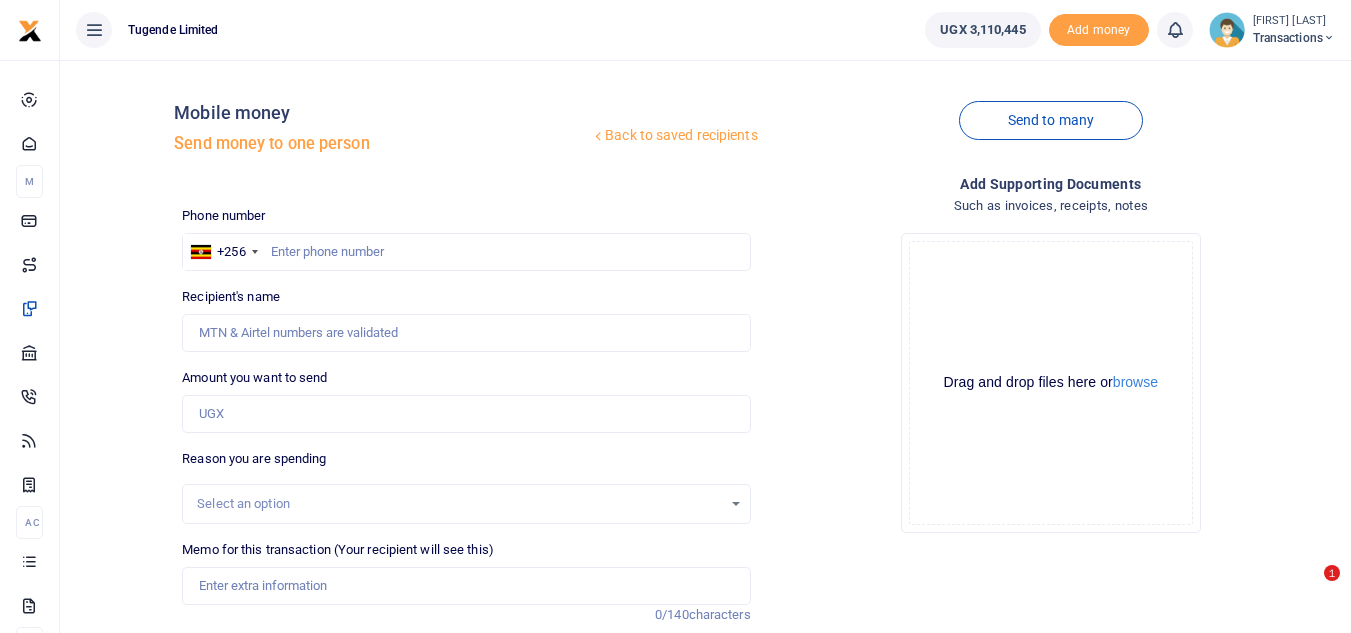 scroll, scrollTop: 167, scrollLeft: 0, axis: vertical 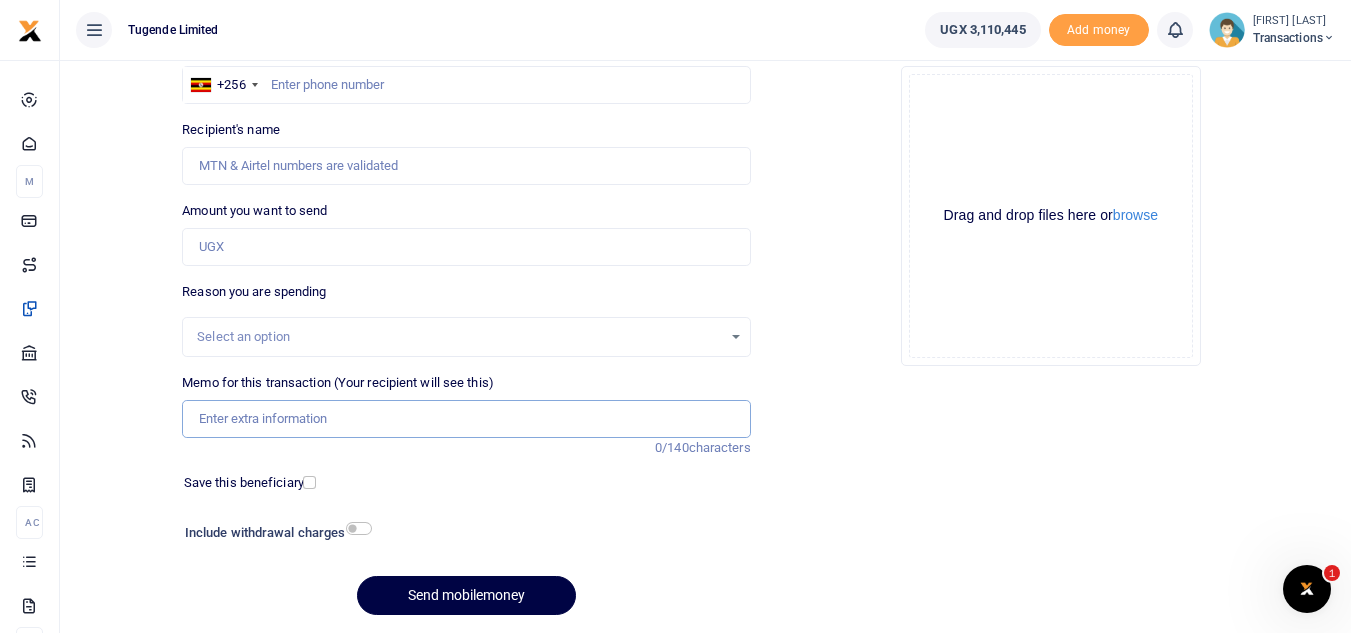 click on "Memo for this transaction (Your recipient will see this)" at bounding box center (466, 419) 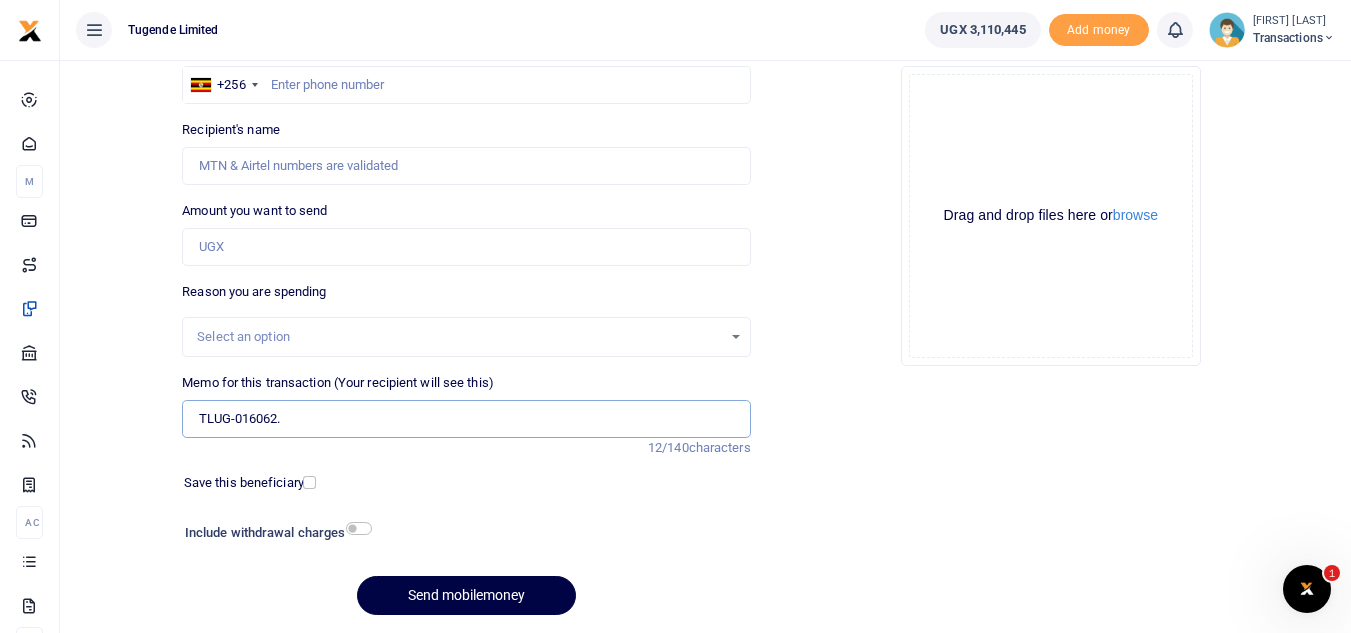 type on "TLUG-016062." 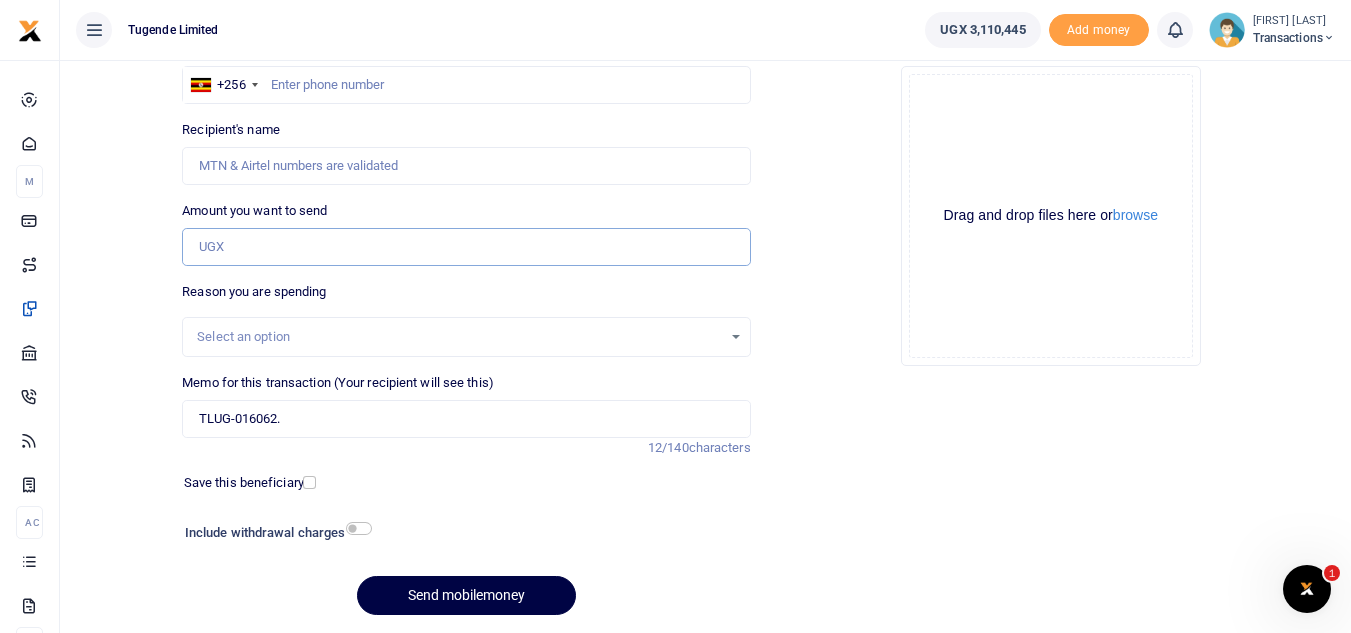 click on "Amount you want to send" at bounding box center [466, 247] 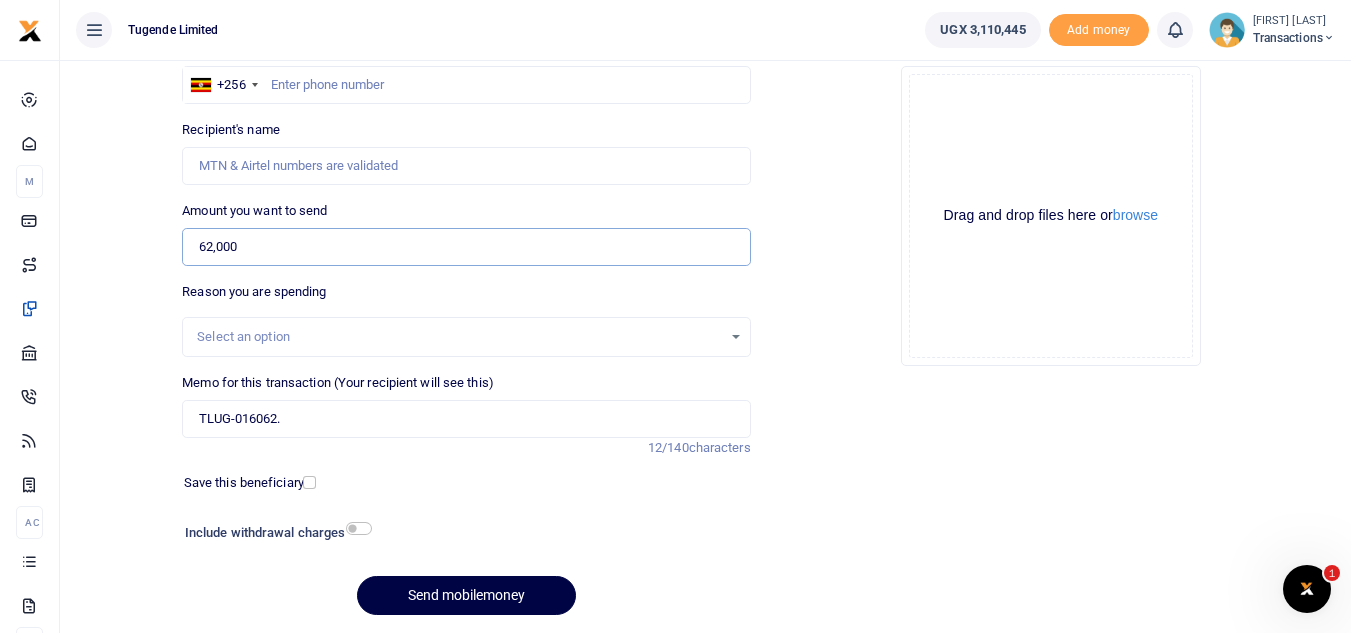type on "62,000" 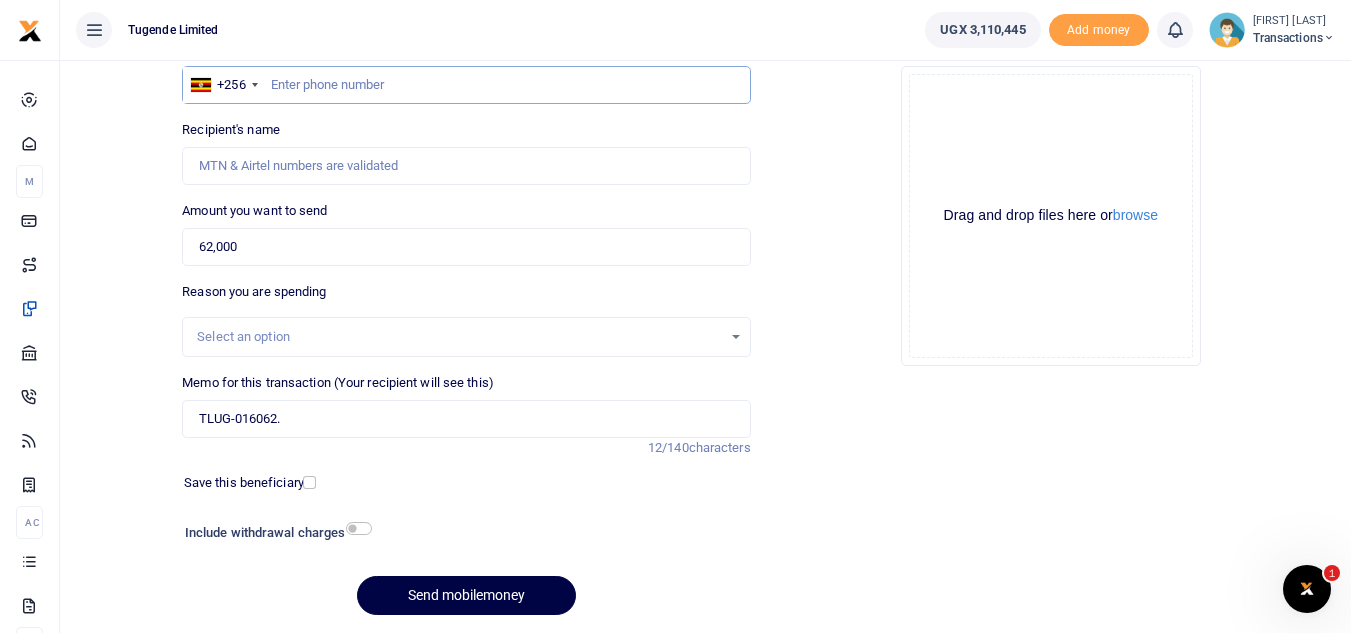 click at bounding box center [466, 85] 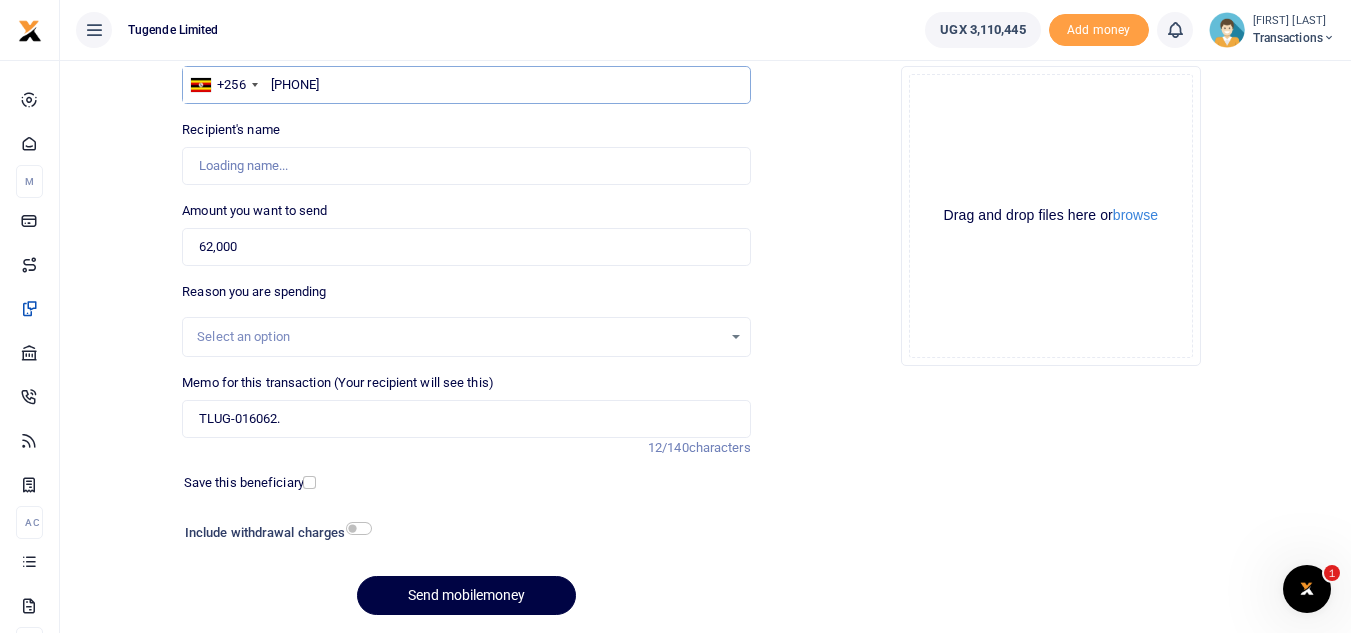 type on "[PHONE]" 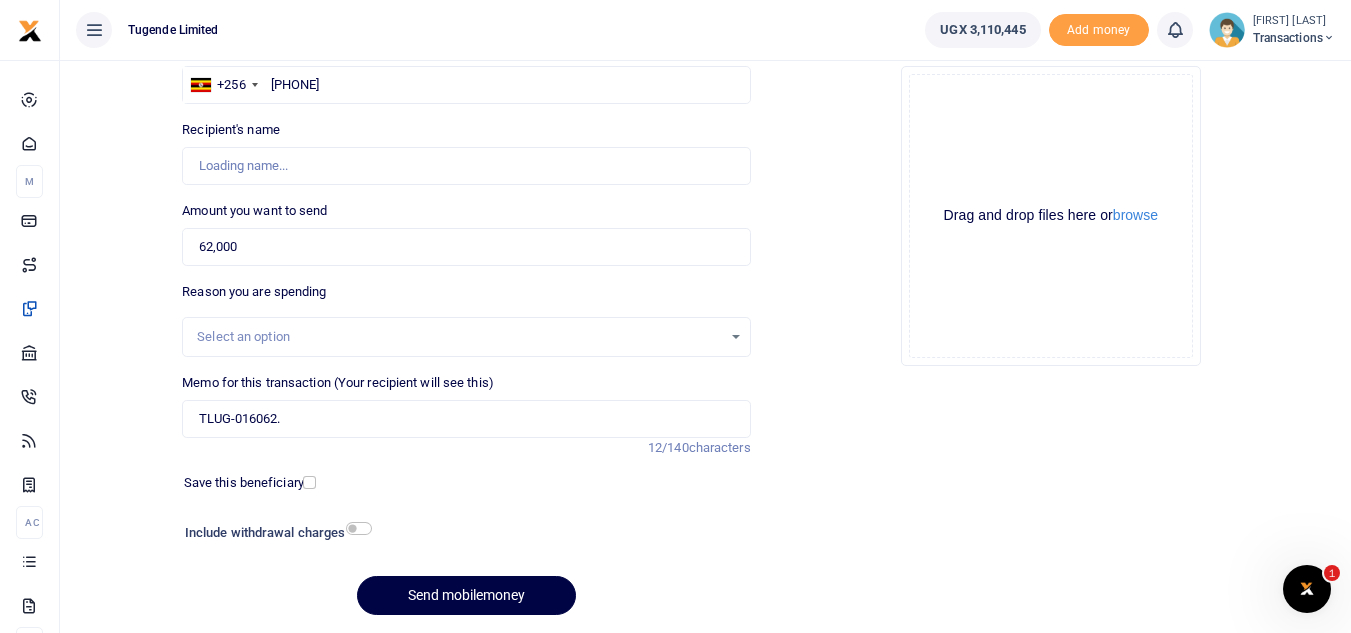 type on "[FIRST] [LAST]" 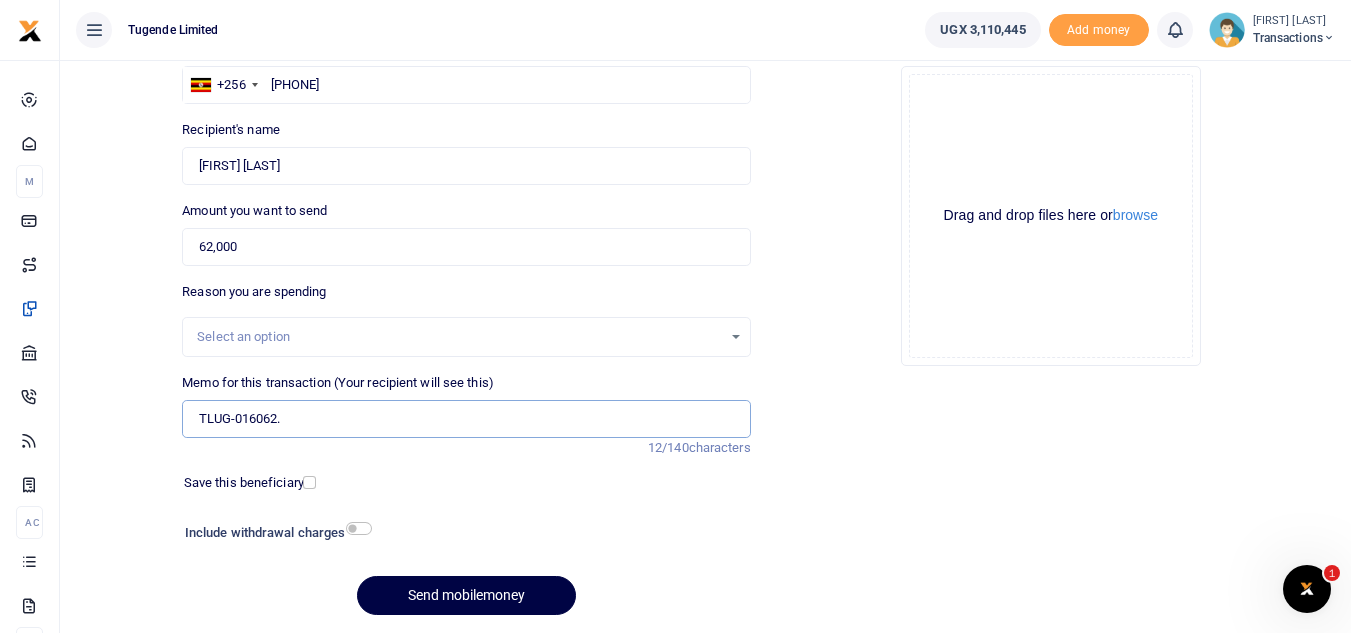 click on "TLUG-016062." at bounding box center [466, 419] 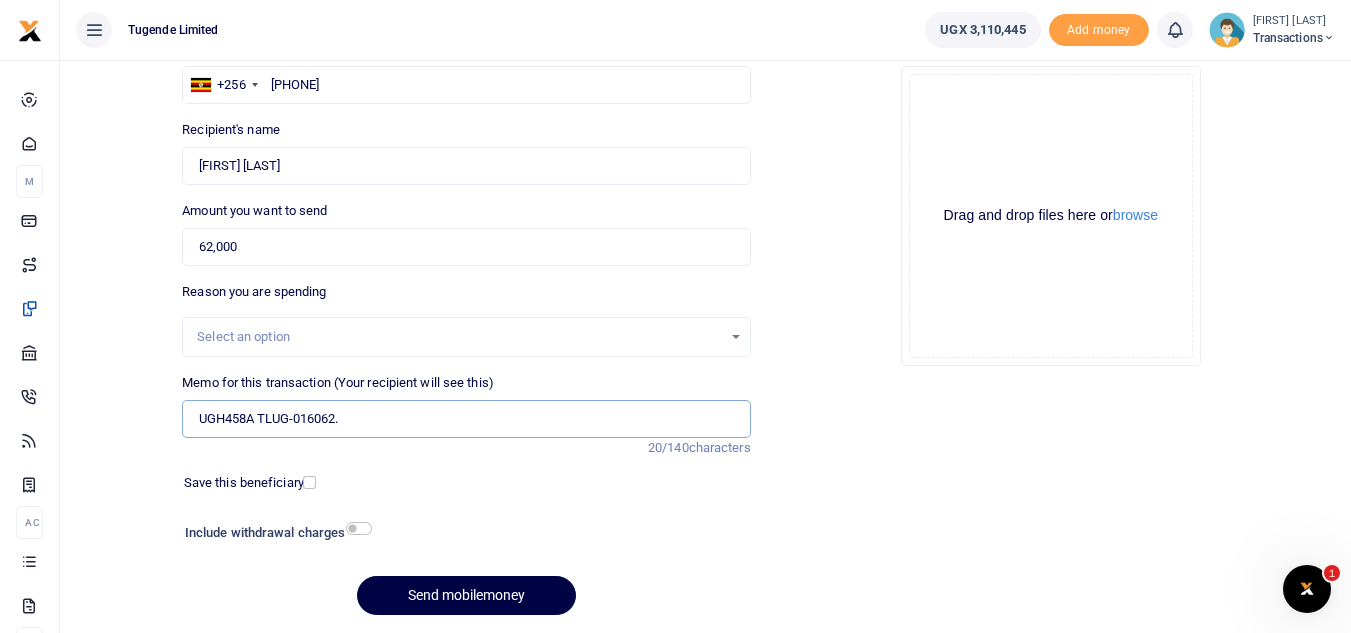 click on "UGH458A TLUG-016062." at bounding box center [466, 419] 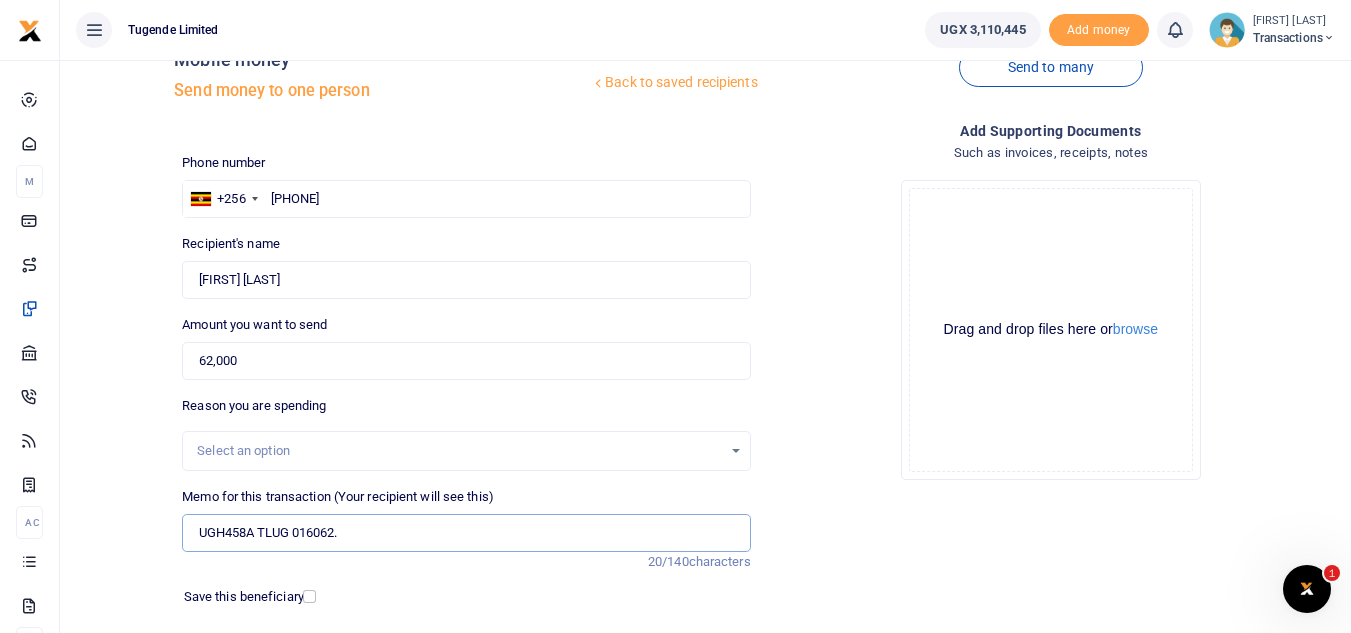 scroll, scrollTop: 52, scrollLeft: 0, axis: vertical 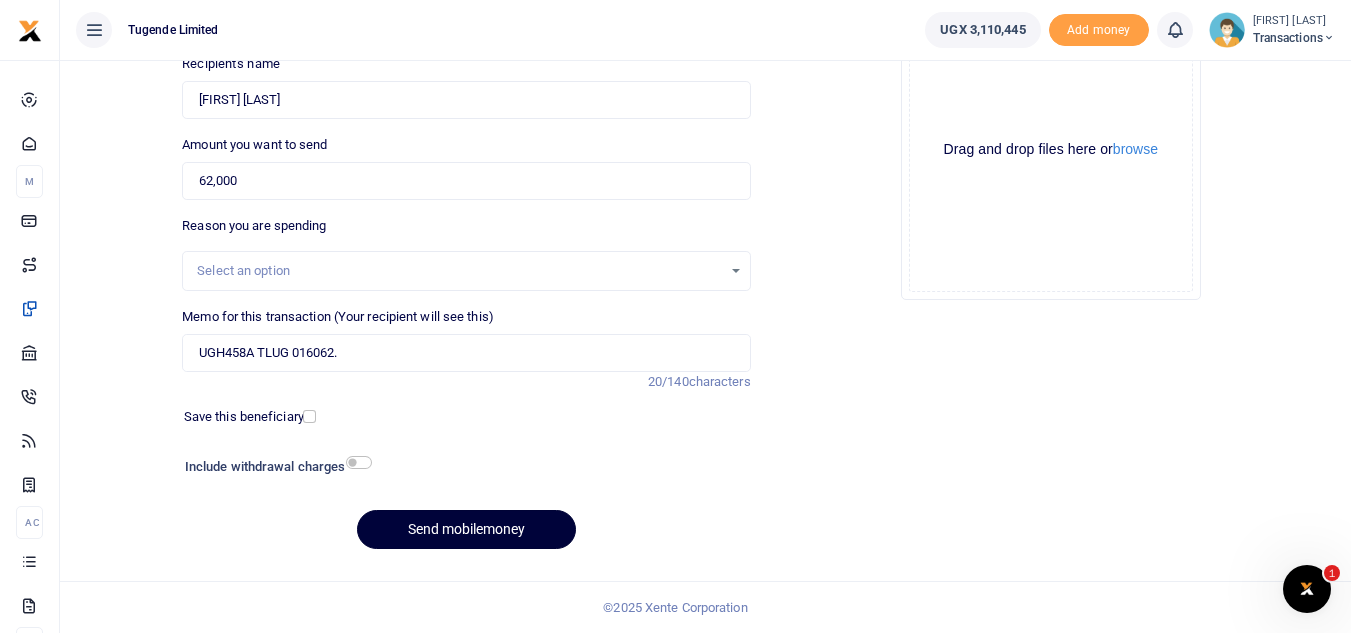 click on "Send mobilemoney" at bounding box center [466, 529] 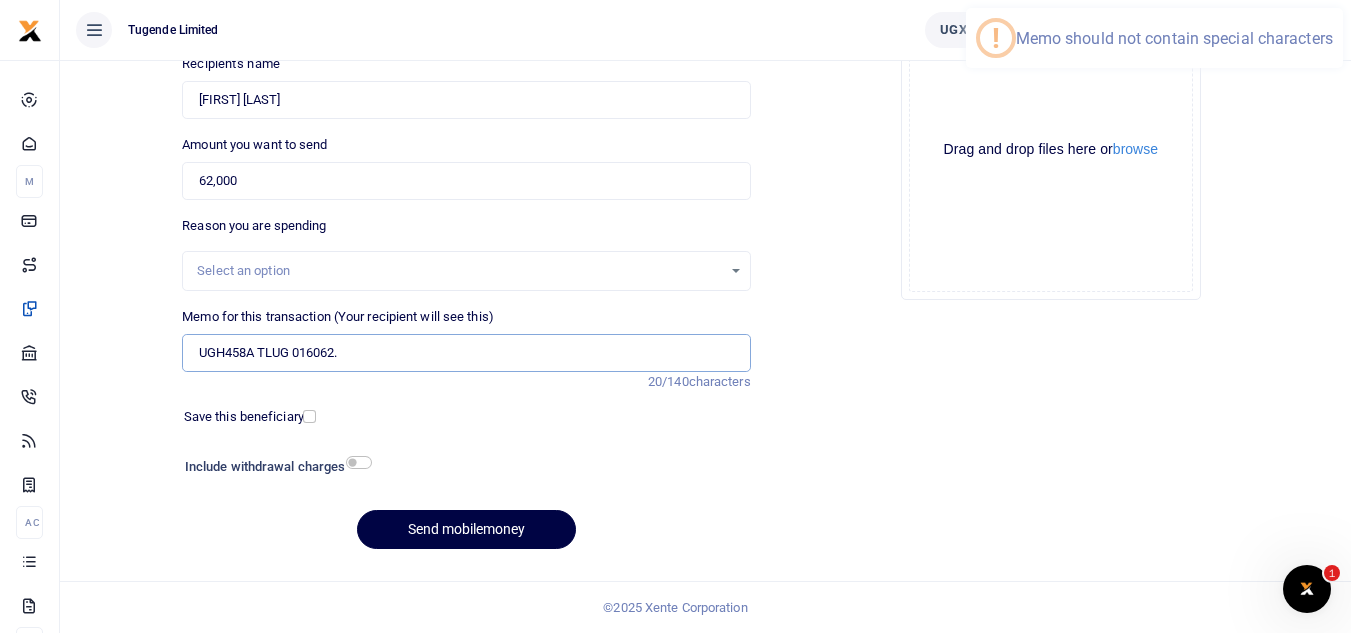 click on "UGH458A TLUG 016062." at bounding box center [466, 353] 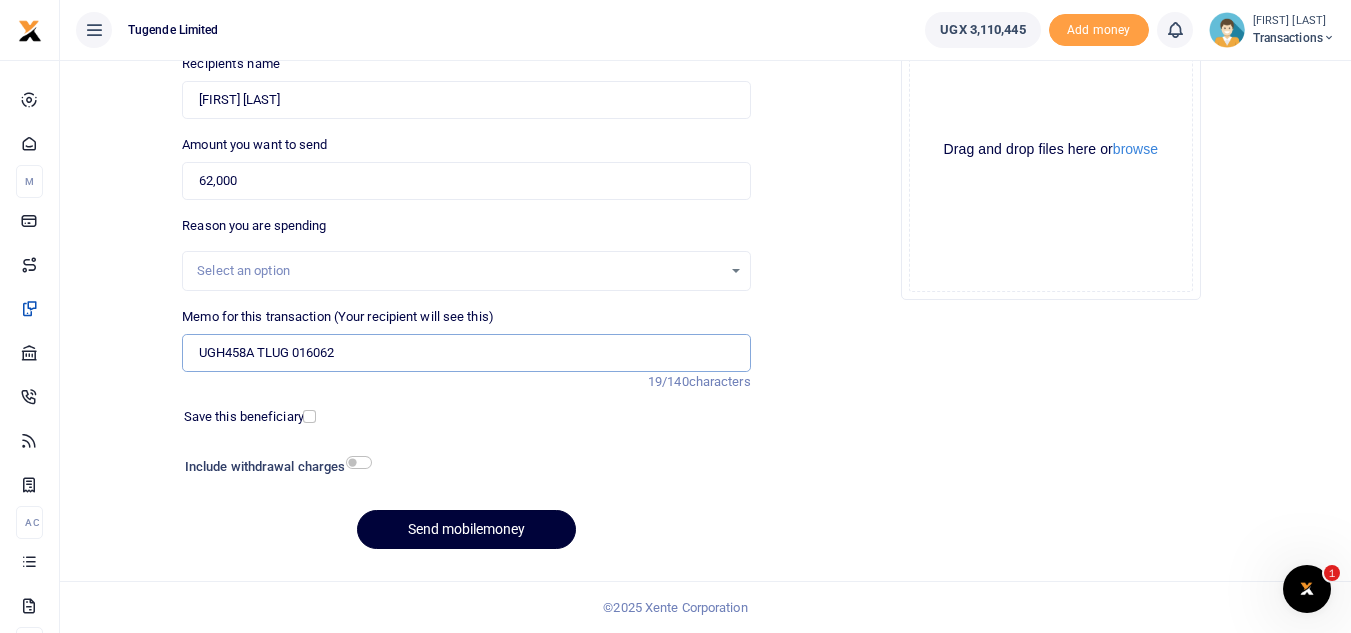 type on "UGH458A TLUG 016062" 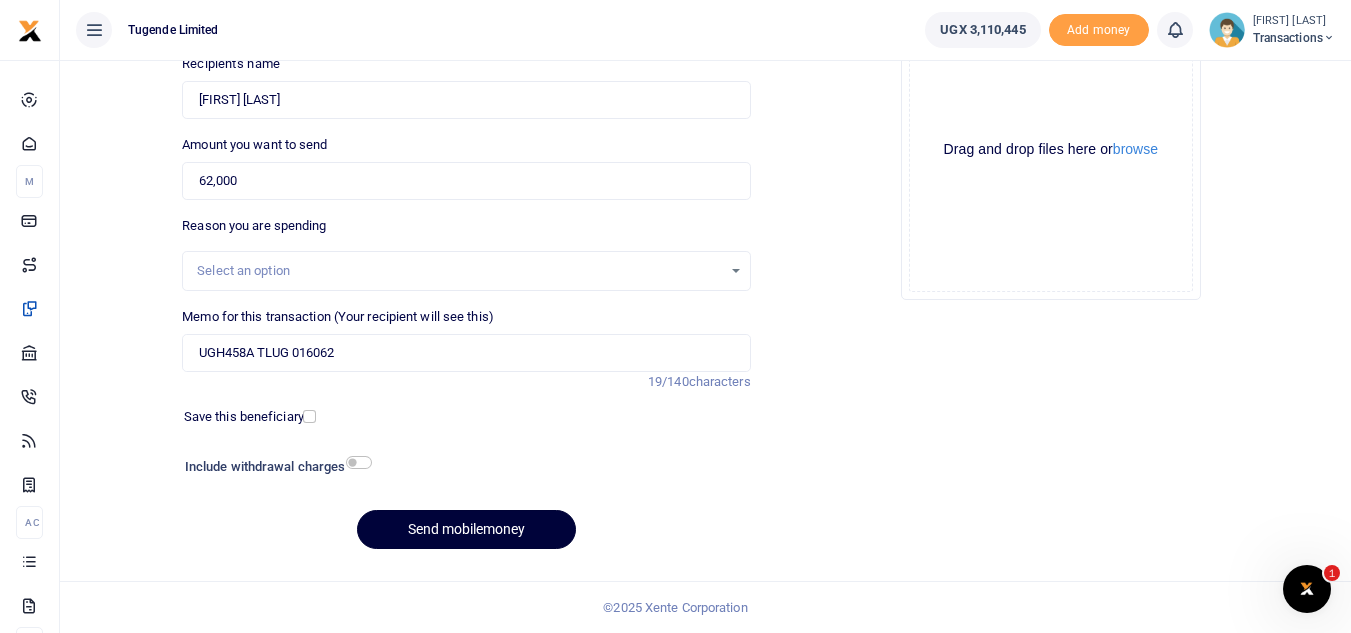 click on "Send mobilemoney" at bounding box center [466, 529] 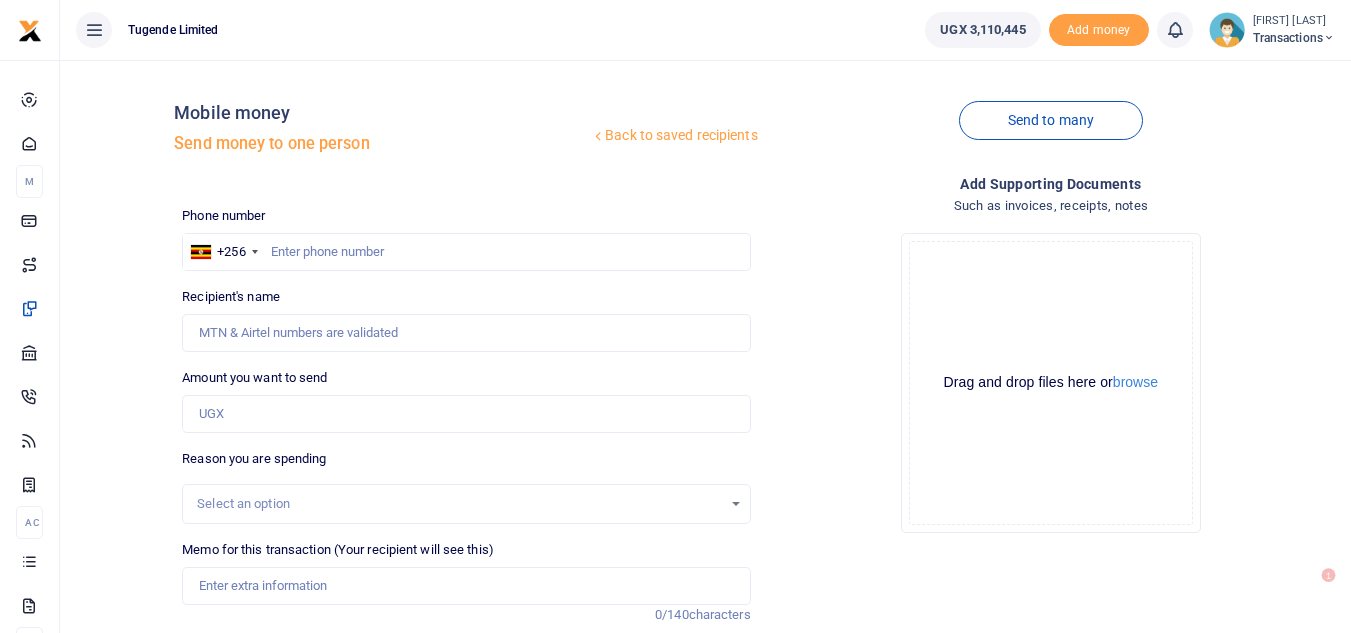 scroll, scrollTop: 233, scrollLeft: 0, axis: vertical 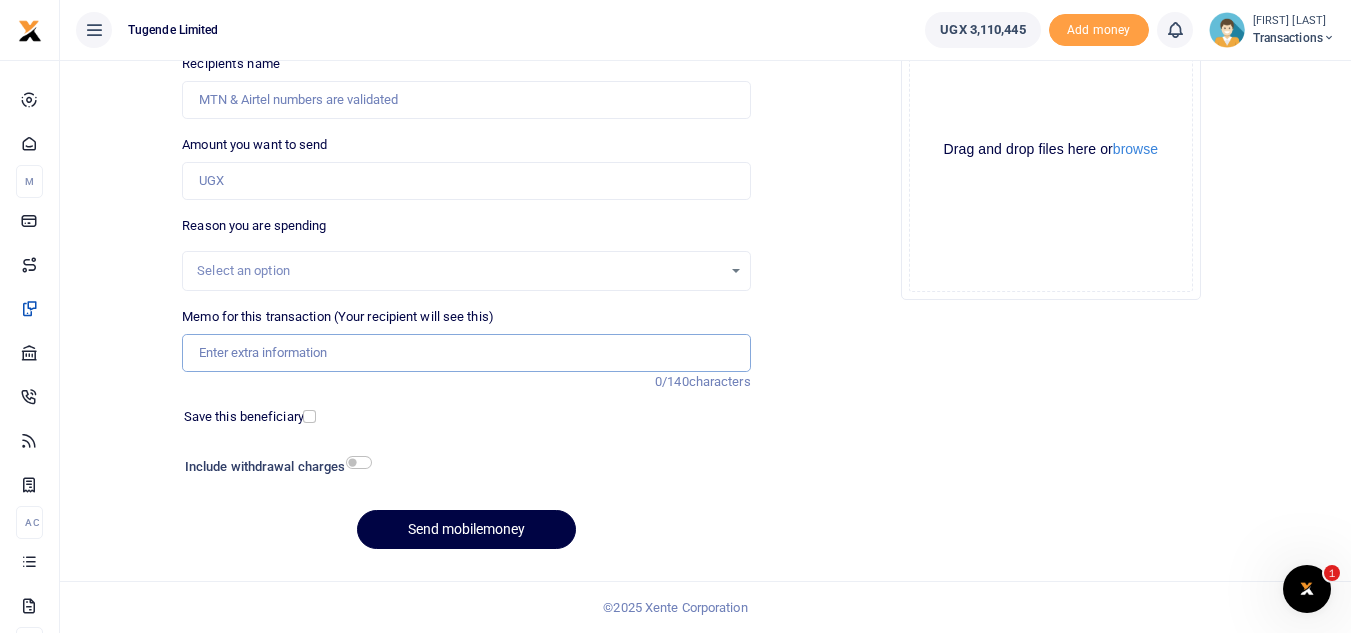 click on "Memo for this transaction (Your recipient will see this)" at bounding box center (466, 353) 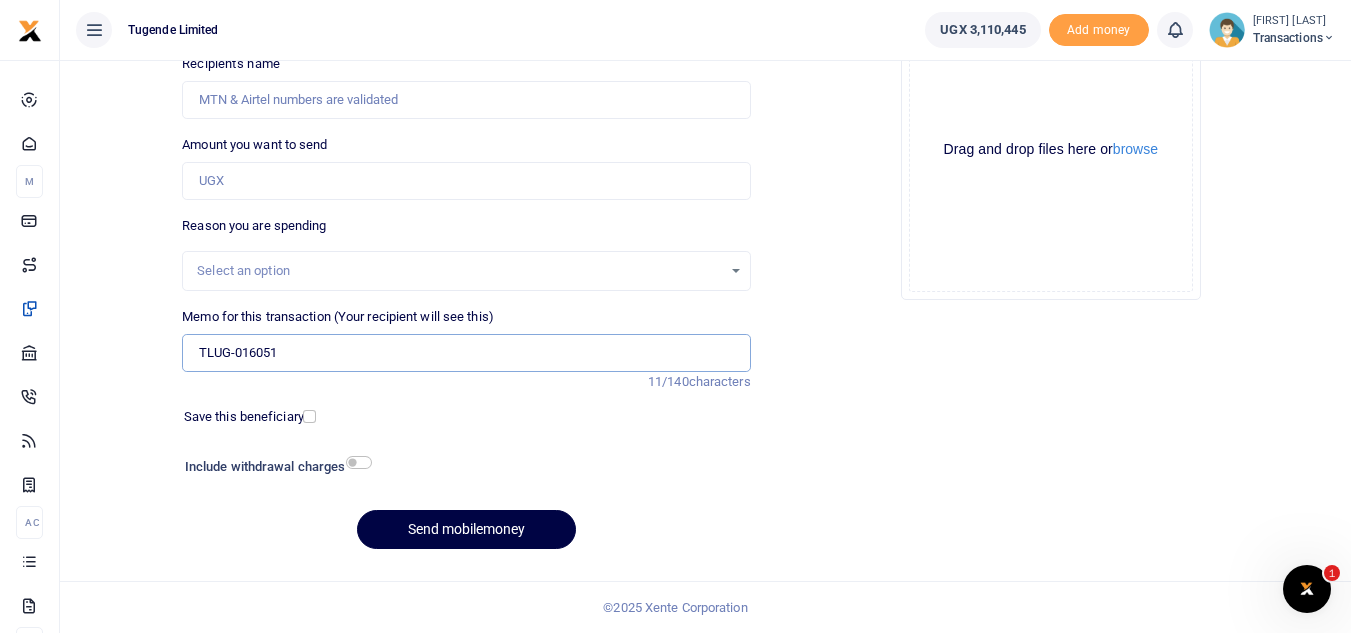 type on "TLUG-016051" 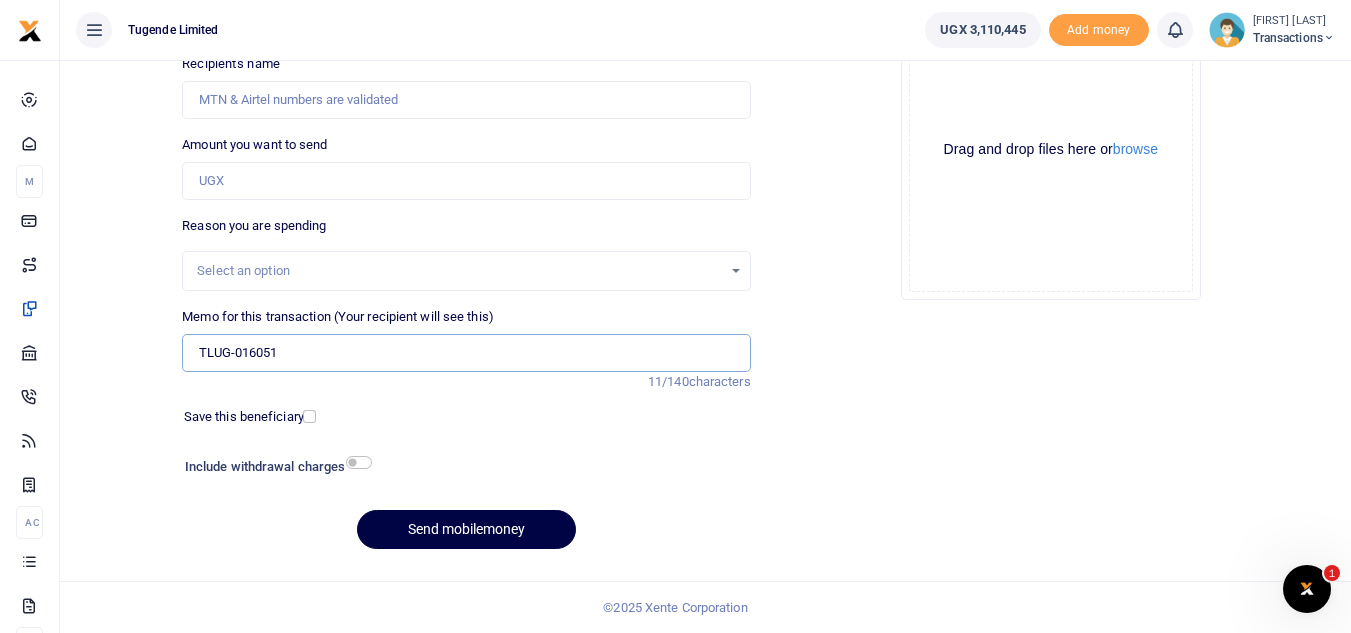 scroll, scrollTop: 0, scrollLeft: 0, axis: both 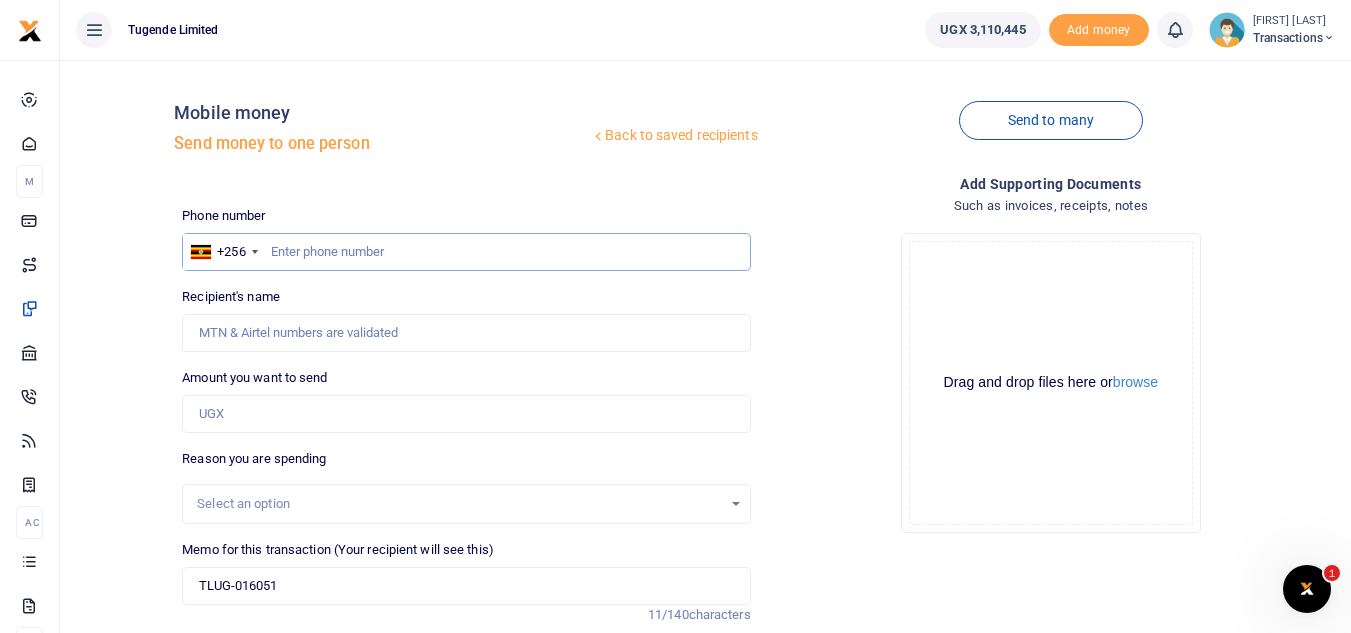 click at bounding box center (466, 252) 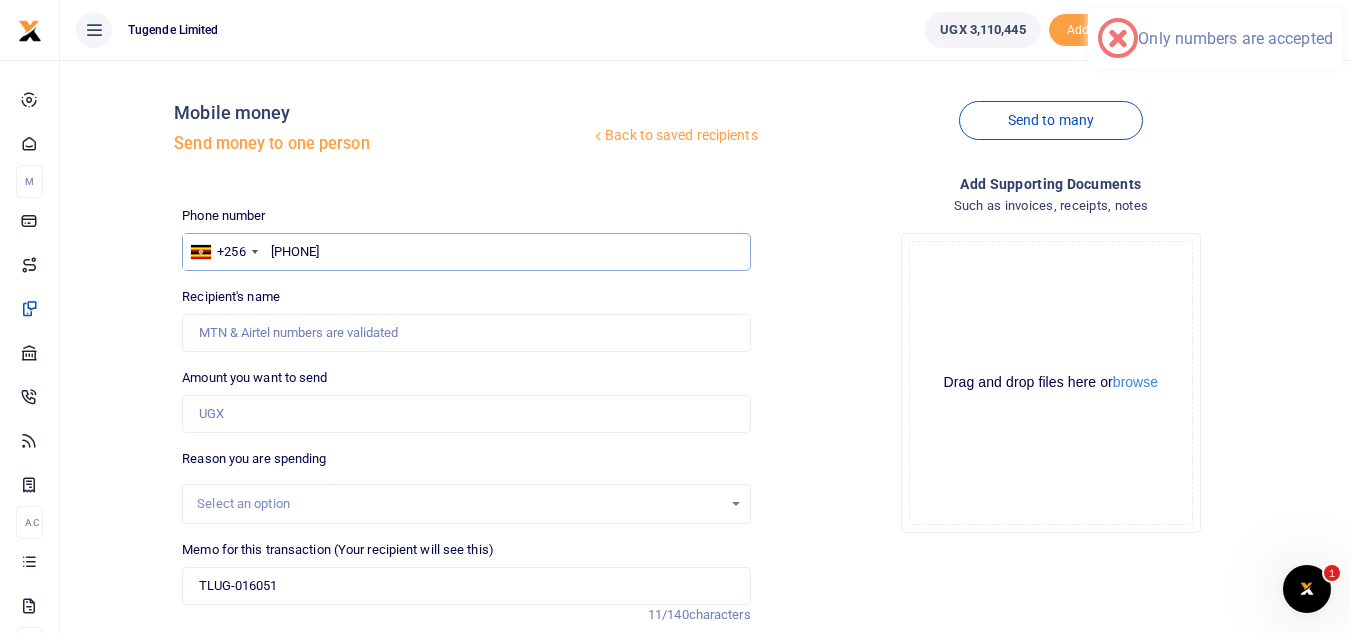 click on "[PHONE]" at bounding box center (466, 252) 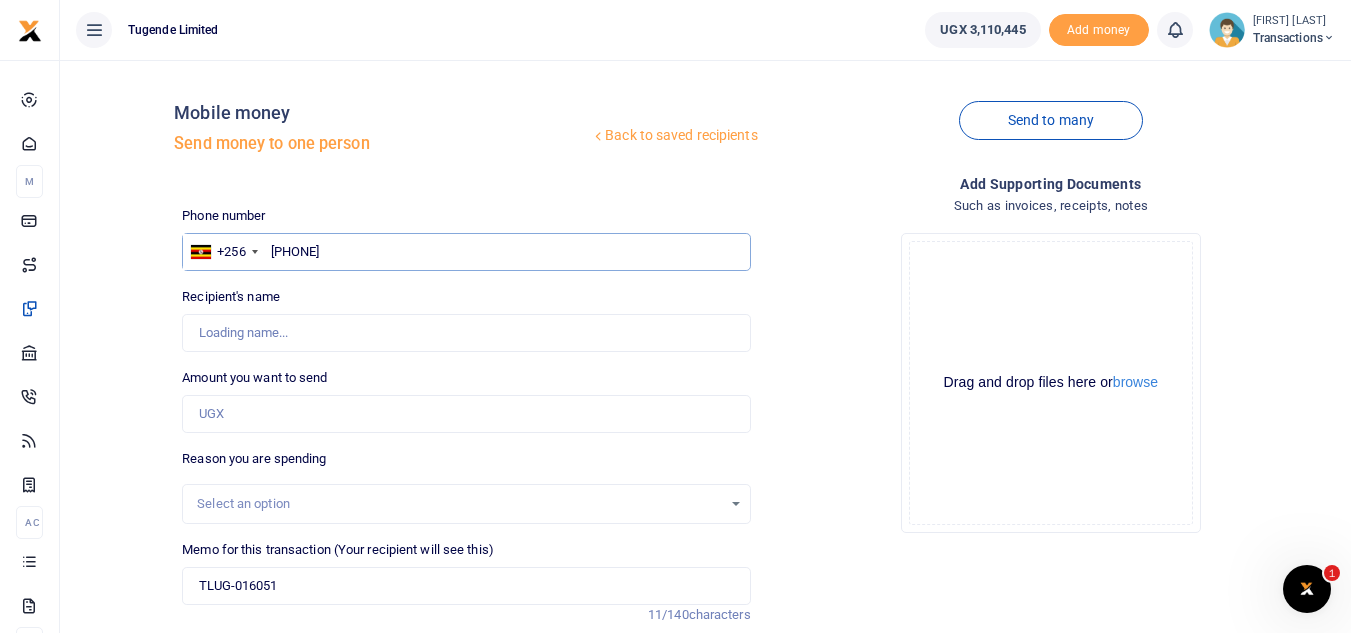 type on "[PHONE]" 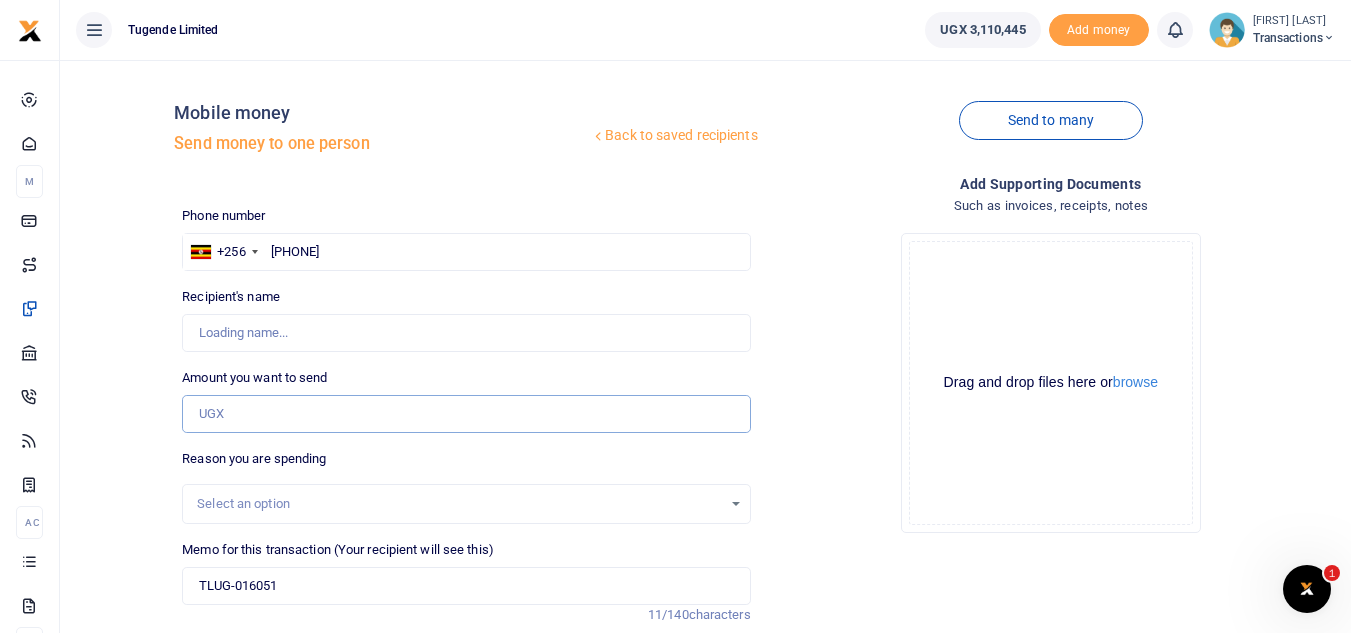 click on "Amount you want to send" at bounding box center [466, 414] 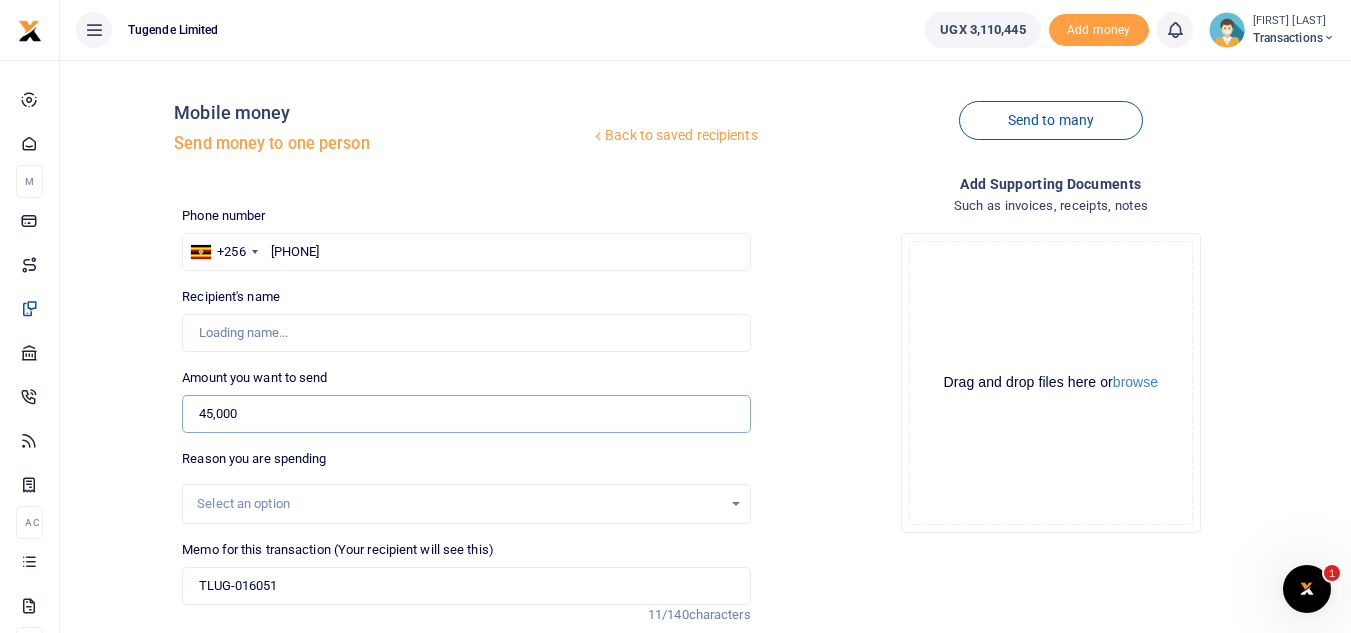 type on "45,000" 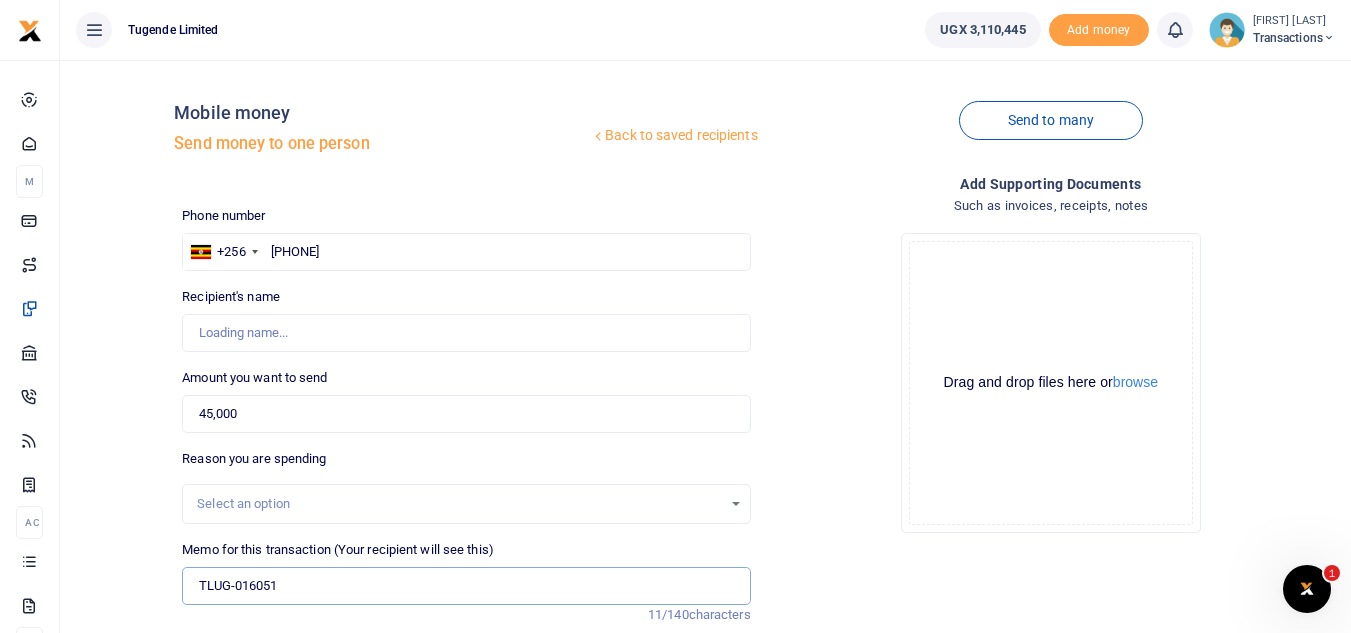 click on "TLUG-016051" at bounding box center [466, 586] 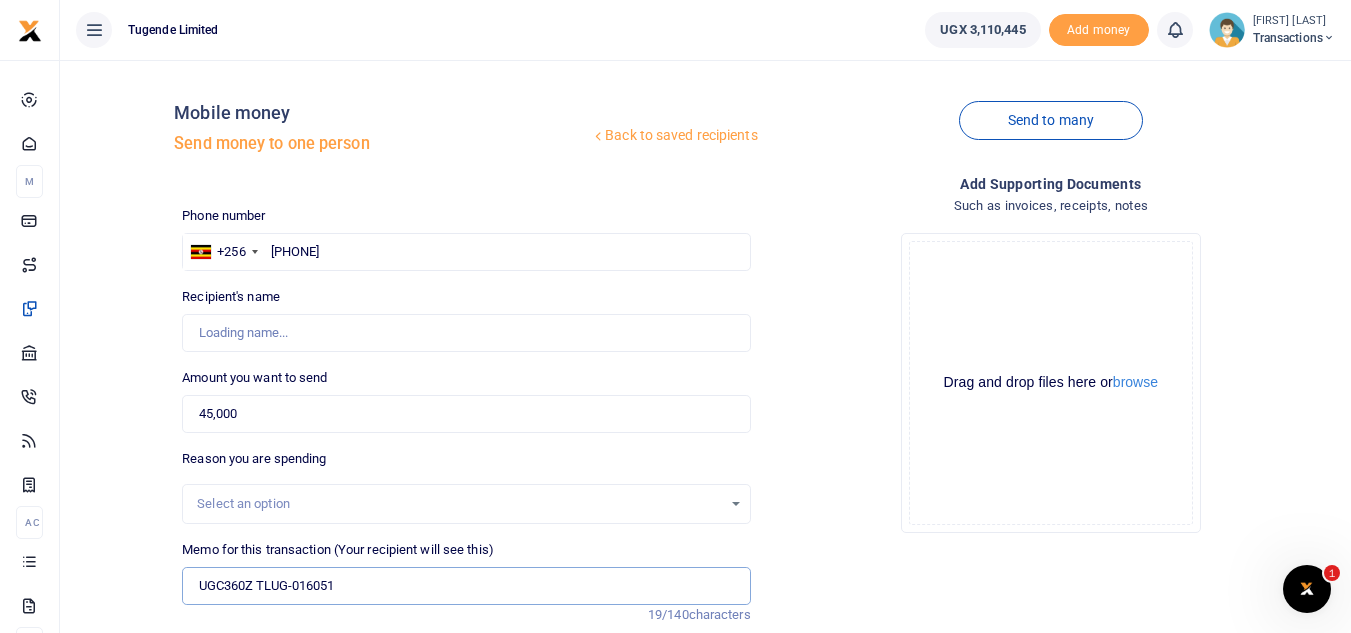 click on "UGC360Z TLUG-016051" at bounding box center [466, 586] 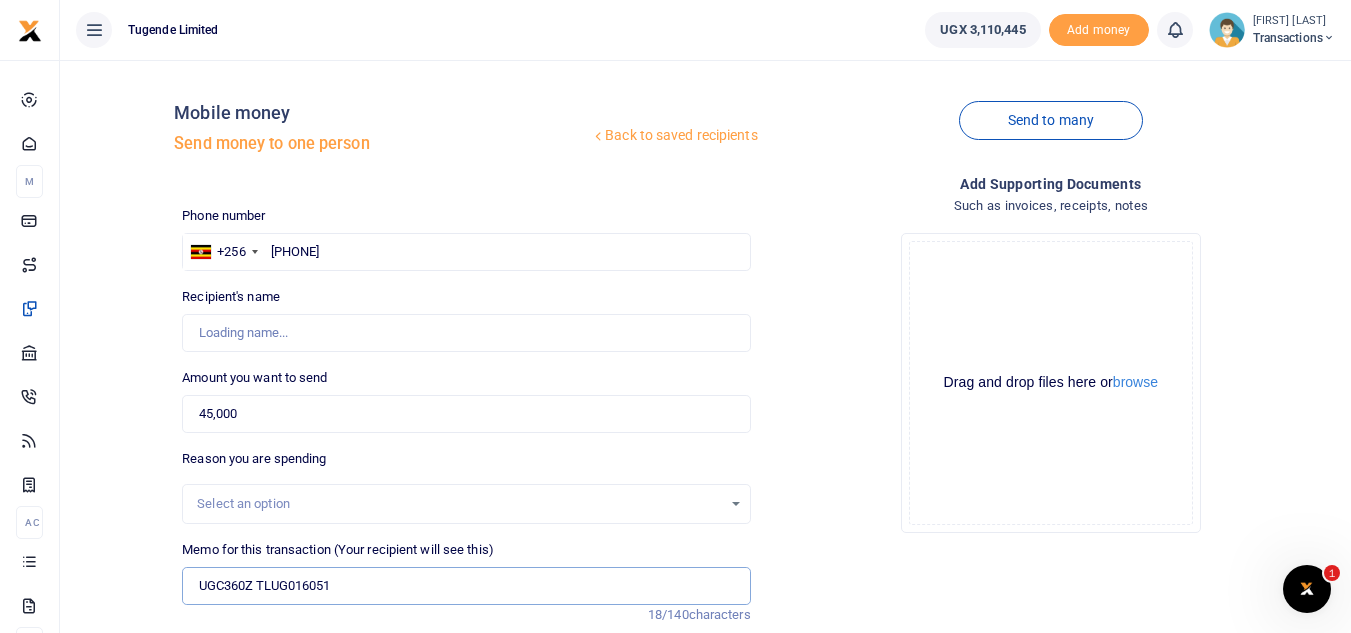 type on "UGC360Z TLUG016051" 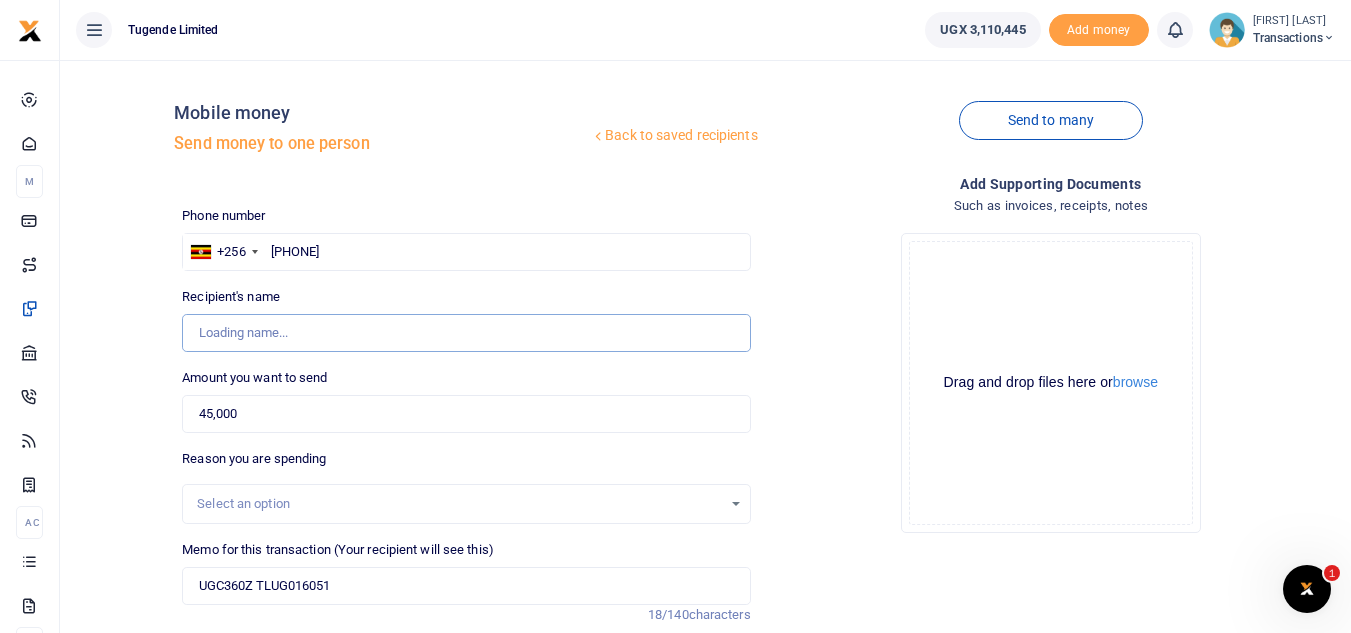 click on "Recipient's name" at bounding box center [466, 333] 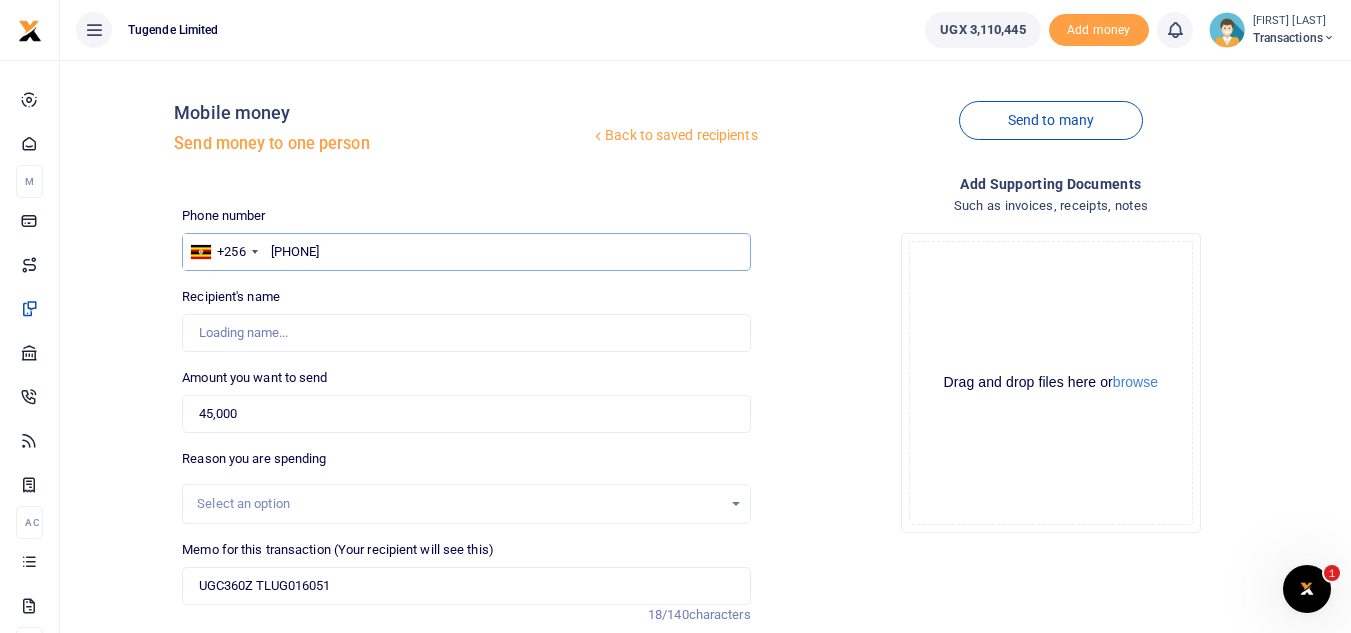 click on "[PHONE]" at bounding box center (466, 252) 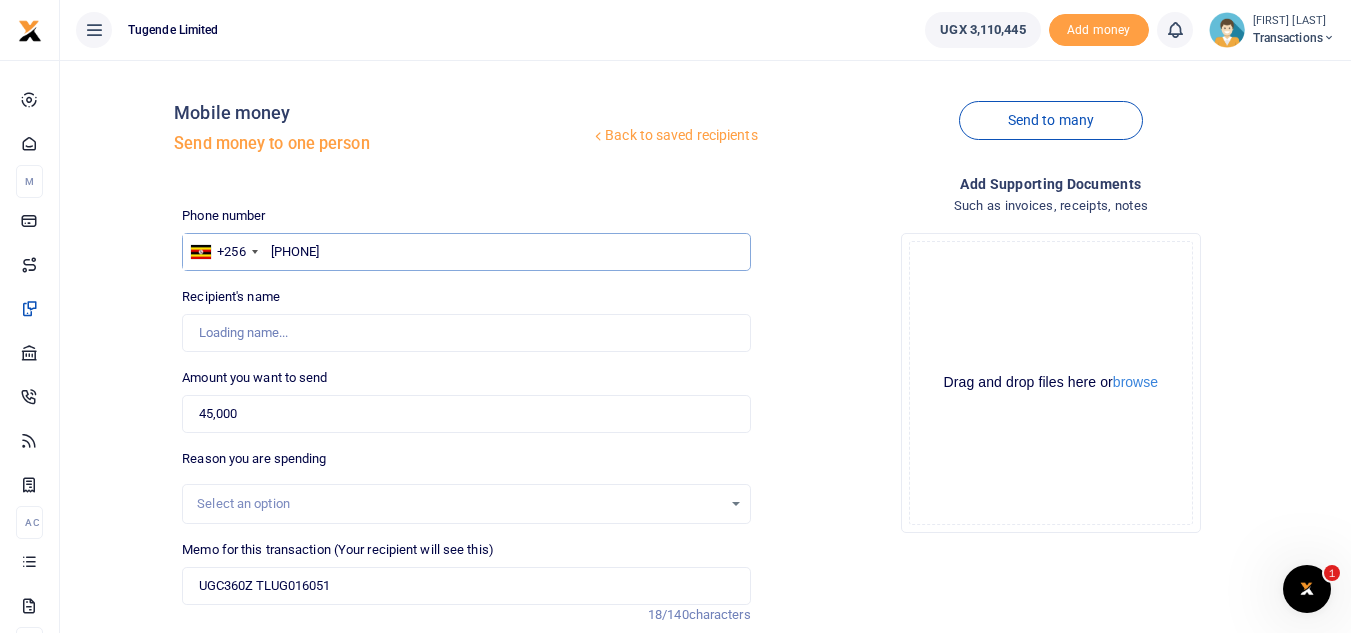 type on "[FIRST] [LAST]" 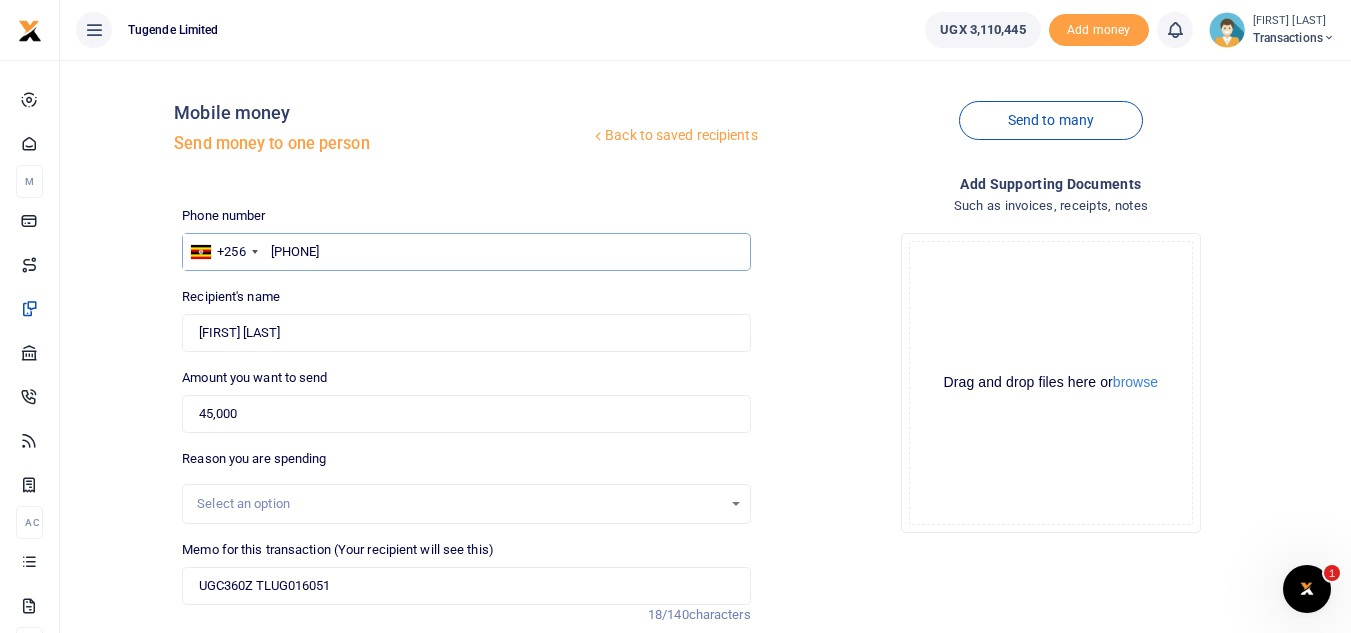 click on "[PHONE]" at bounding box center (466, 252) 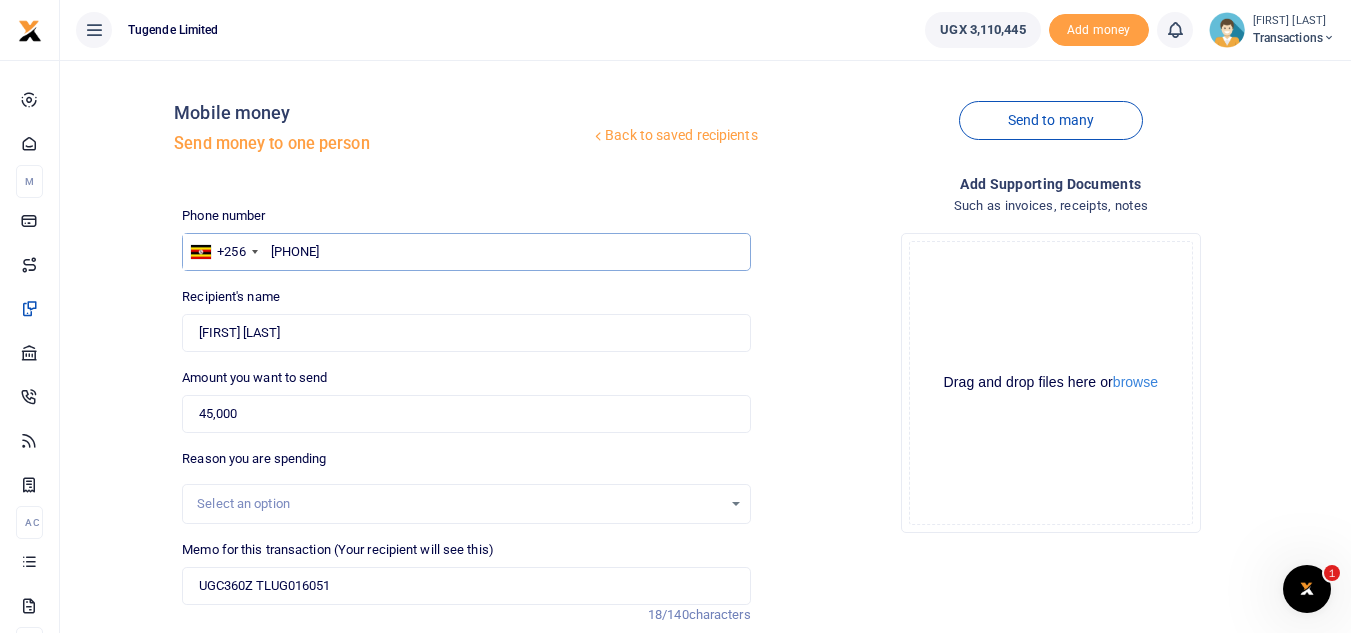 scroll, scrollTop: 233, scrollLeft: 0, axis: vertical 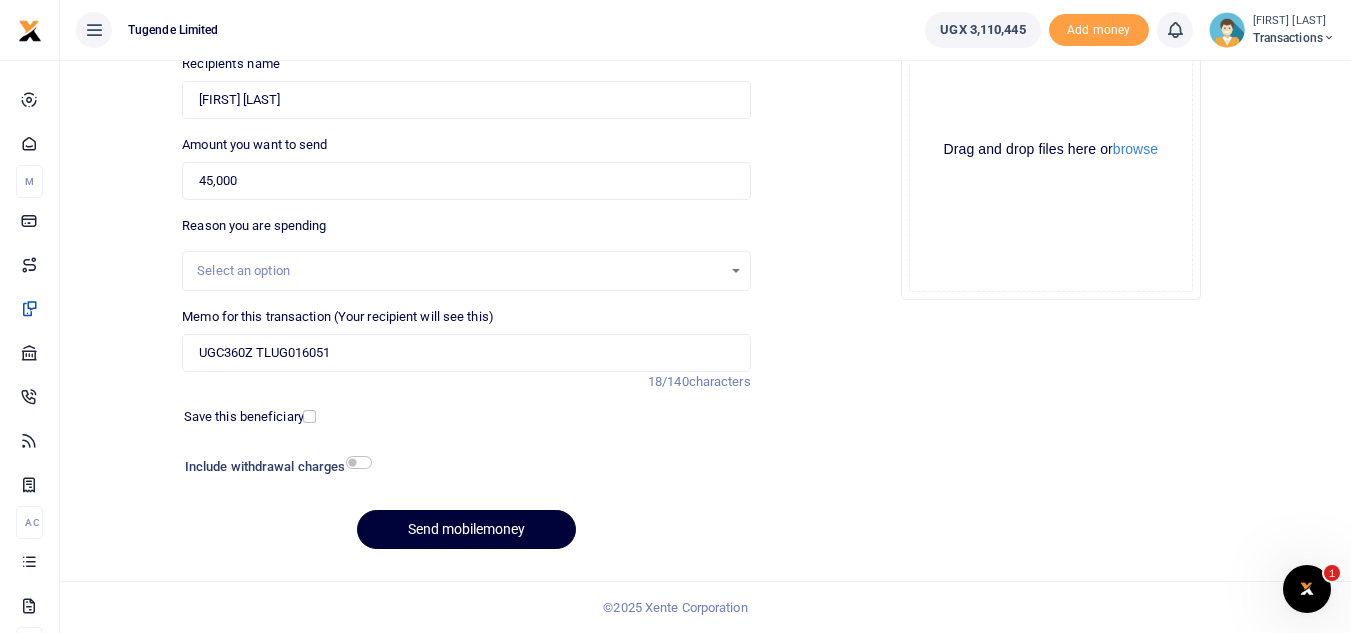click on "Send mobilemoney" at bounding box center (466, 529) 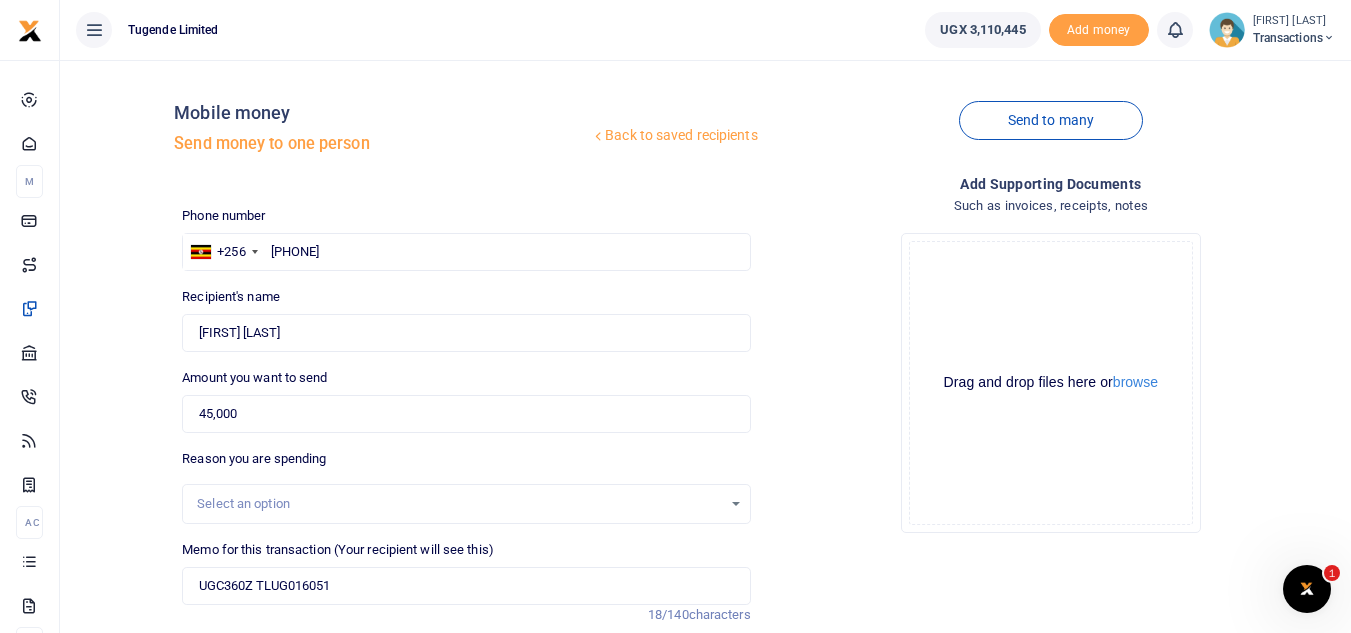 scroll, scrollTop: 233, scrollLeft: 0, axis: vertical 